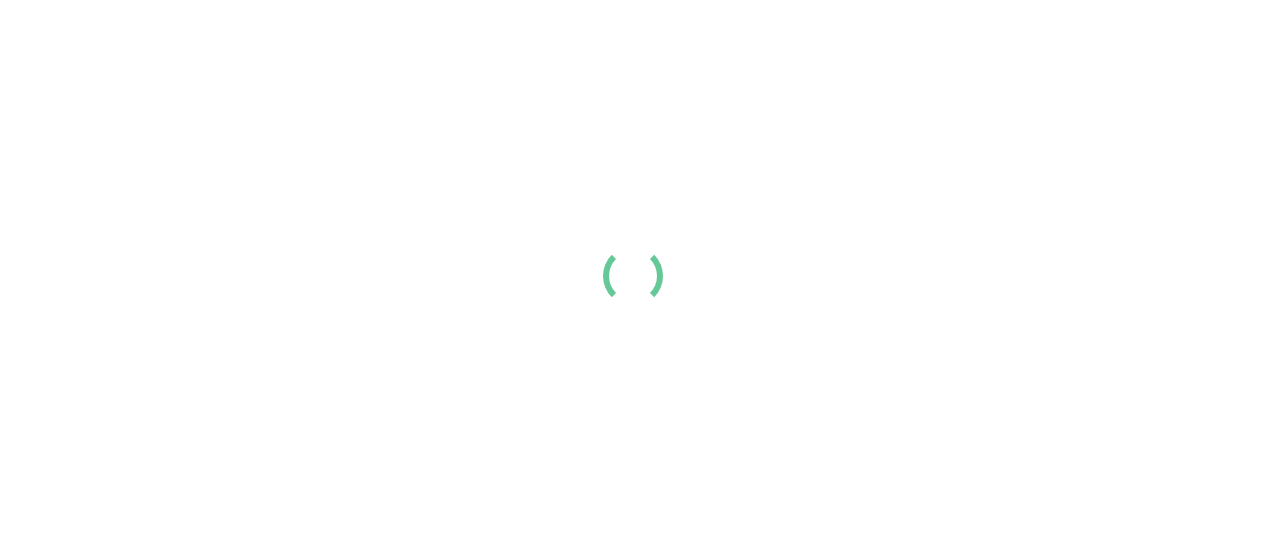scroll, scrollTop: 0, scrollLeft: 0, axis: both 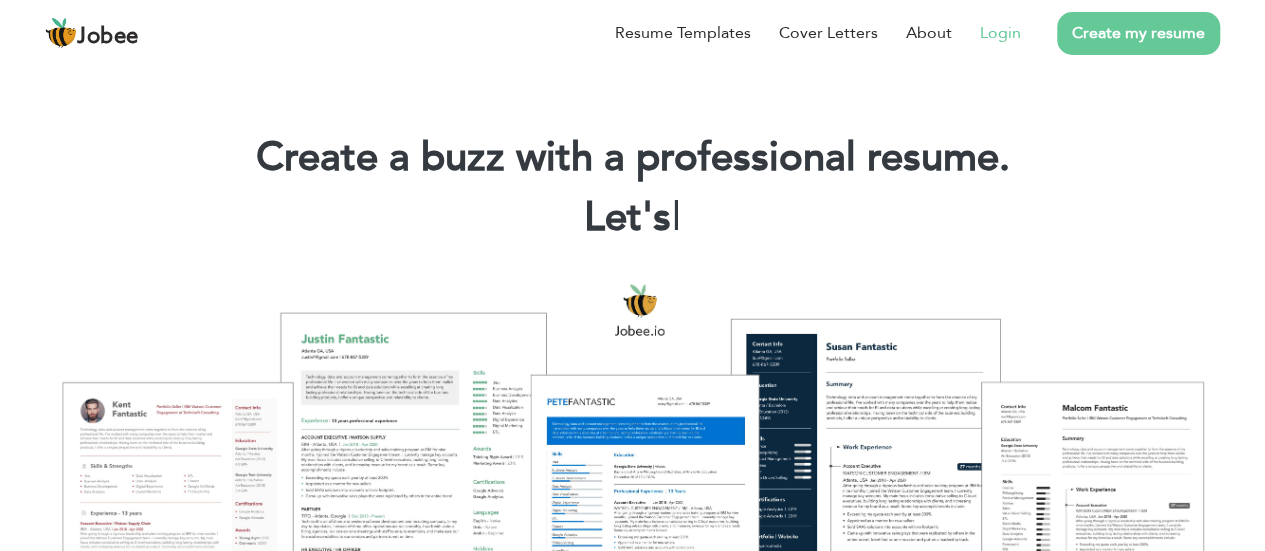 click on "Login" at bounding box center [1000, 33] 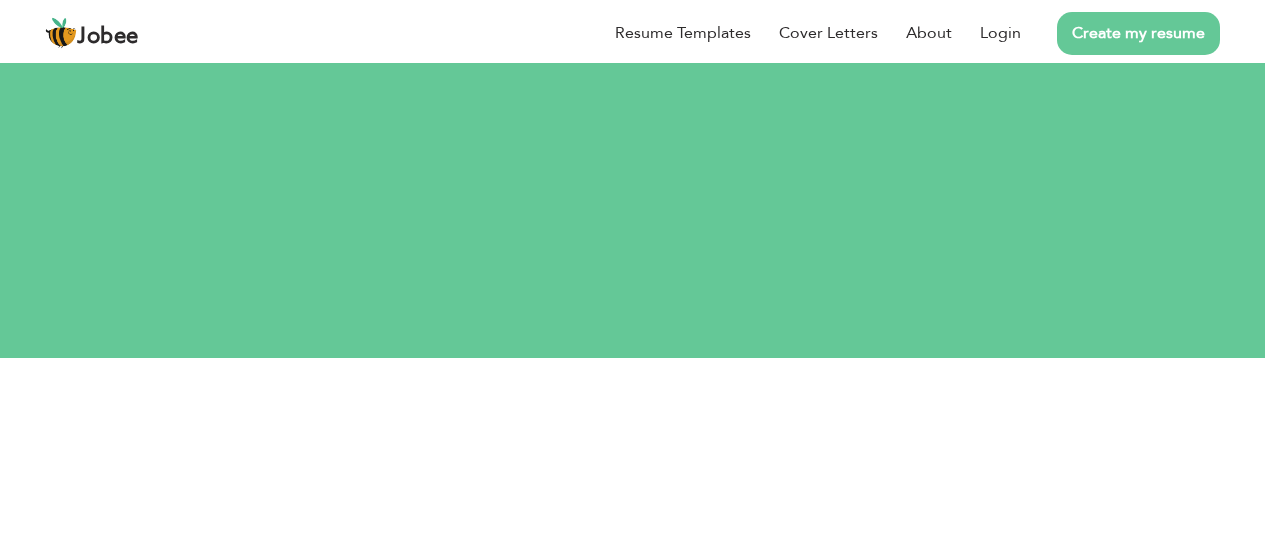 scroll, scrollTop: 0, scrollLeft: 0, axis: both 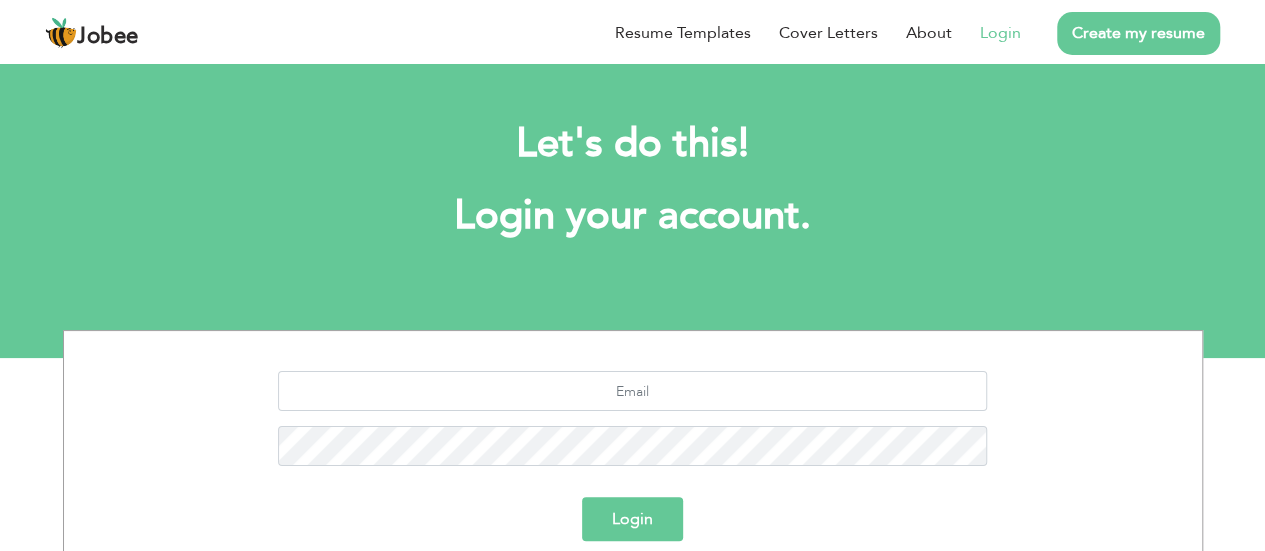 click on "Create my resume" at bounding box center [1138, 33] 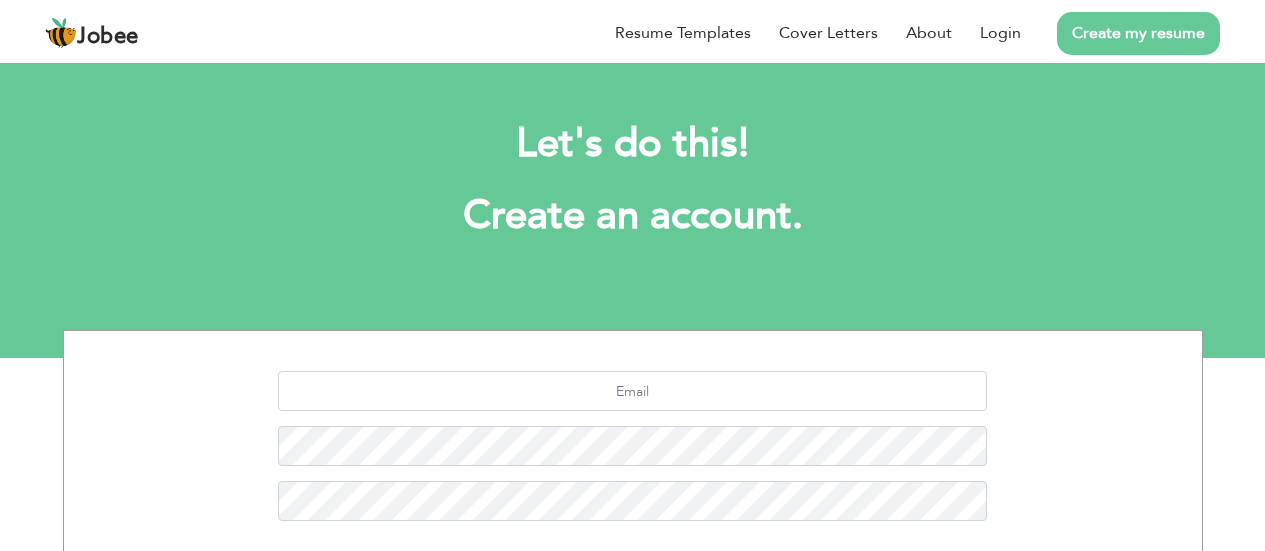 scroll, scrollTop: 0, scrollLeft: 0, axis: both 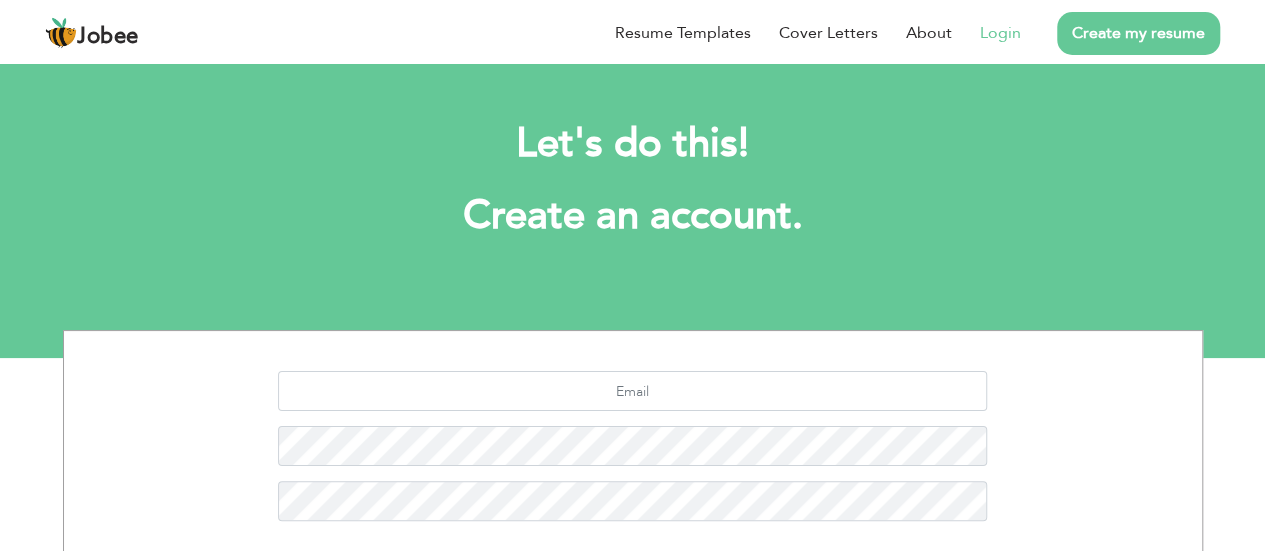 click on "Login" at bounding box center (1000, 33) 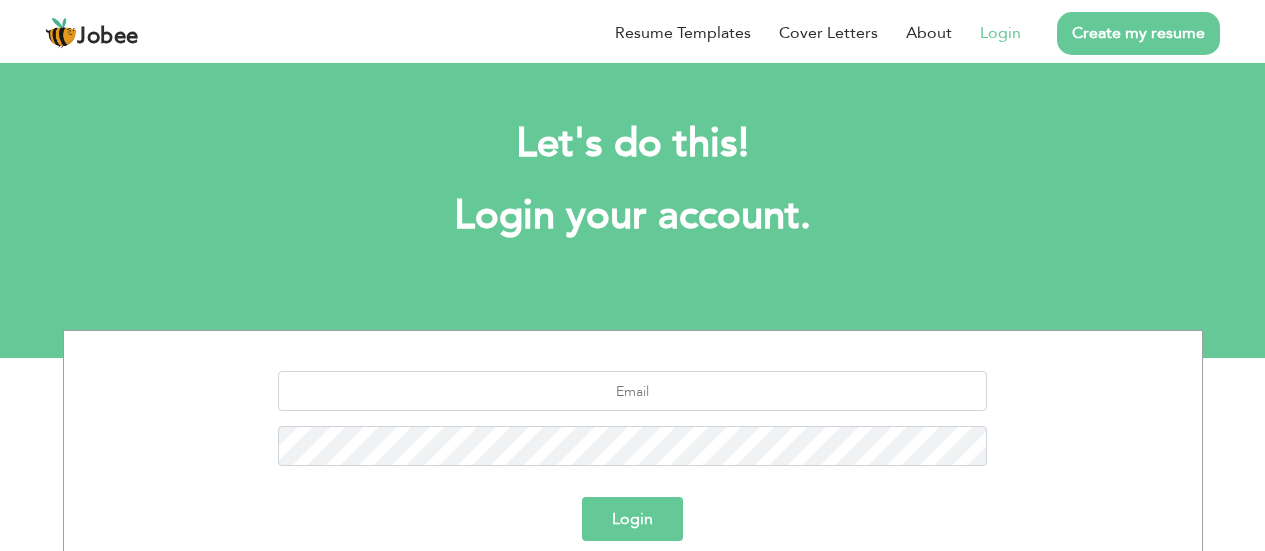 scroll, scrollTop: 0, scrollLeft: 0, axis: both 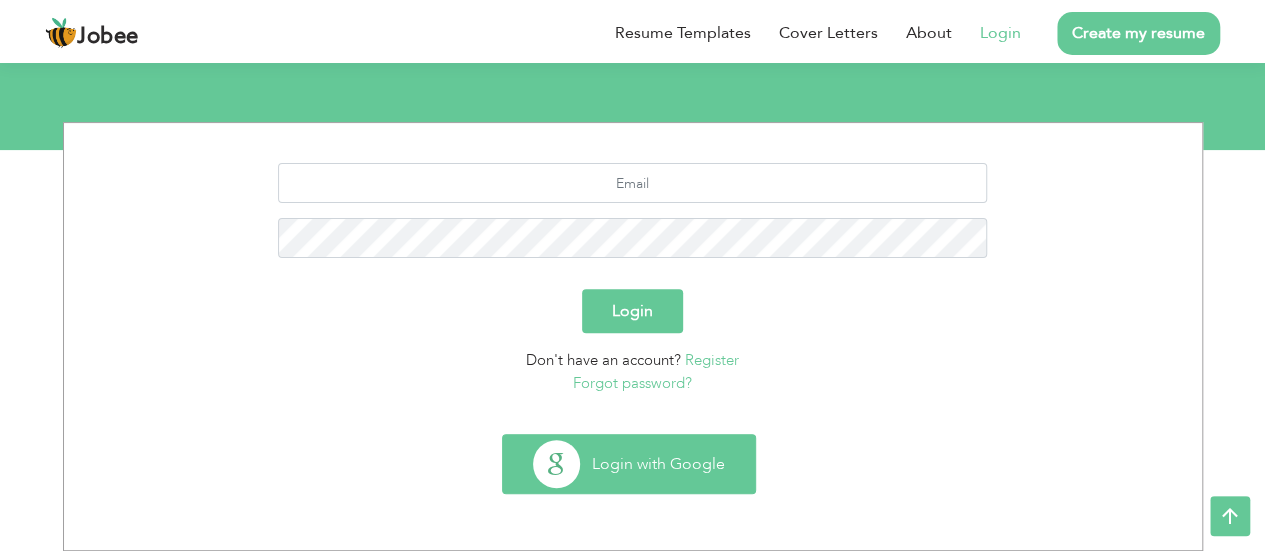 click on "Login with Google" at bounding box center [629, 464] 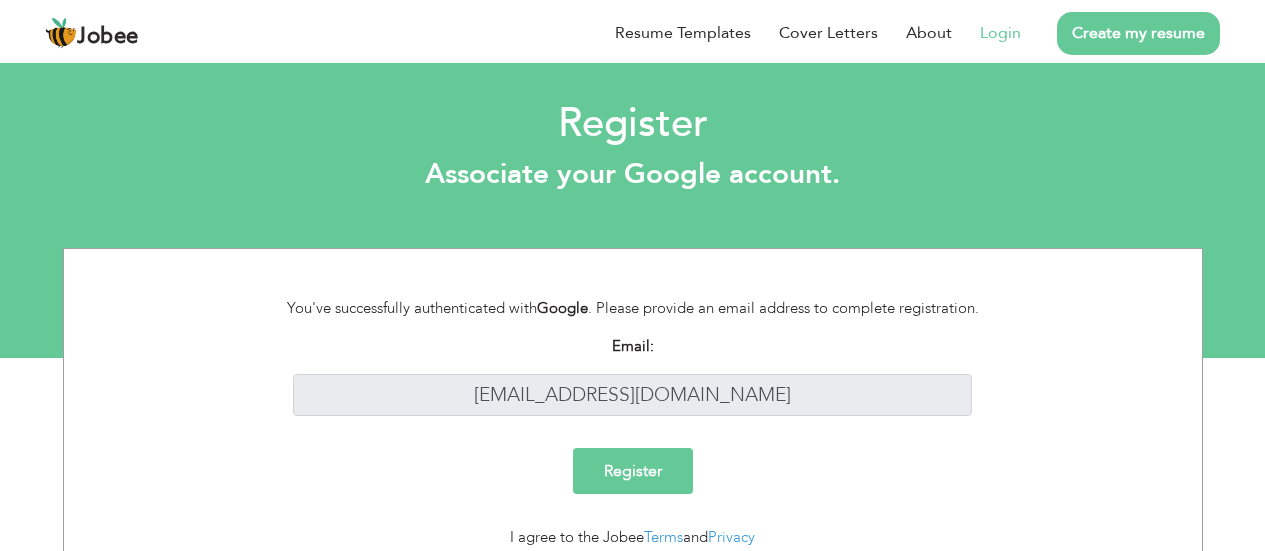 scroll, scrollTop: 0, scrollLeft: 0, axis: both 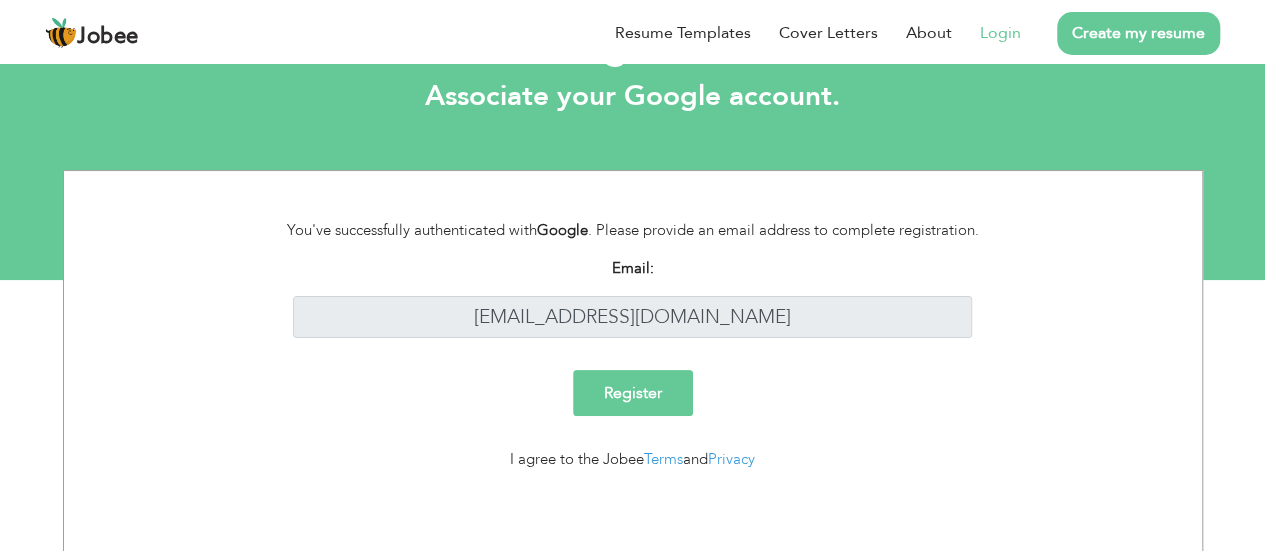 click on "Register" at bounding box center [633, 393] 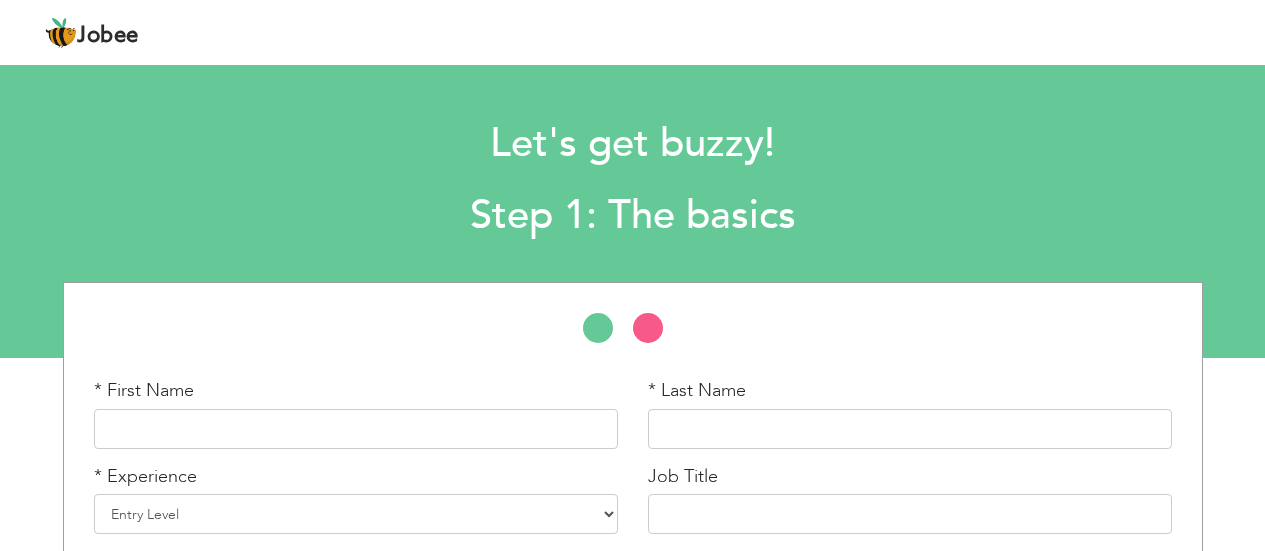 scroll, scrollTop: 0, scrollLeft: 0, axis: both 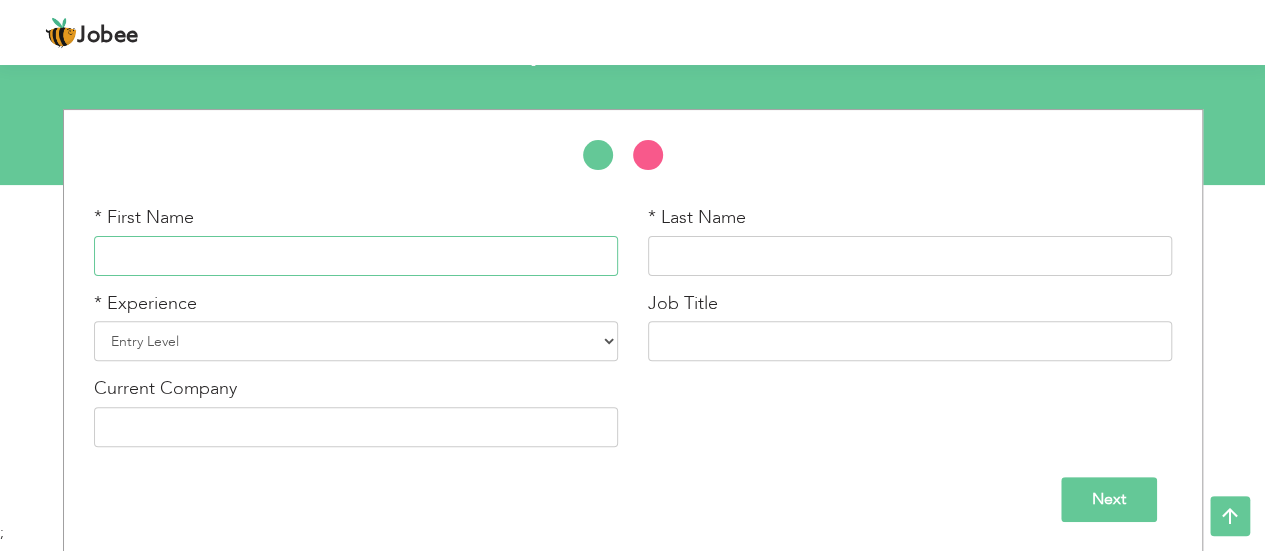 click at bounding box center [356, 256] 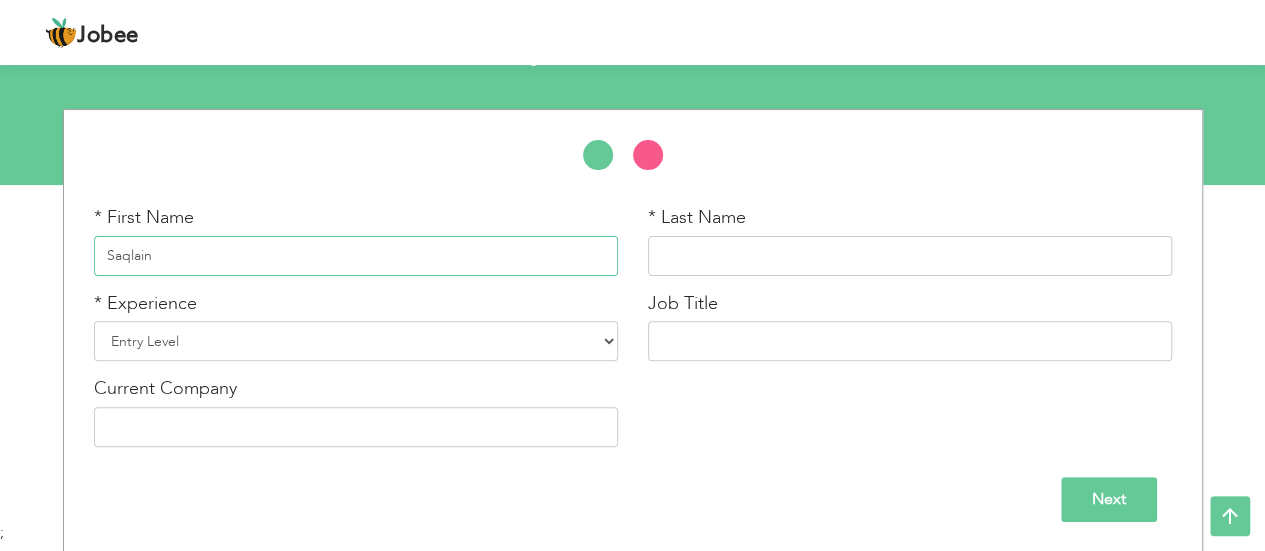type on "Saqlain" 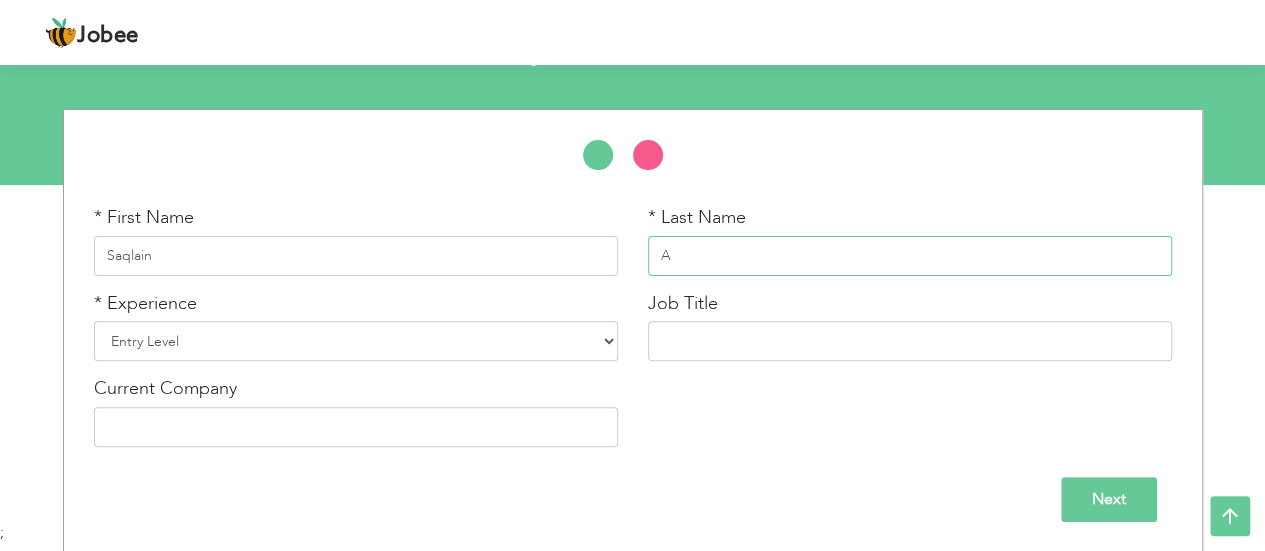 click on "A" at bounding box center [910, 256] 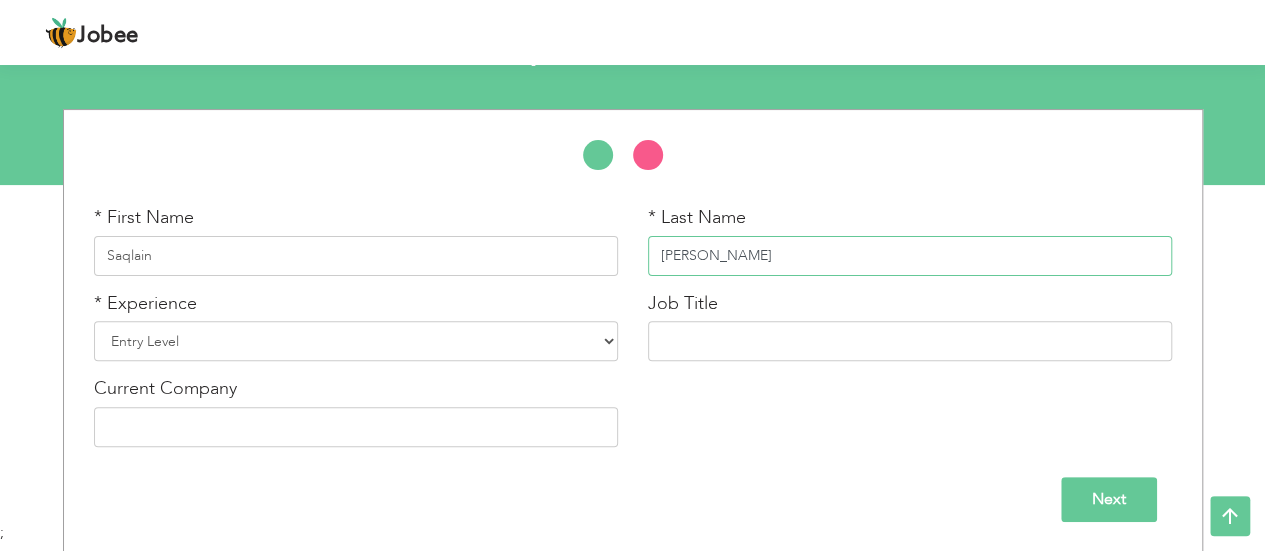 type on "Abbas" 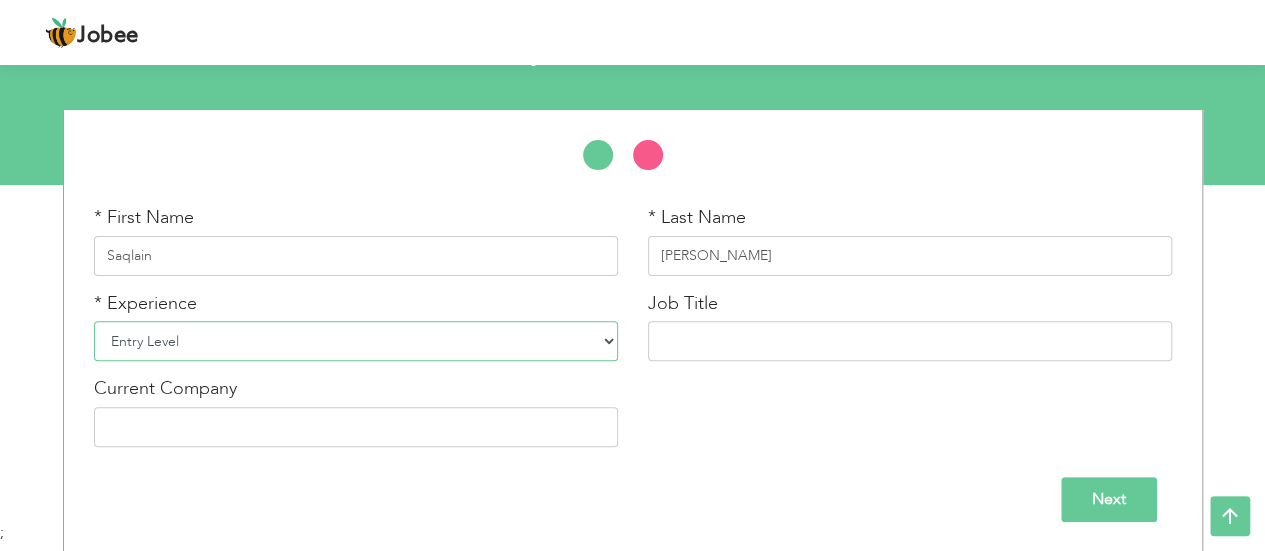 click on "Entry Level
Less than 1 Year
1 Year
2 Years
3 Years
4 Years
5 Years
6 Years
7 Years
8 Years
9 Years
10 Years
11 Years
12 Years
13 Years
14 Years
15 Years
16 Years
17 Years
18 Years
19 Years
20 Years
21 Years
22 Years
23 Years
24 Years
25 Years
26 Years
27 Years
28 Years
29 Years
30 Years
31 Years
32 Years
33 Years
34 Years
35 Years
More than 35 Years" at bounding box center [356, 341] 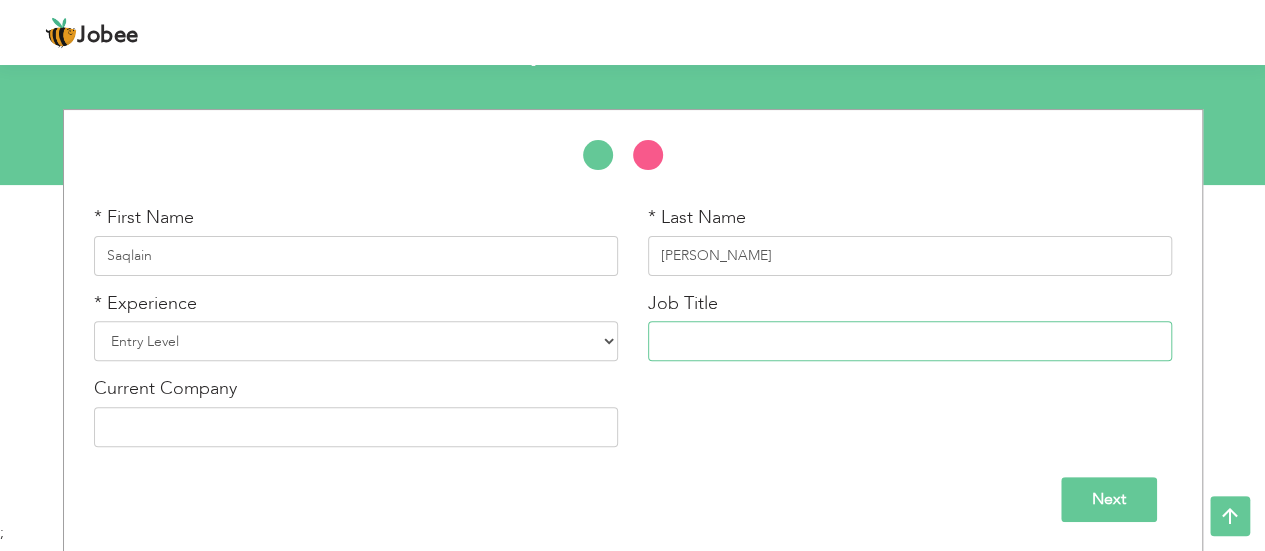 click at bounding box center (910, 341) 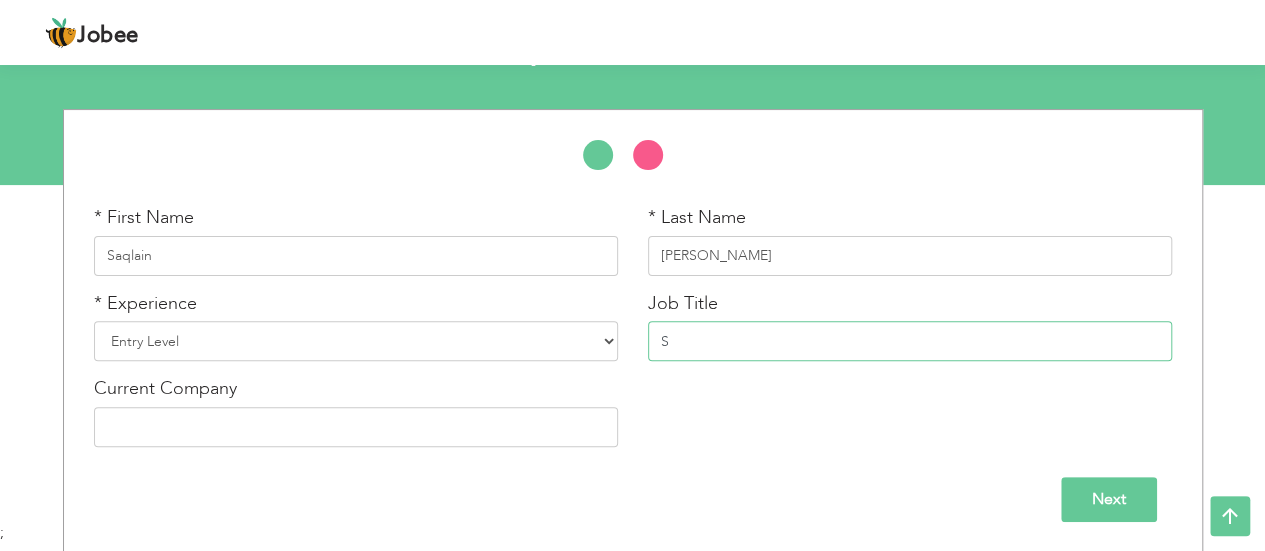 type on "SQA Intern / Software Quality Assurance Intern" 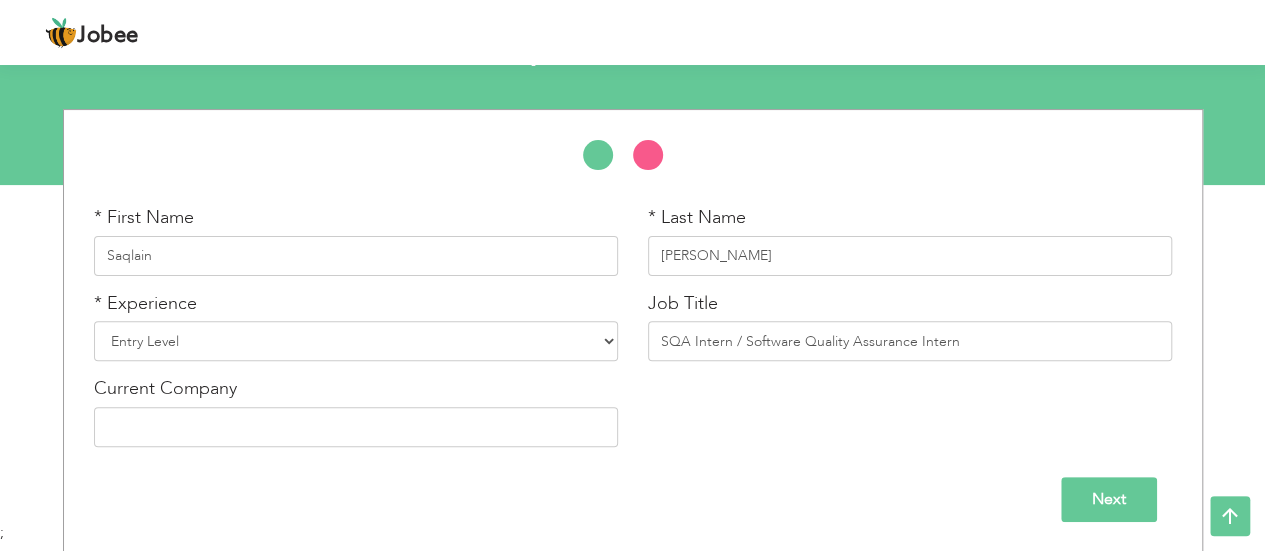 click on "* First Name
Saqlain
* Last Name
Abbas
* Experience
Entry Level
Less than 1 Year
1 Year
2 Years
3 Years
4 Years
5 Years
6 Years
7 Years
8 Years
9 Years
10 Years
11 Years
12 Years
13 Years
14 Years
15 Years
16 Years
17 Years
18 Years
19 Years
20 Years
21 Years
22 Years
23 Years
24 Years
25 Years
26 Years
27 Years
28 Years
29 Years
30 Years
31 Years
32 Years
33 Years
34 Years
35 Years
Job Title" at bounding box center [633, 333] 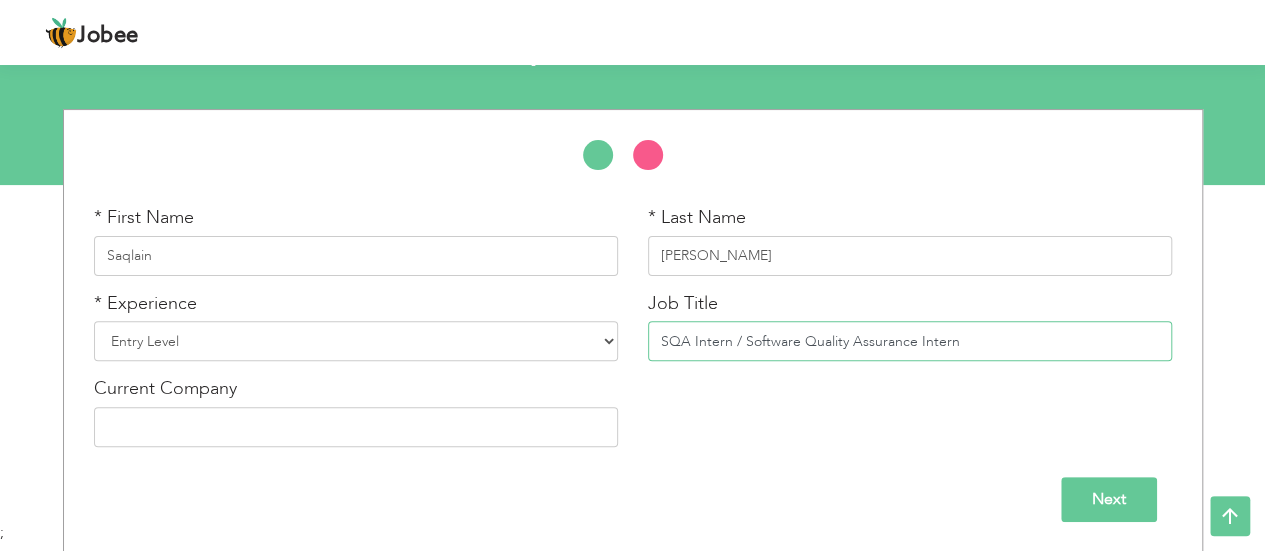 click on "SQA Intern / Software Quality Assurance Intern" at bounding box center (910, 341) 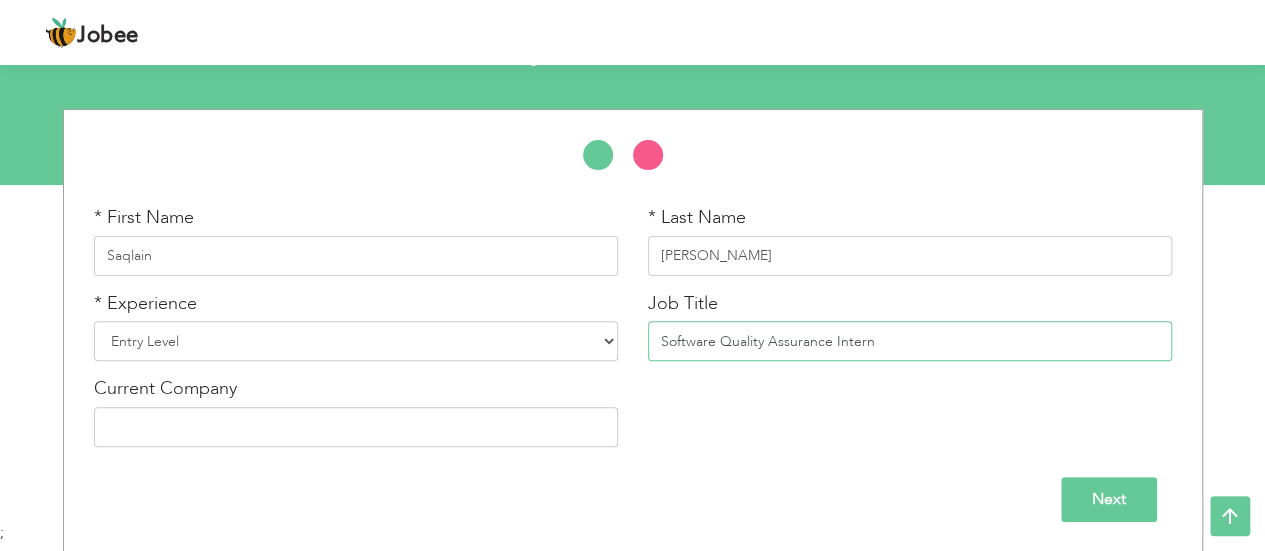 type on "Software Quality Assurance Intern" 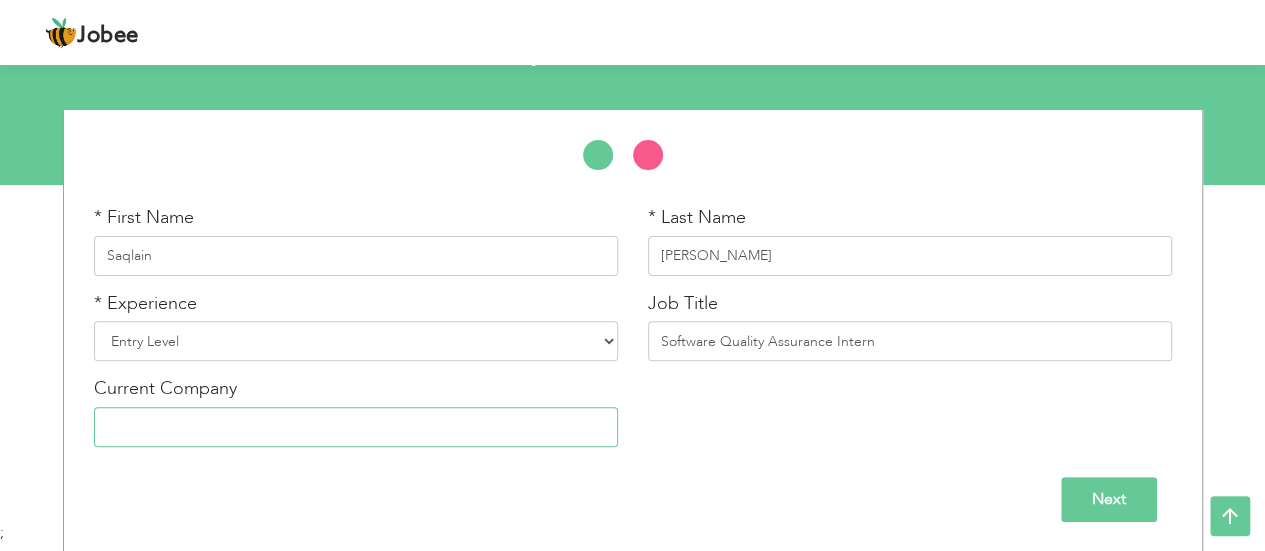 click at bounding box center [356, 427] 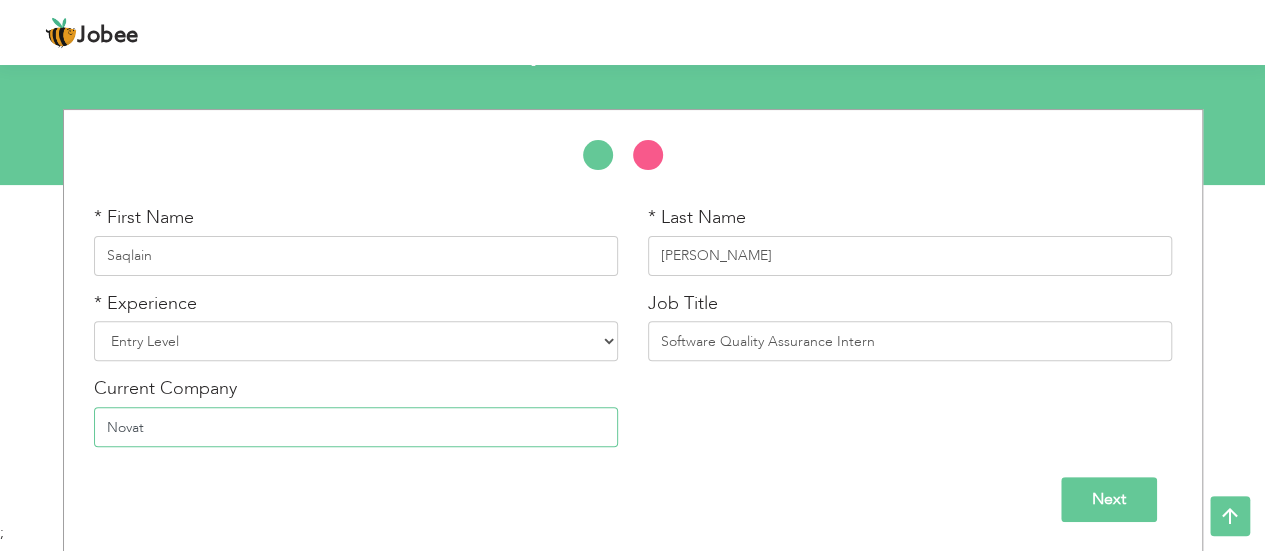 click on "Novat" at bounding box center [356, 427] 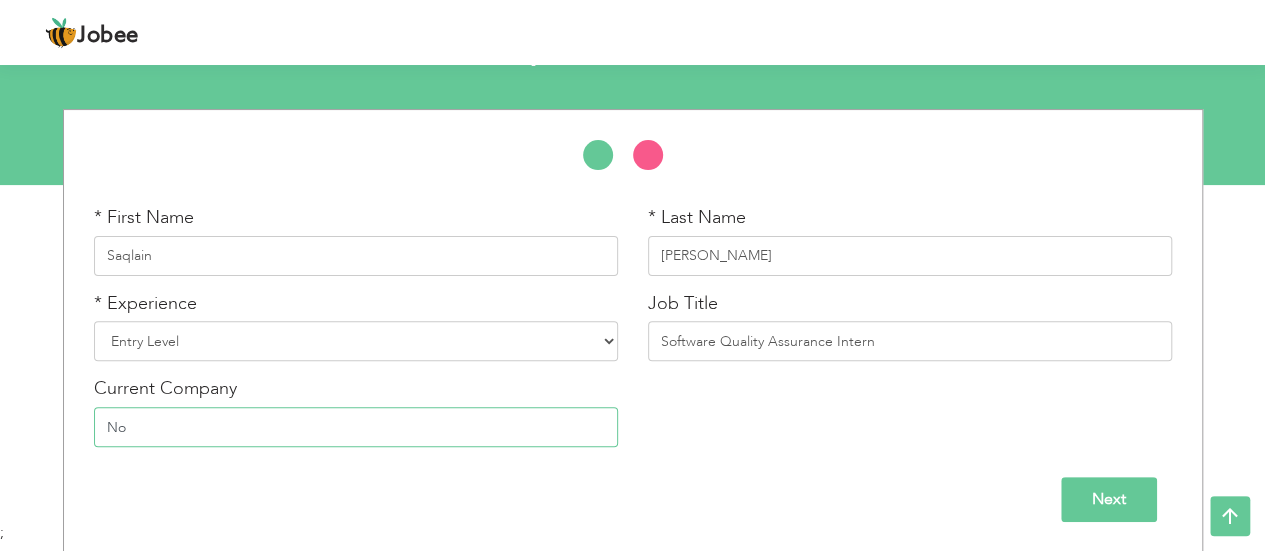 type on "N" 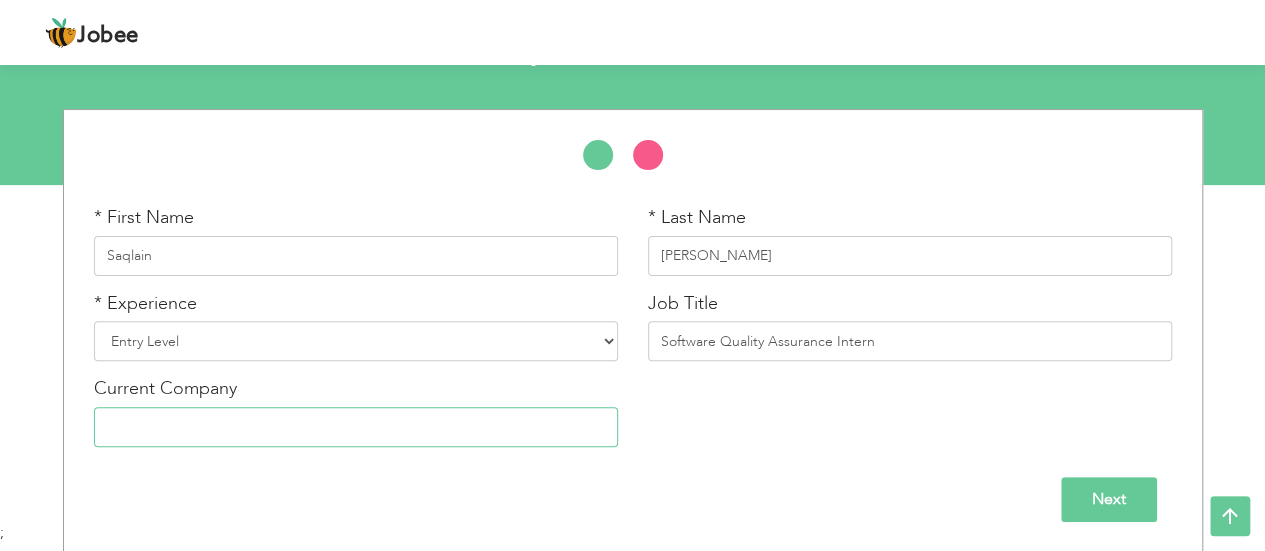 paste on "We are looking for a motivated Test Automation Intern to join our team for a 3-month paid internship. You will work on real-world web automation projects using Playwright with Python. This is a great opportunity to build practical skills. What We’re Looking For: Basic knowledge of Python Familiarity with Playwright or any UI automation tool Understanding of software testing concepts Familiarity with writing test cases Eagerness to learn and contribute Familiarity with using project management tools  What You’ll Do:  Automate web applications using Playwright + Python  Write and maintain test scripts  Work closely with QA and development teams  Duration: 3 Months (Paid) Location: I-10/3, Islamabad Company: Autosphere" 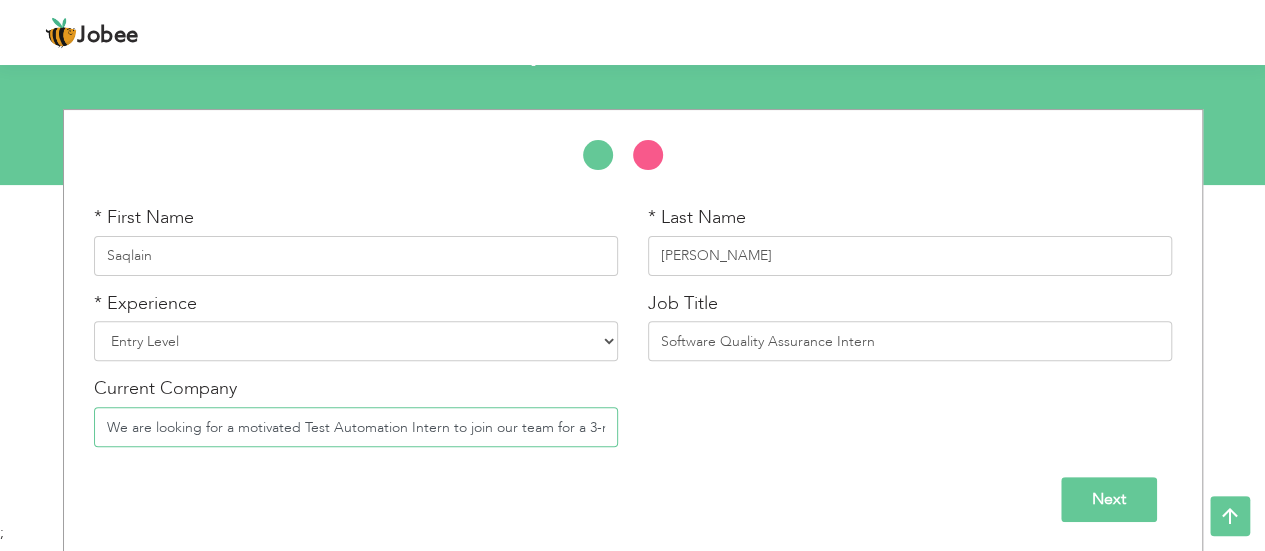 scroll, scrollTop: 0, scrollLeft: 4018, axis: horizontal 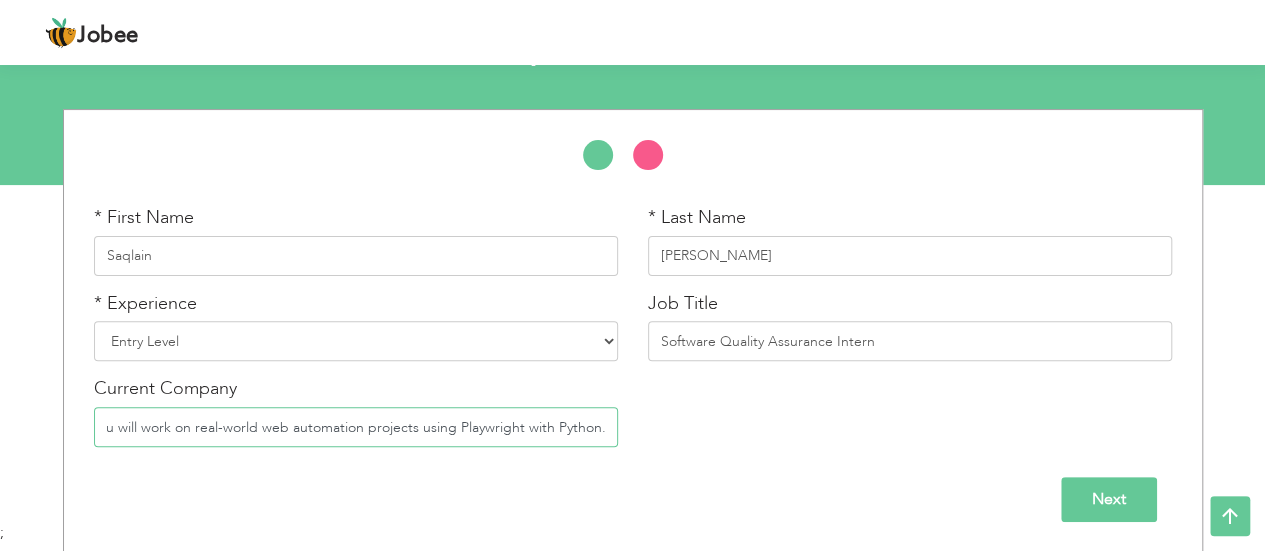 type on "We are looking for a motivated Test Automation Intern to join our team for a 3-month paid internship. You will work on real-world web automation projects using Playwright with Python. This is a grea" 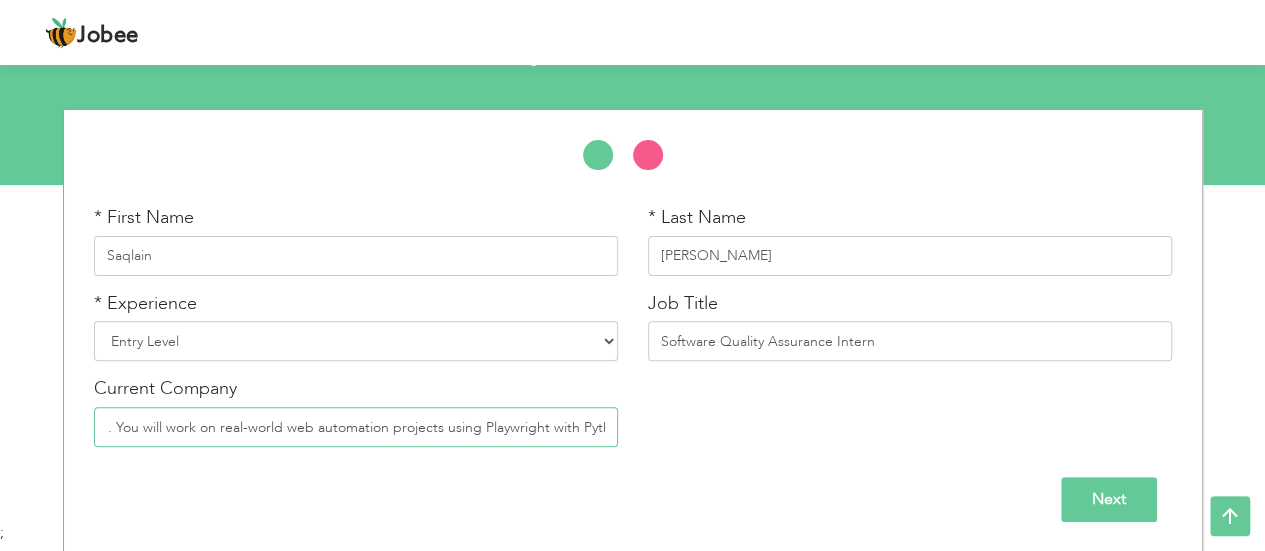 scroll, scrollTop: 0, scrollLeft: 0, axis: both 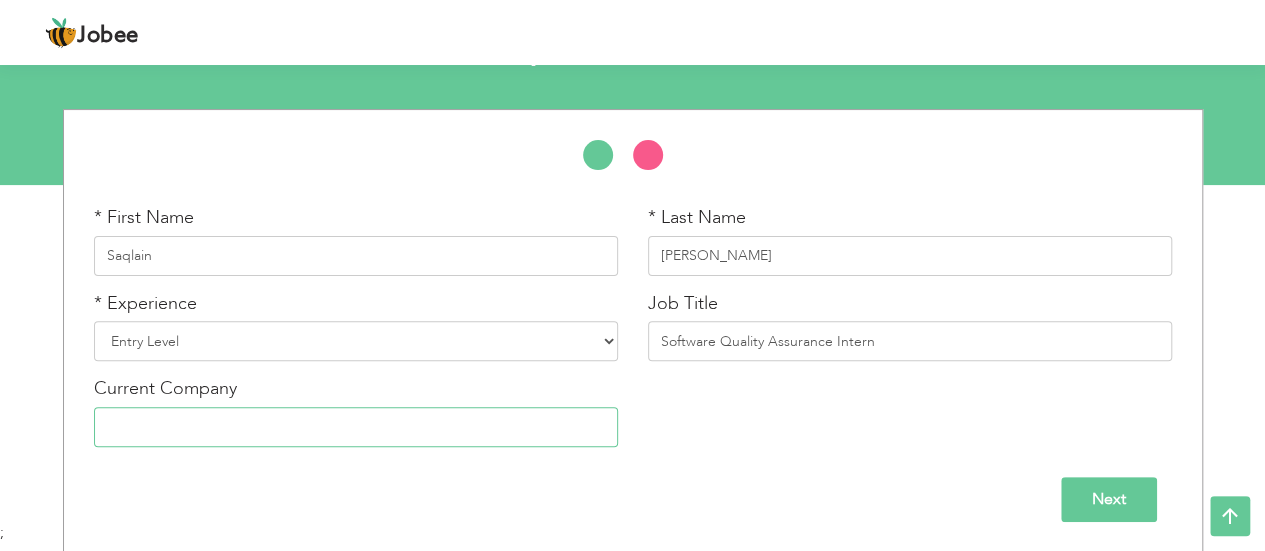 click at bounding box center [356, 427] 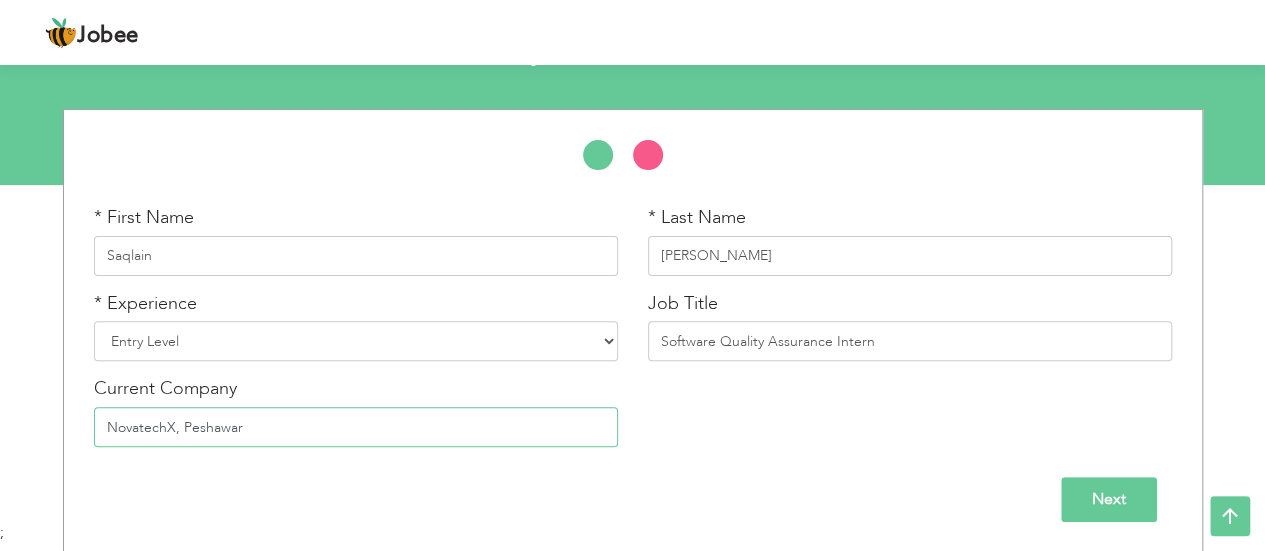 type on "NovatechX, Peshawar" 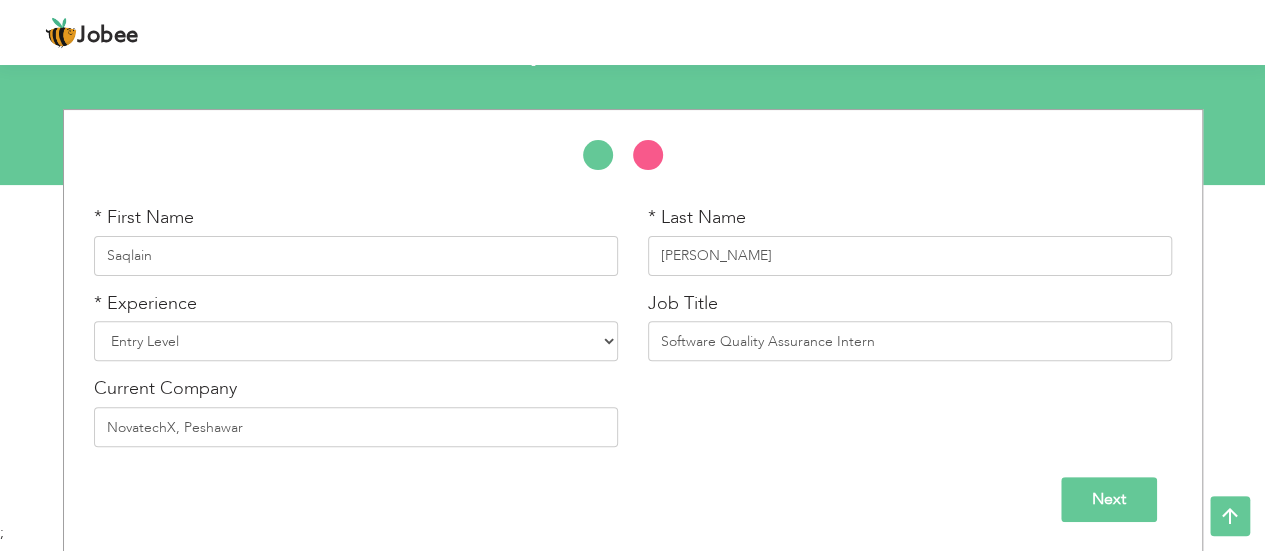 click on "Next" at bounding box center [1109, 499] 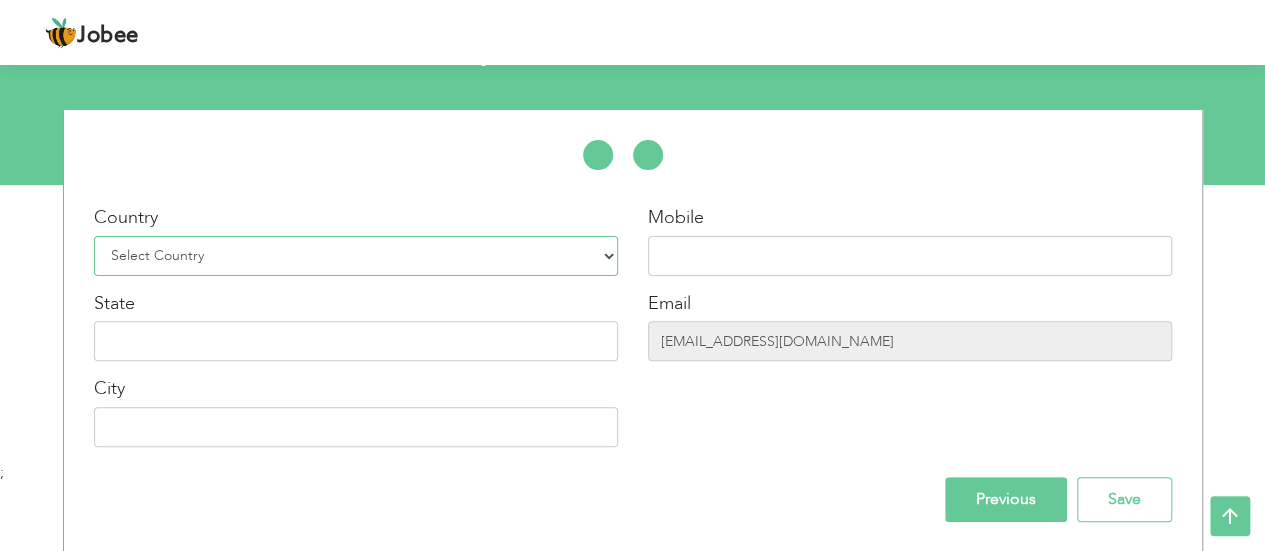 click on "Select Country
Afghanistan
Albania
Algeria
American Samoa
Andorra
Angola
Anguilla
Antarctica
Antigua and Barbuda
Argentina
Armenia
Aruba
Australia
Austria
Azerbaijan
Bahamas
Bahrain
Bangladesh
Barbados
Belarus
Belgium
Belize
Benin
Bermuda
Bhutan
Bolivia
Bosnia-Herzegovina
Botswana
Bouvet Island
Brazil
British Indian Ocean Territory
Brunei Darussalam
Bulgaria
Burkina Faso
Burundi
Cambodia
Cameroon
Canada
Cape Verde
Cayman Islands
Central African Republic
Chad
Chile
China
Christmas Island
Cocos (Keeling) Islands
Colombia
Comoros
Congo
Congo, Dem. Republic
Cook Islands
Costa Rica
Croatia
Cuba
Cyprus
Czech Rep
Denmark
Djibouti
Dominica
Dominican Republic
Ecuador
Egypt
El Salvador
Equatorial Guinea
Eritrea
Estonia
Ethiopia
European Union
Falkland Islands (Malvinas)
Faroe Islands
Fiji
Finland
France
French Guiana
French Southern Territories
Gabon
Gambia
Georgia" at bounding box center (356, 256) 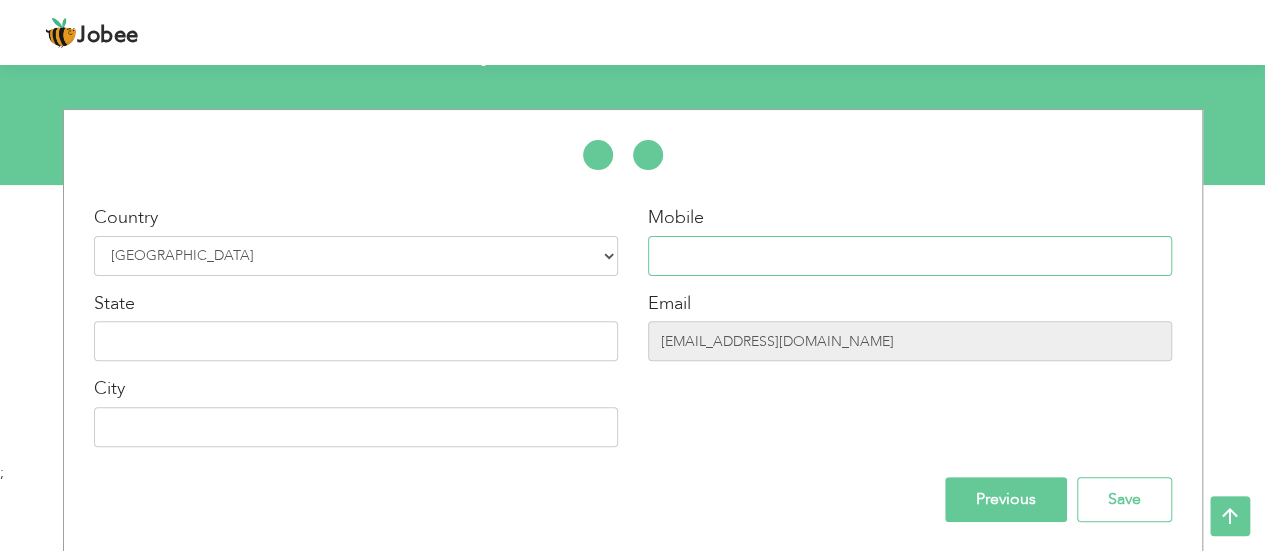 click at bounding box center (910, 256) 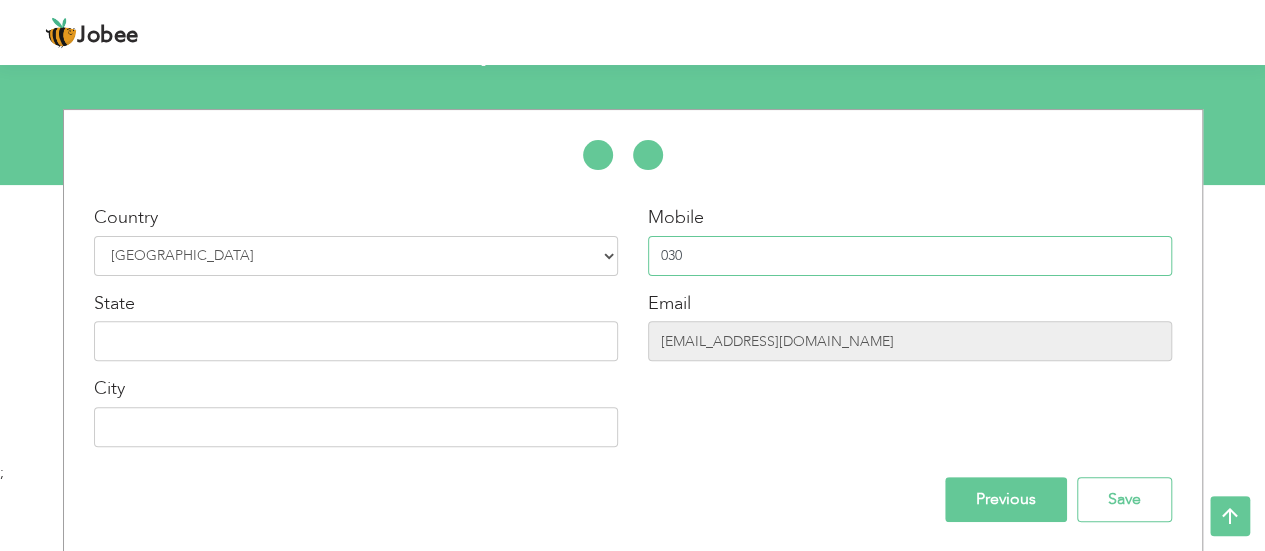 type on "03078650495" 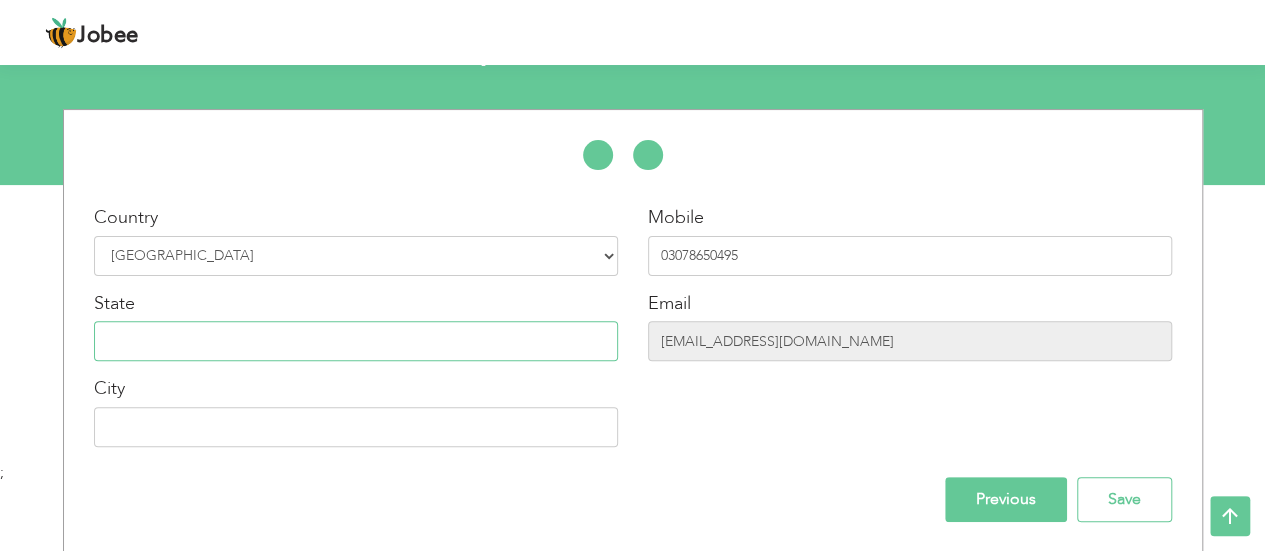 type on "Peshawar" 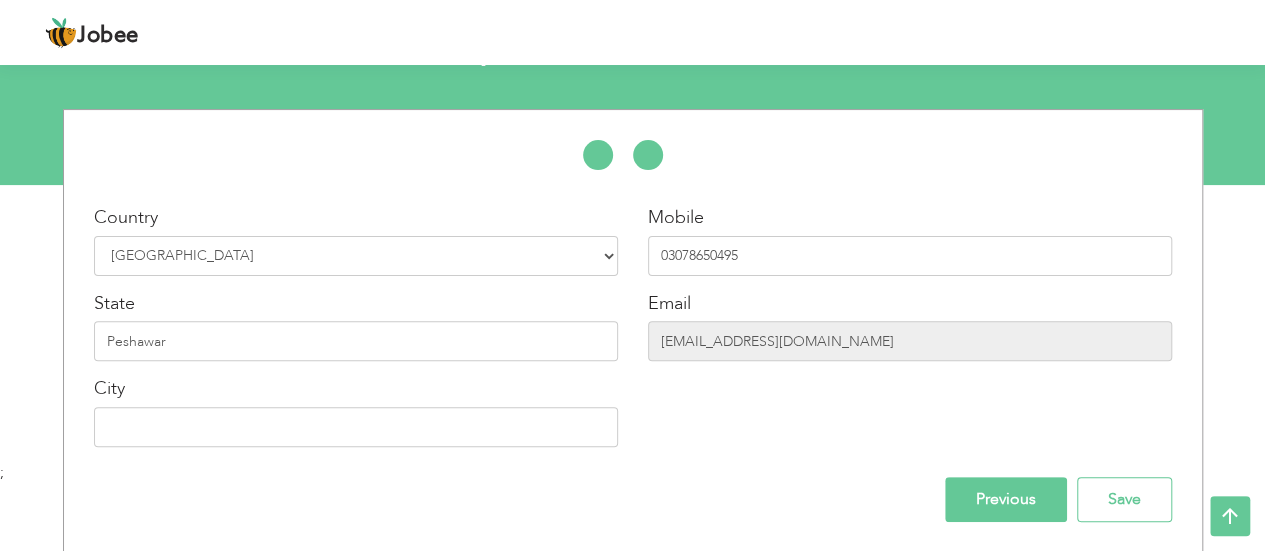 type on "Peshawar" 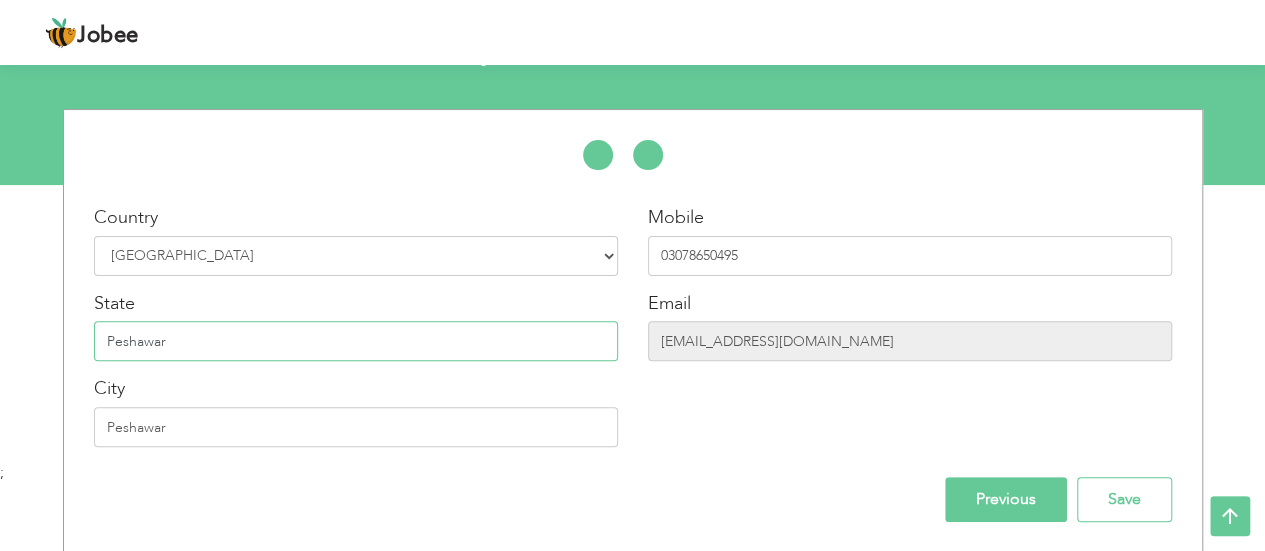 click on "Peshawar" at bounding box center [356, 341] 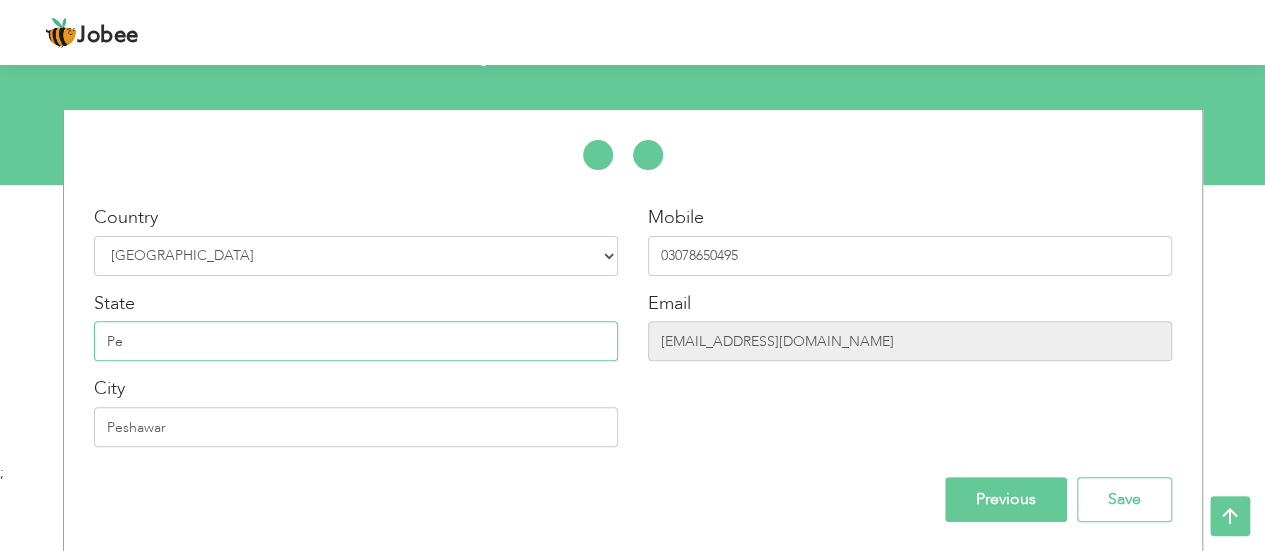 type on "P" 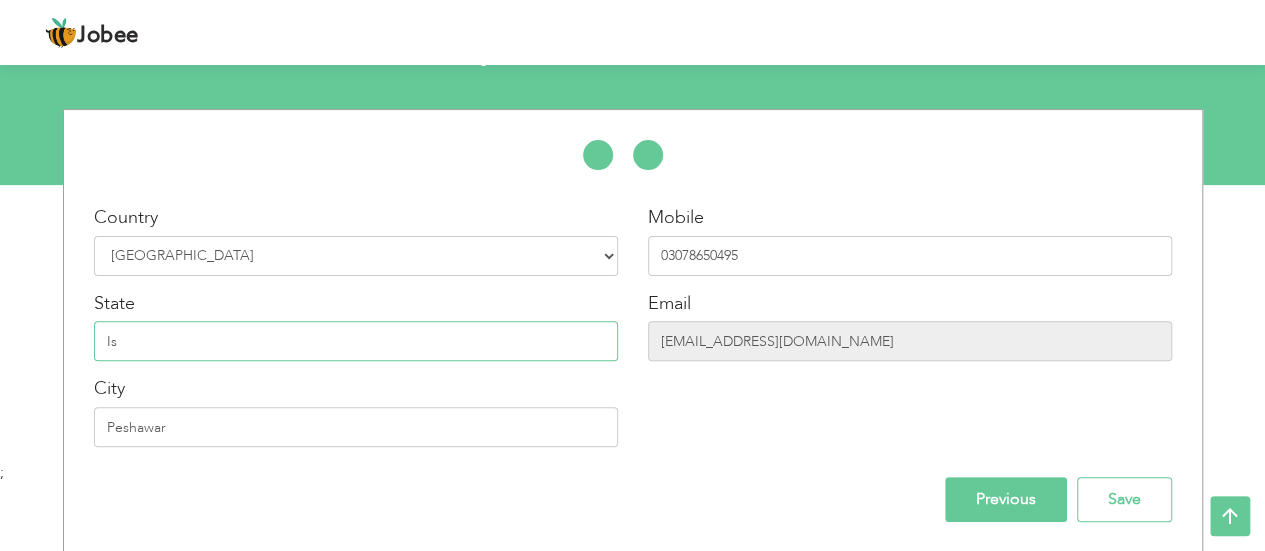 type on "I" 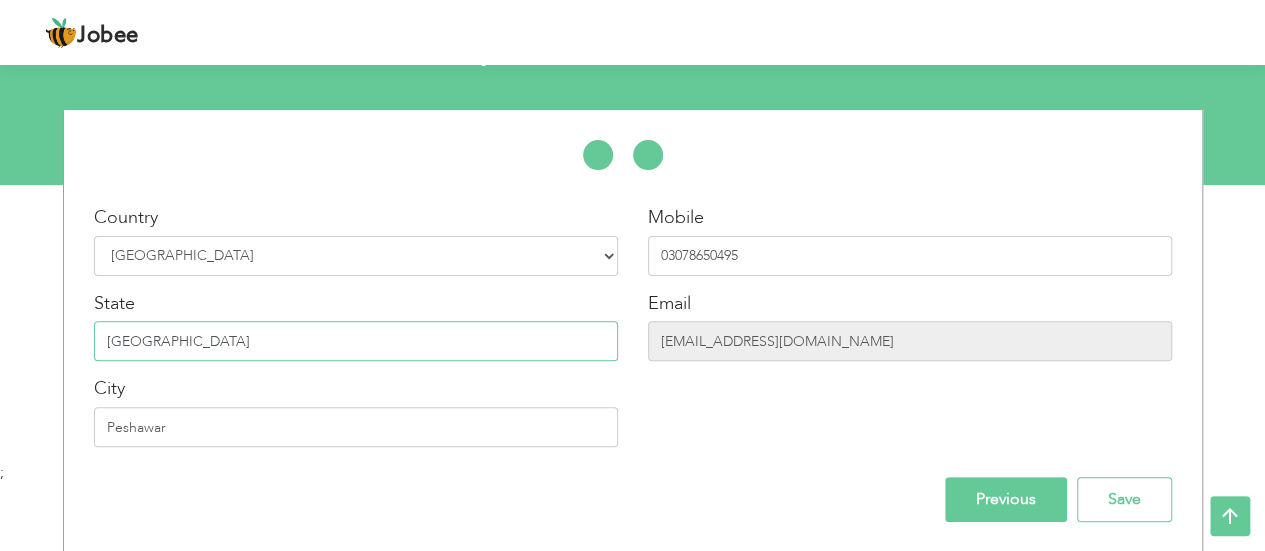 type on "[GEOGRAPHIC_DATA]" 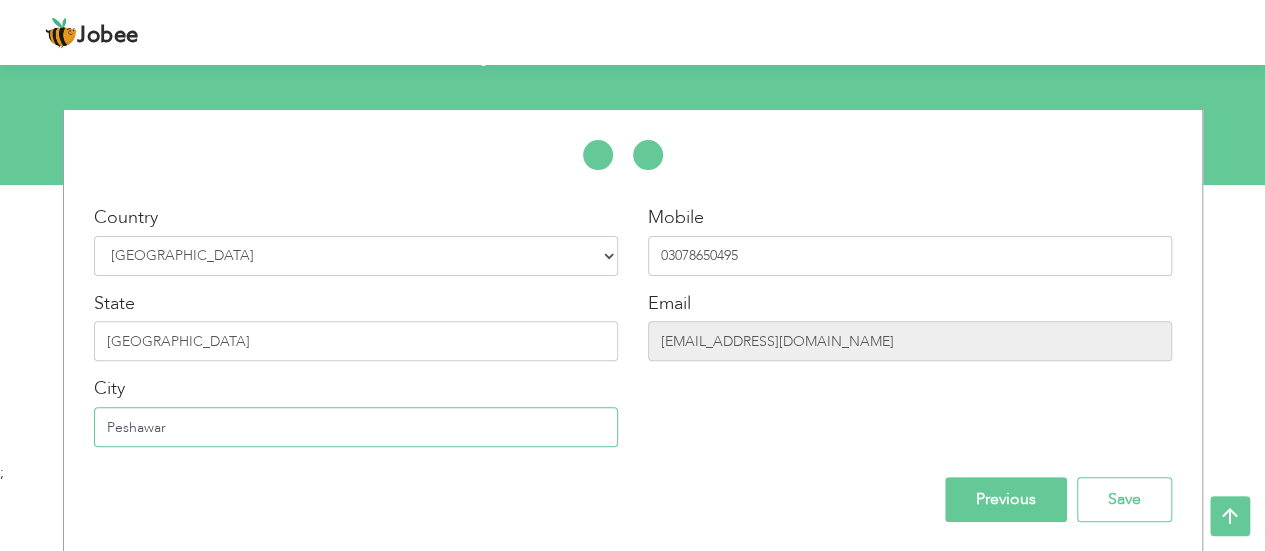 click on "Peshawar" at bounding box center [356, 427] 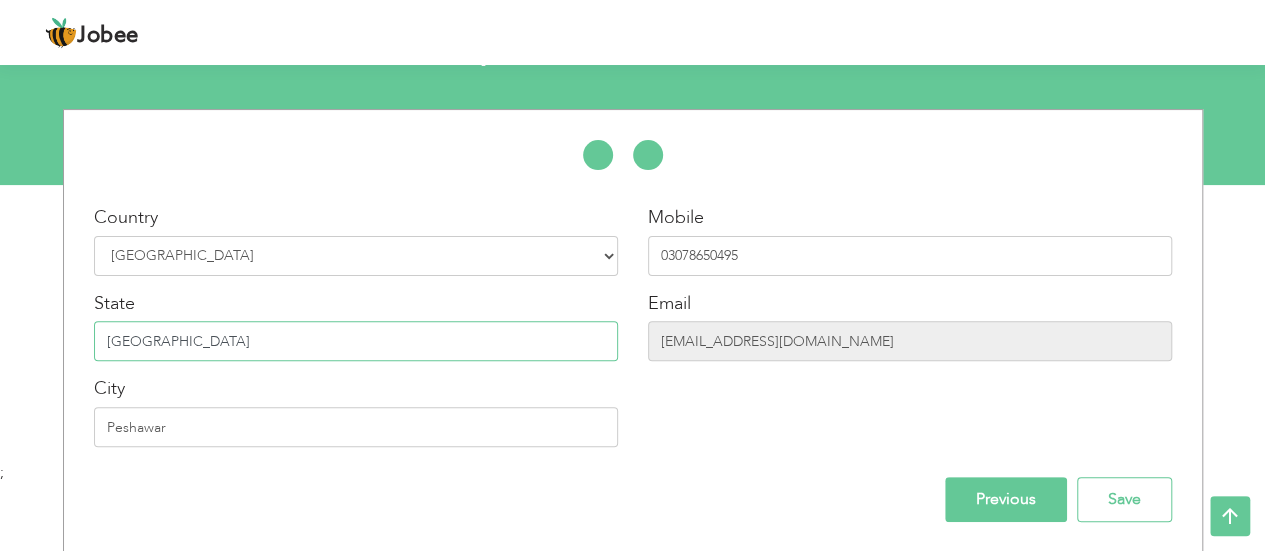 click on "[GEOGRAPHIC_DATA]" at bounding box center [356, 341] 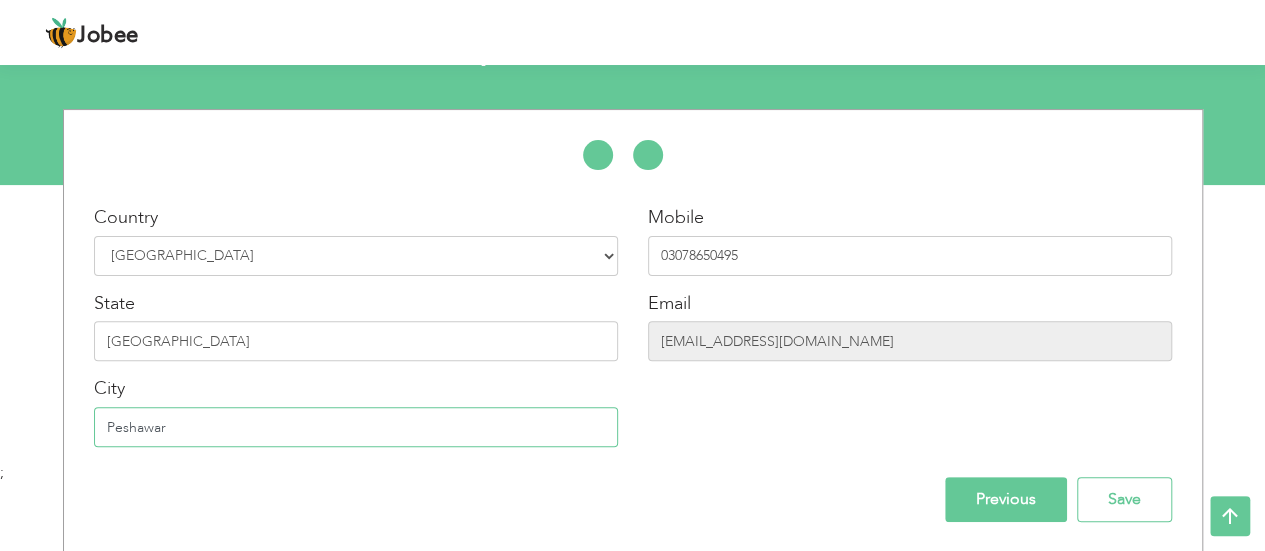 click on "Peshawar" at bounding box center (356, 427) 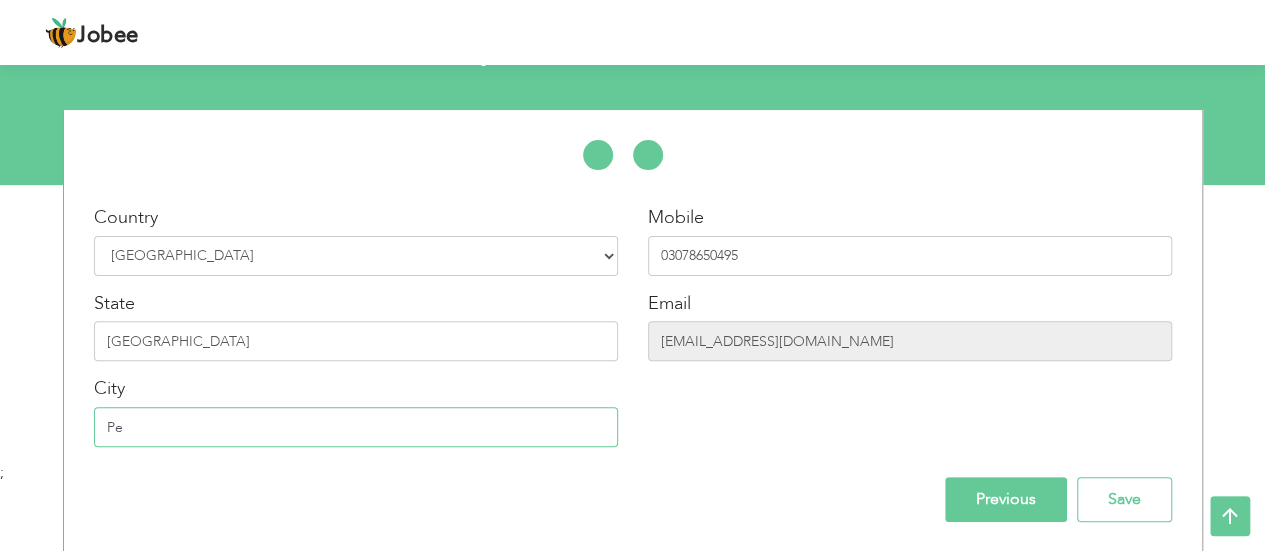 type on "P" 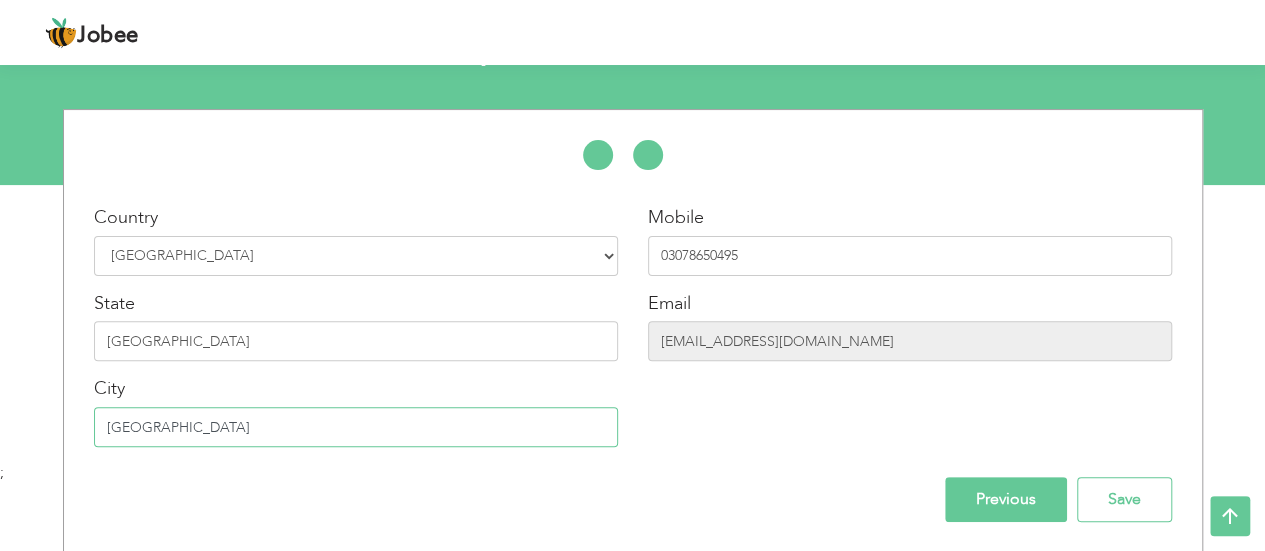 type on "[GEOGRAPHIC_DATA]" 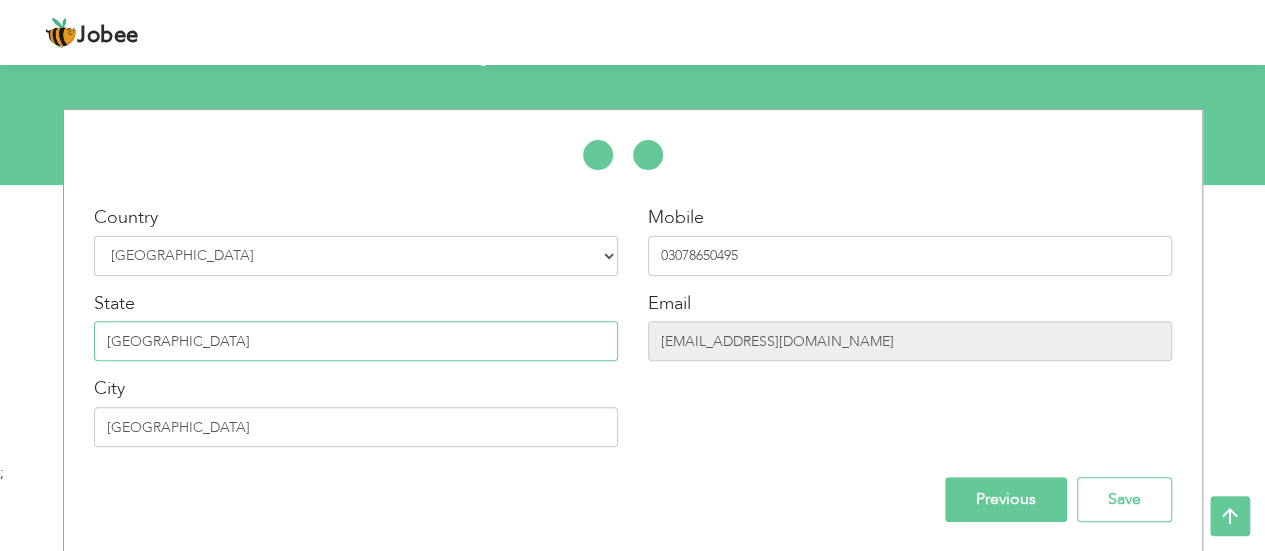 drag, startPoint x: 198, startPoint y: 353, endPoint x: 82, endPoint y: 351, distance: 116.01724 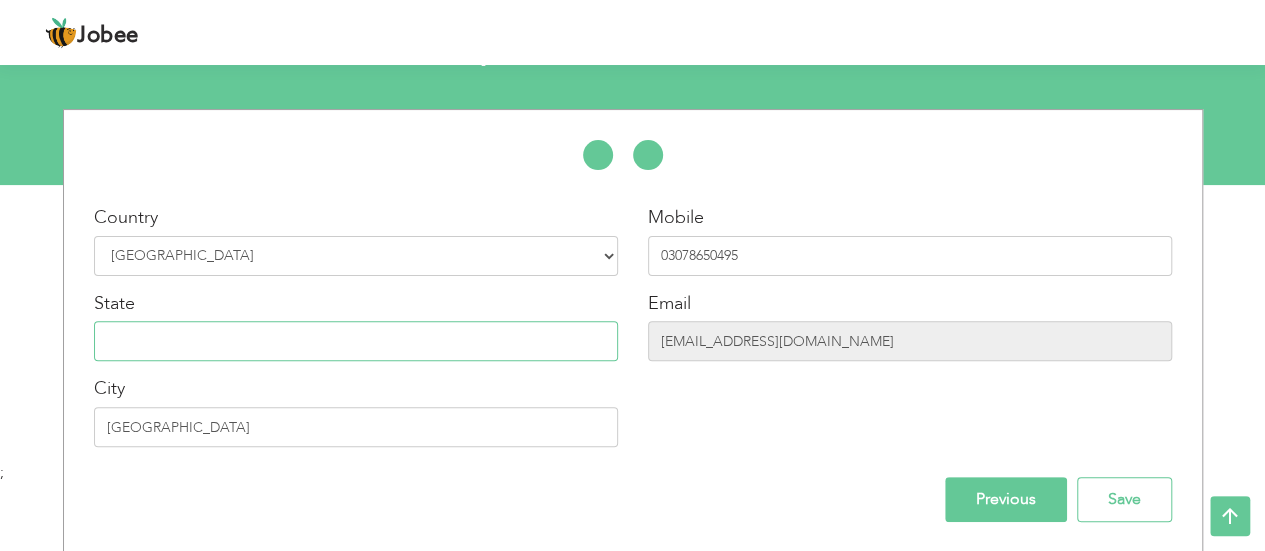 type 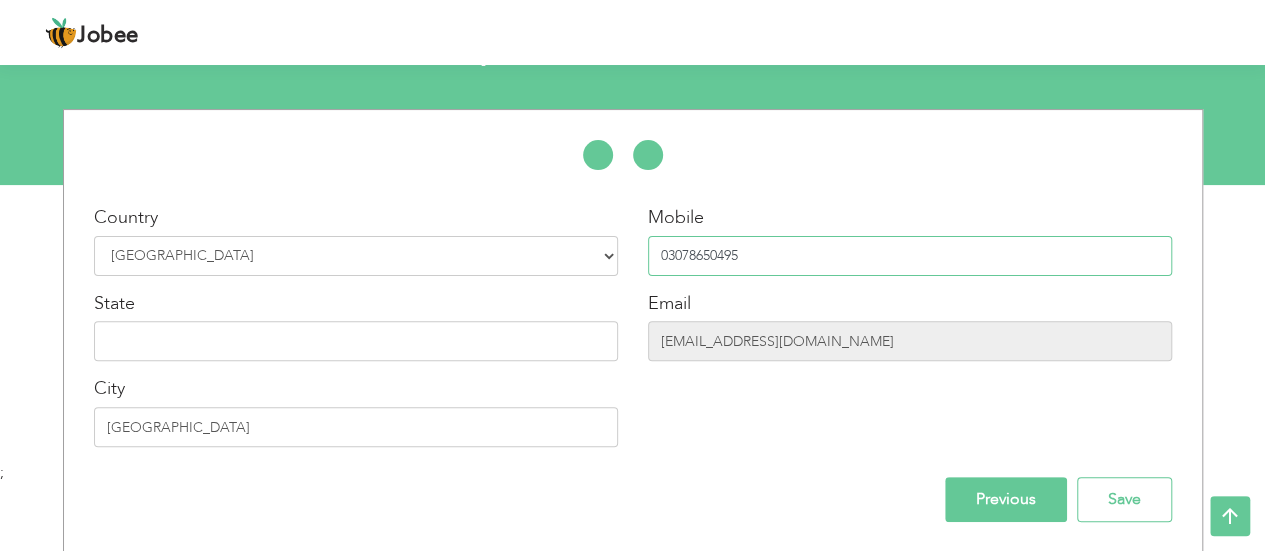 click on "03078650495" at bounding box center (910, 256) 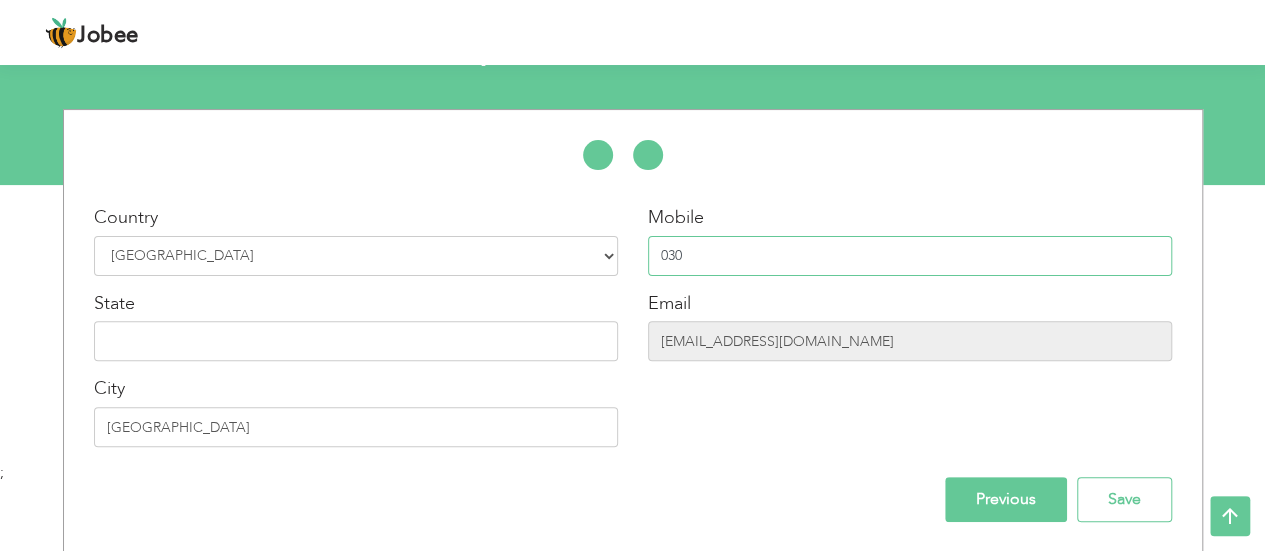 type on "03078650495" 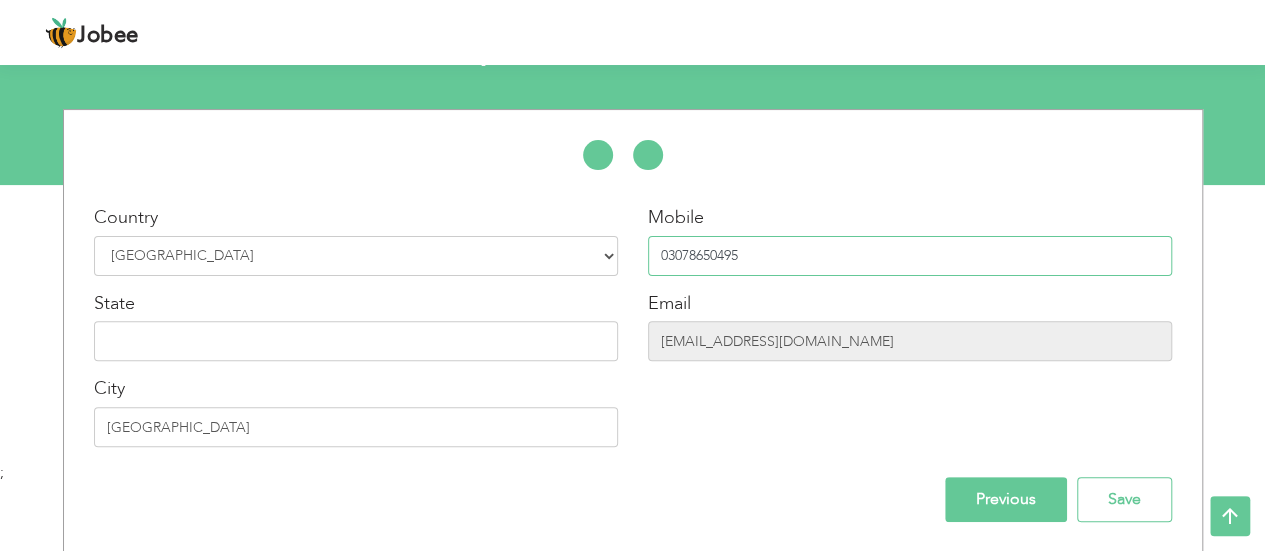 type on "Peshawar" 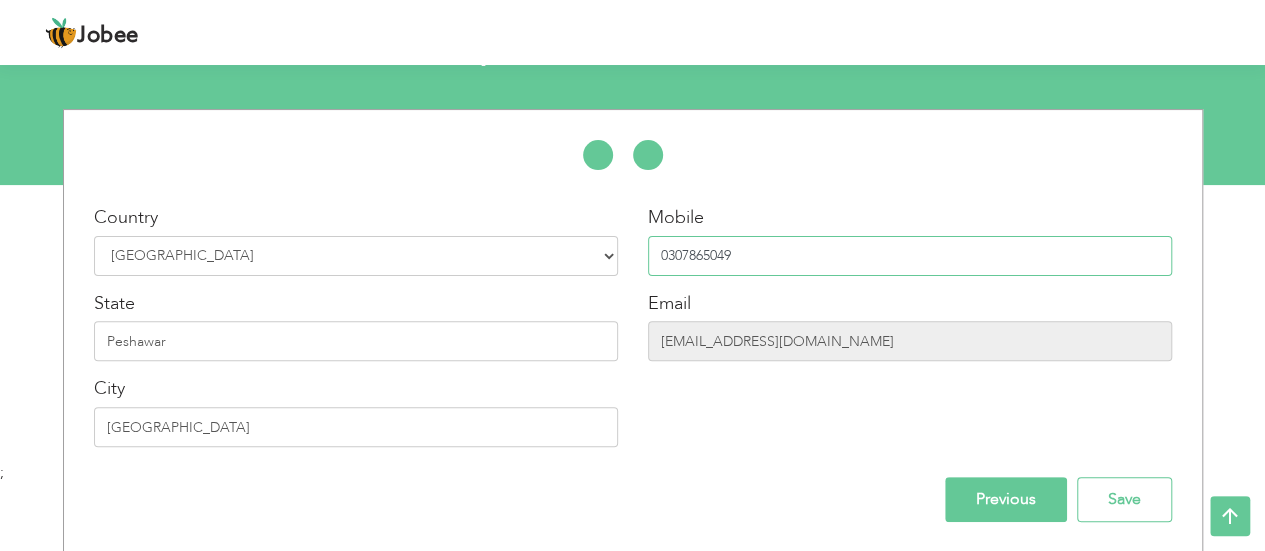 type on "03078650495" 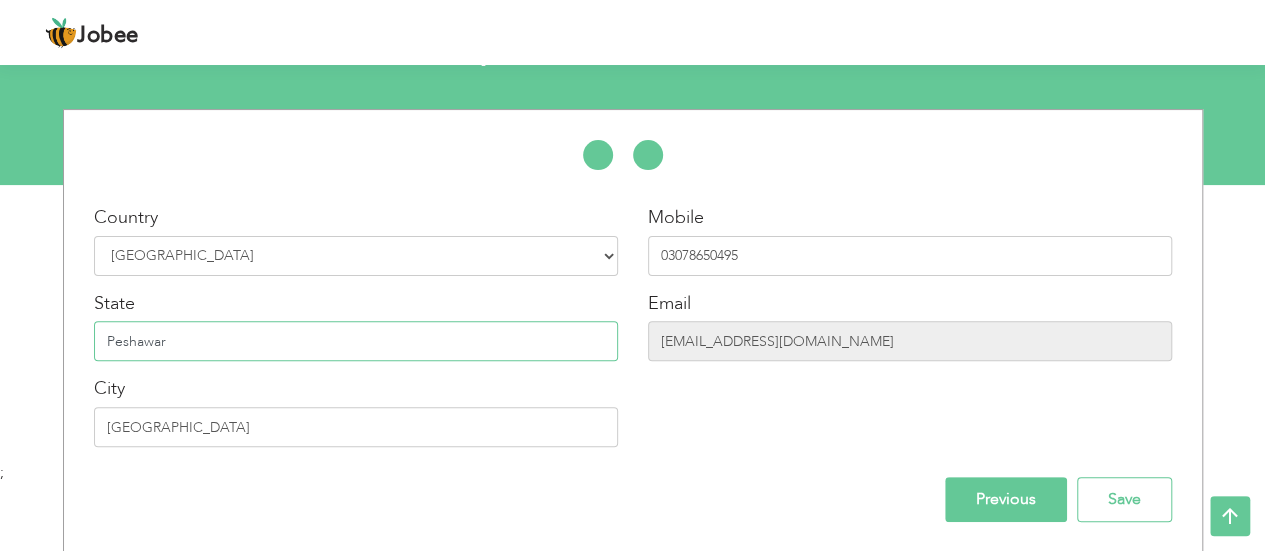 click on "Peshawar" at bounding box center [356, 341] 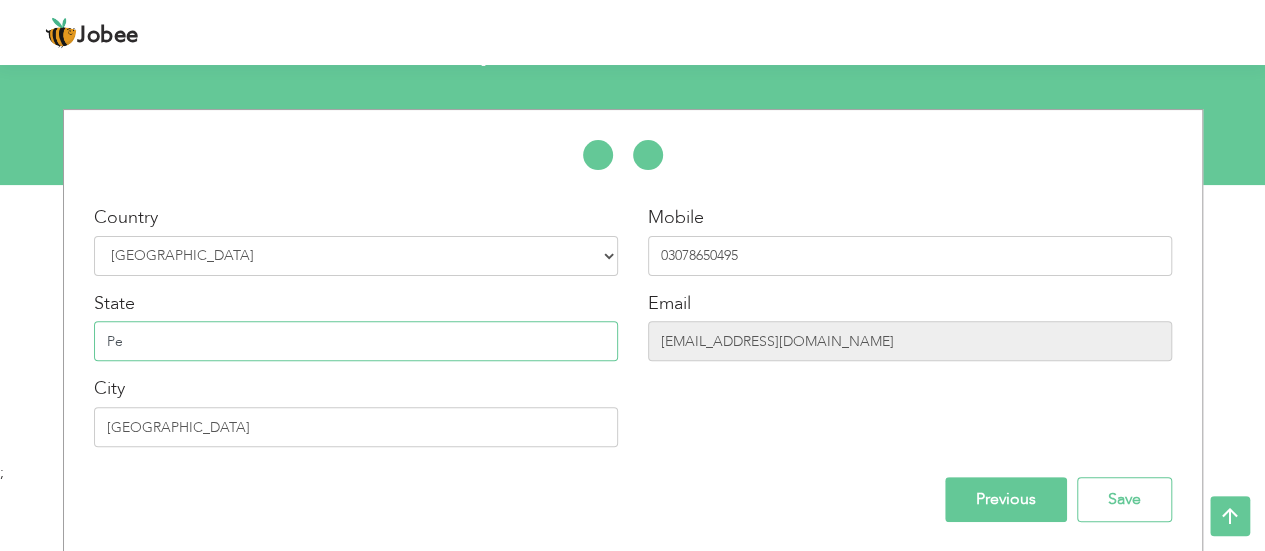 type on "P" 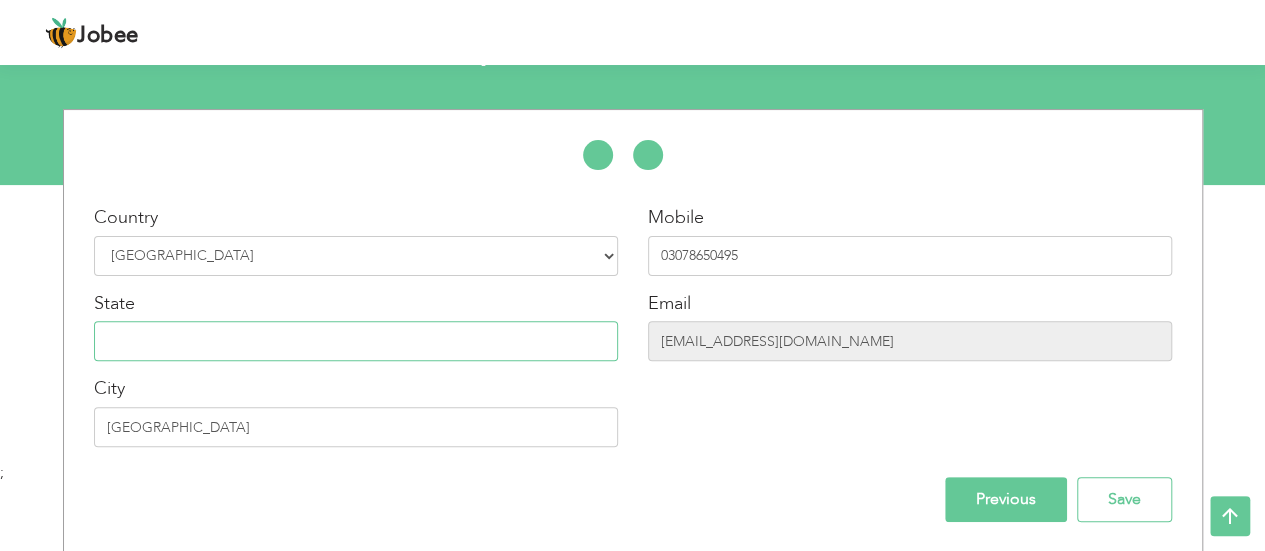 type 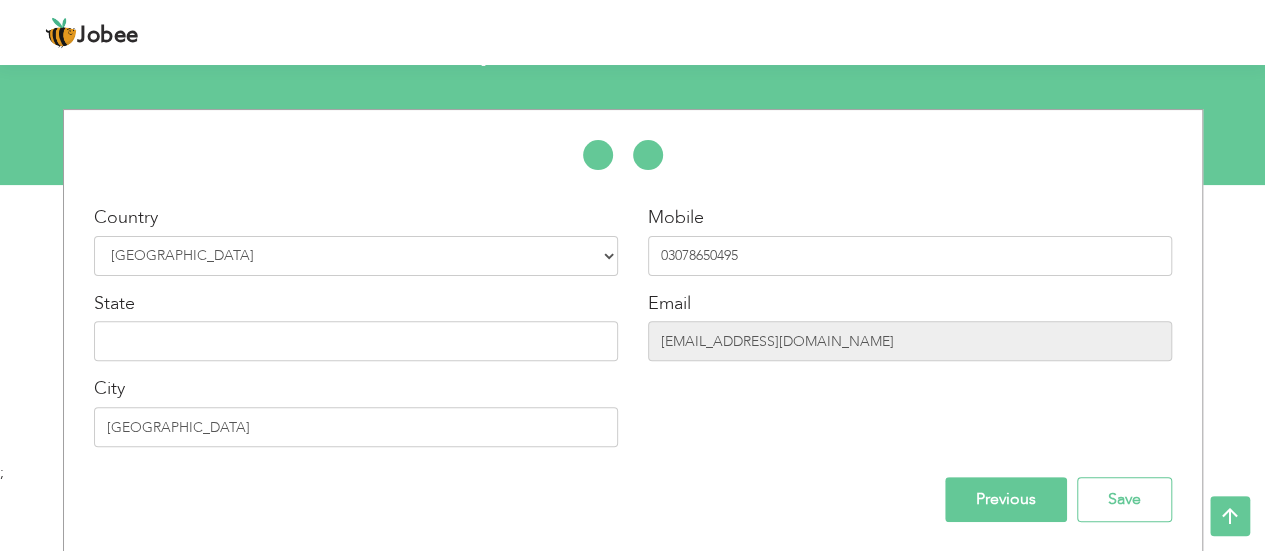 click on "Previous
Save" at bounding box center [633, 499] 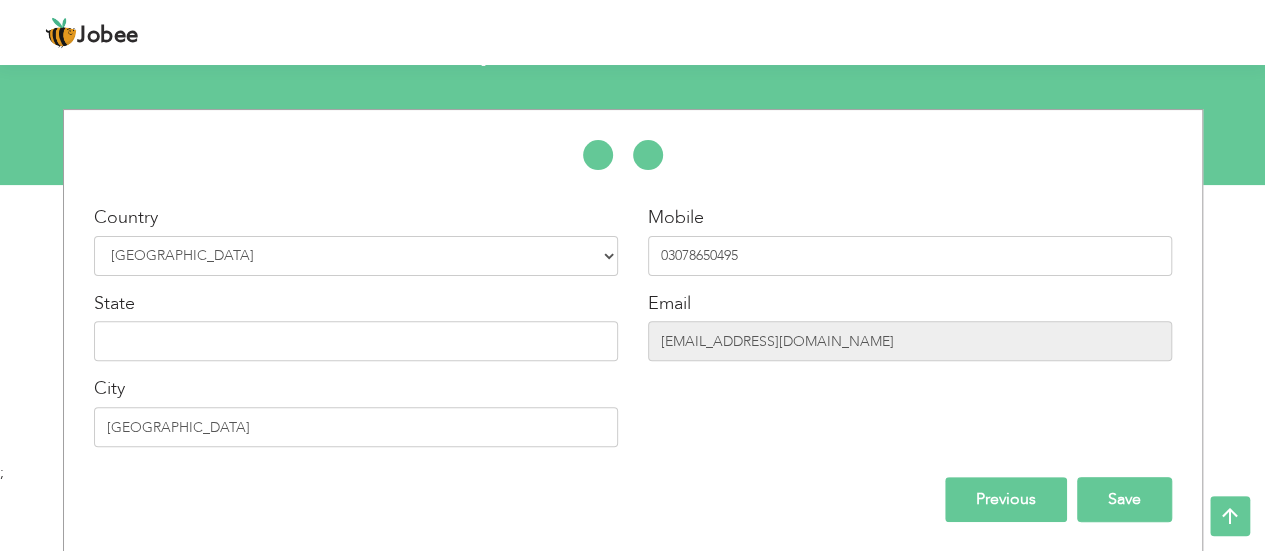 click on "Save" at bounding box center (1124, 499) 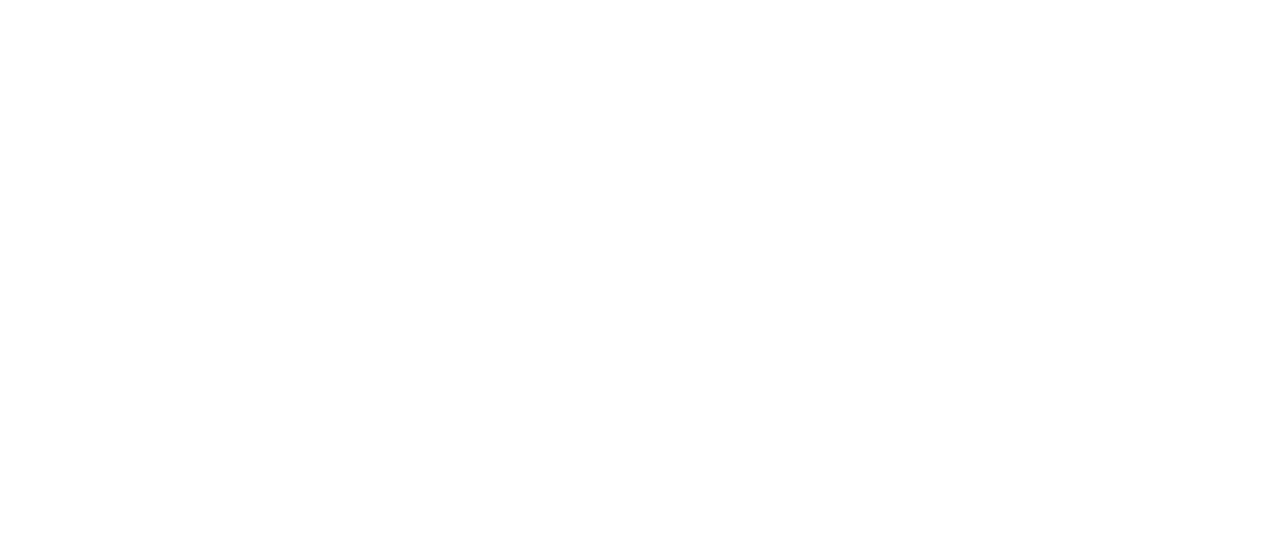 scroll, scrollTop: 0, scrollLeft: 0, axis: both 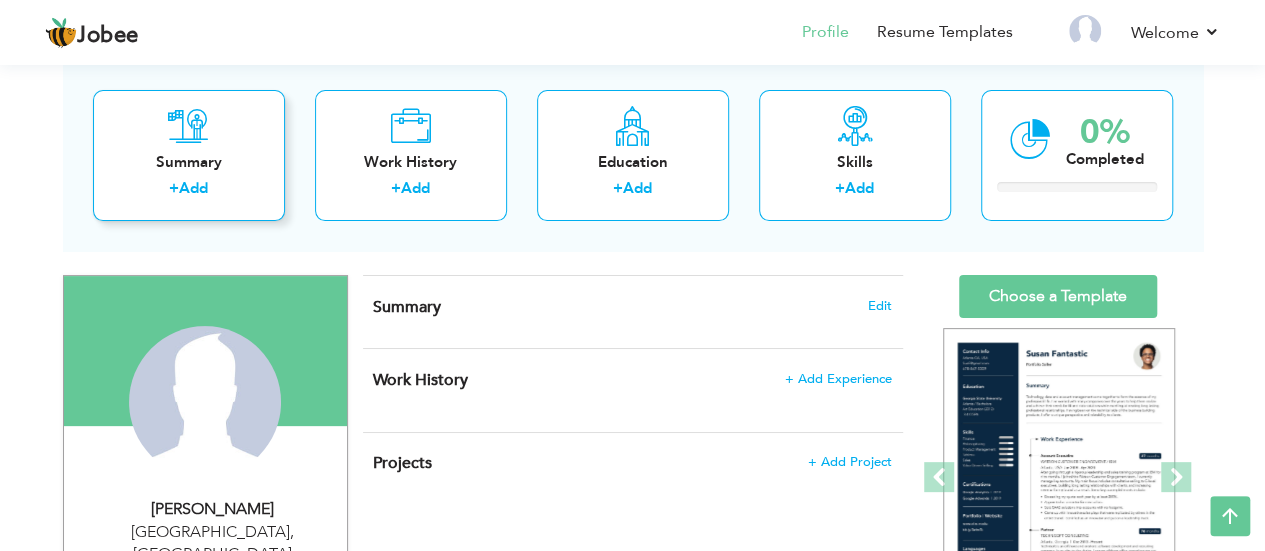 click on "Summary" at bounding box center [189, 162] 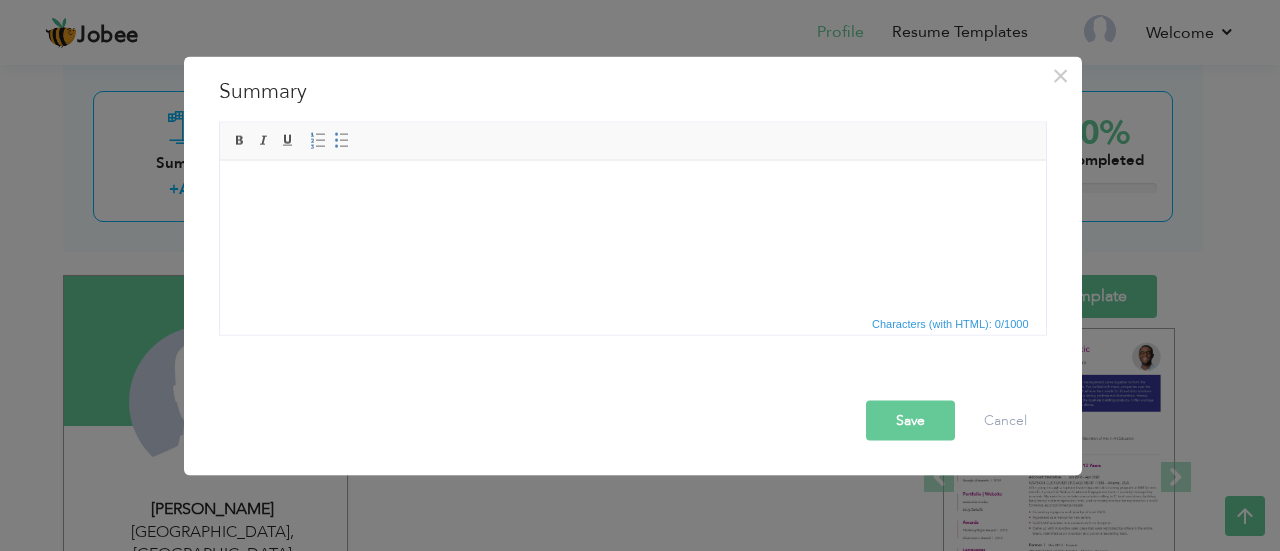 drag, startPoint x: 394, startPoint y: 237, endPoint x: 298, endPoint y: 175, distance: 114.28036 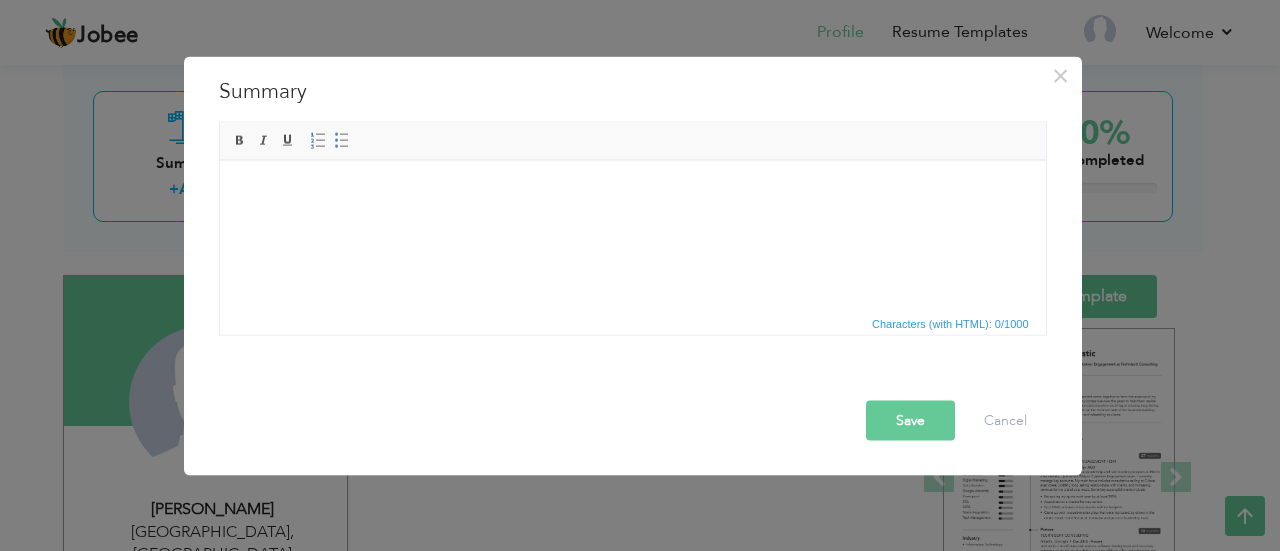click on "Characters (with HTML): 0/1000" at bounding box center [950, 323] 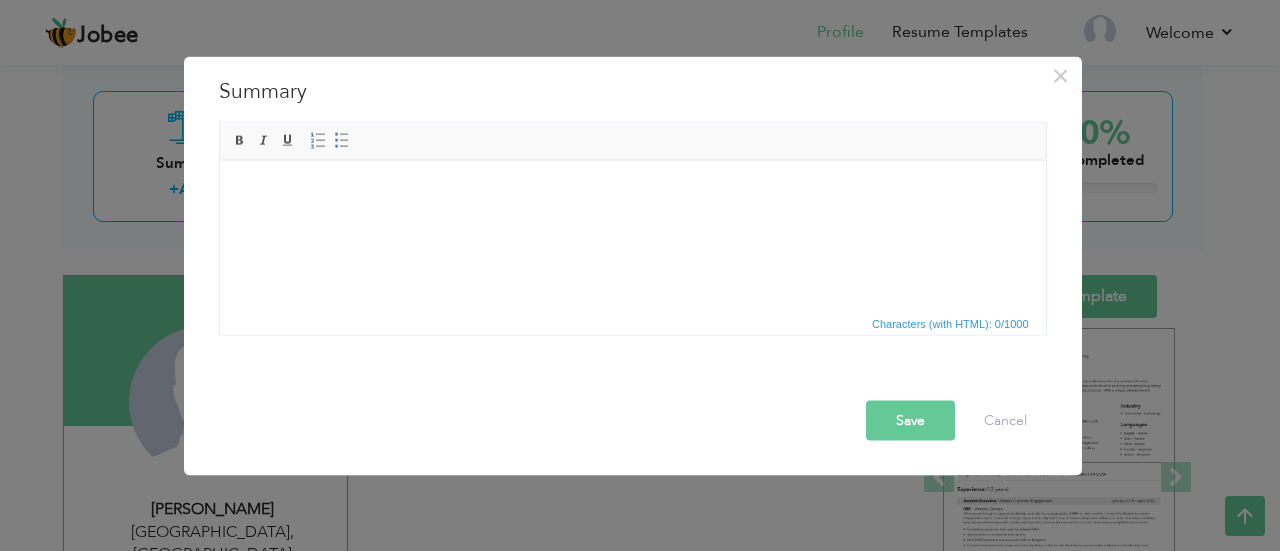 paste 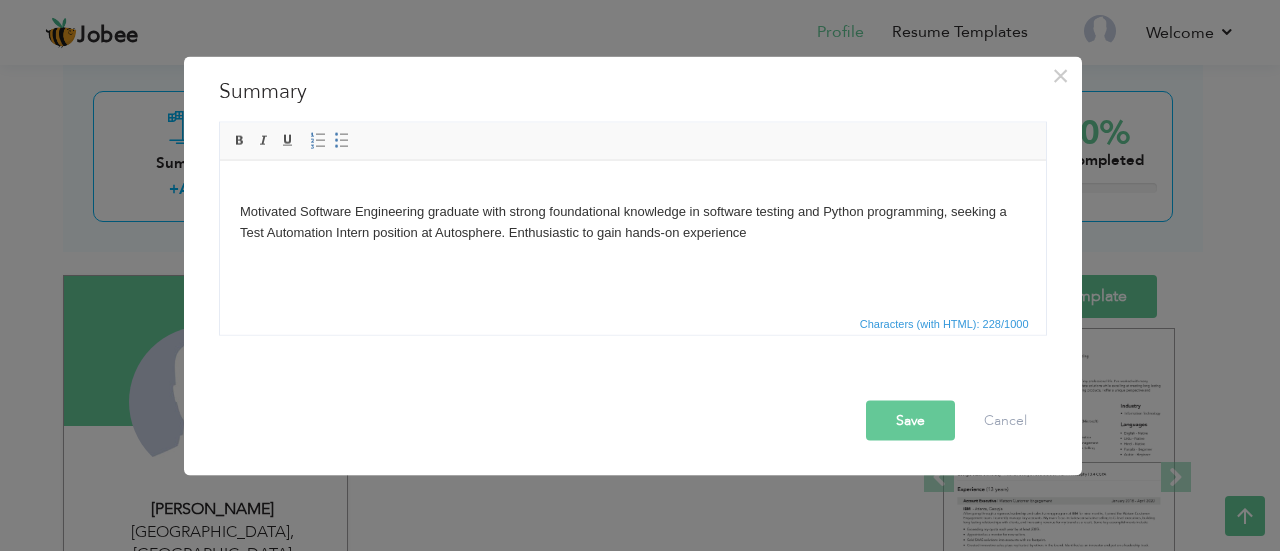 click on "Motivated Software Engineering graduate with strong foundational knowledge in software testing and Python programming, seeking a Test Automation Intern position at Autosphere. Enthusiastic to gain hands-on experience" at bounding box center [632, 211] 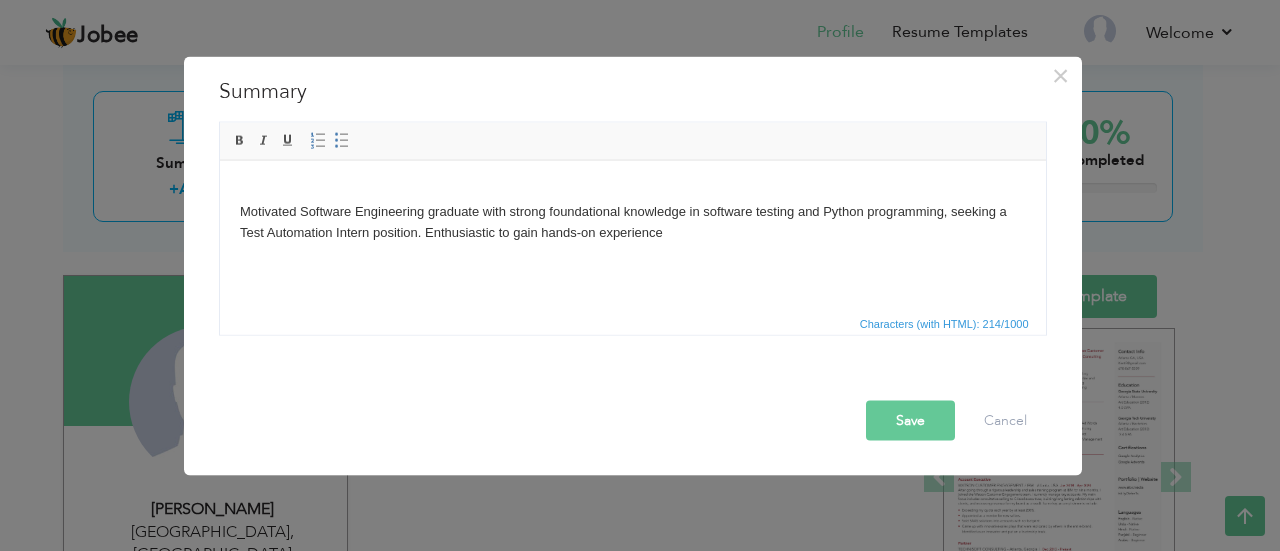 click on "Motivated Software Engineering graduate with strong foundational knowledge in software testing and Python programming, seeking a Test Automation Intern position. Enthusiastic to gain hands-on experience" at bounding box center (632, 211) 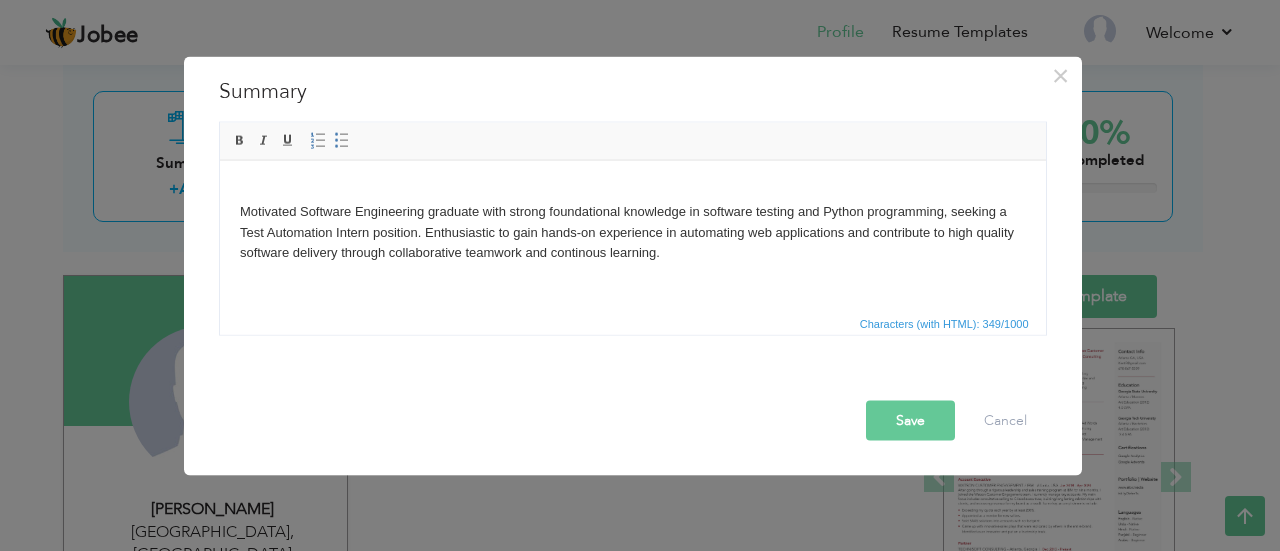 click on "Save" at bounding box center (910, 420) 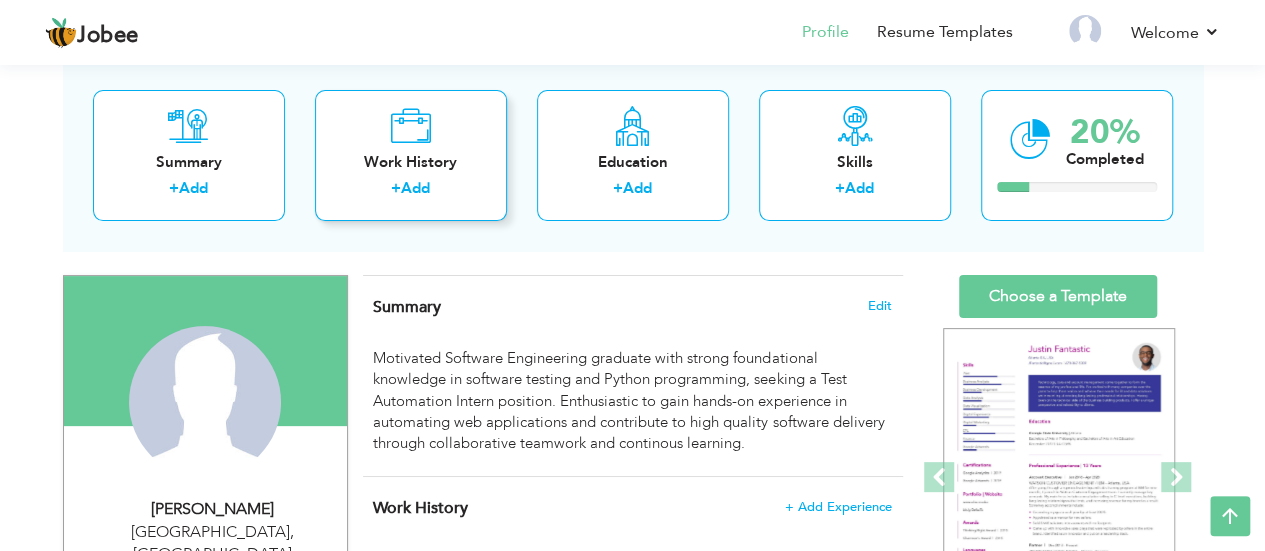 click on "Work History
+  Add" at bounding box center [411, 155] 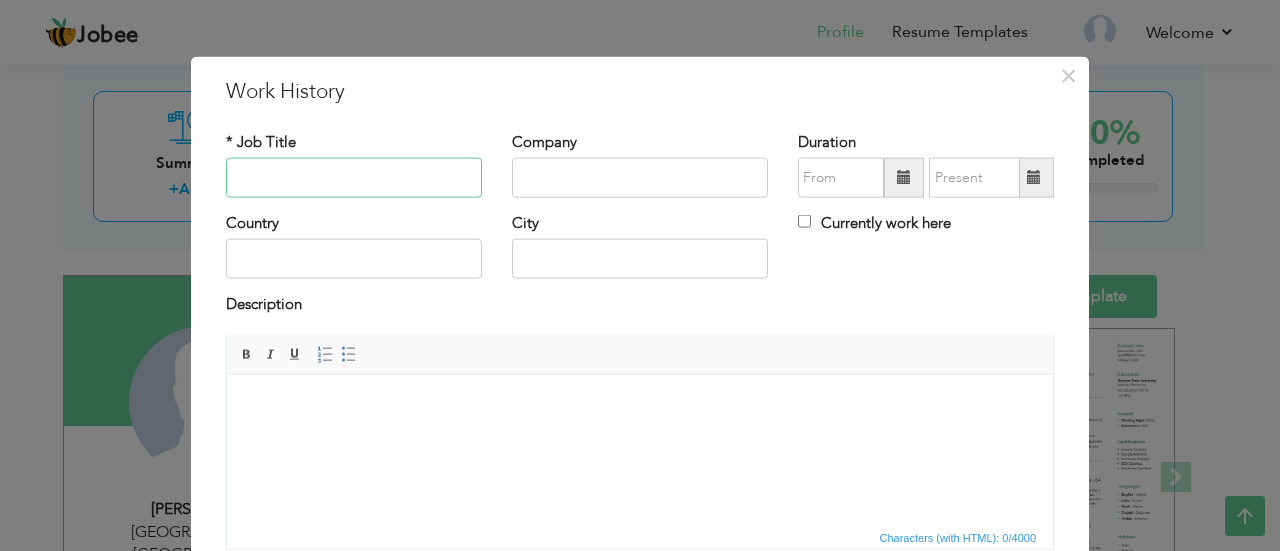 type on "B" 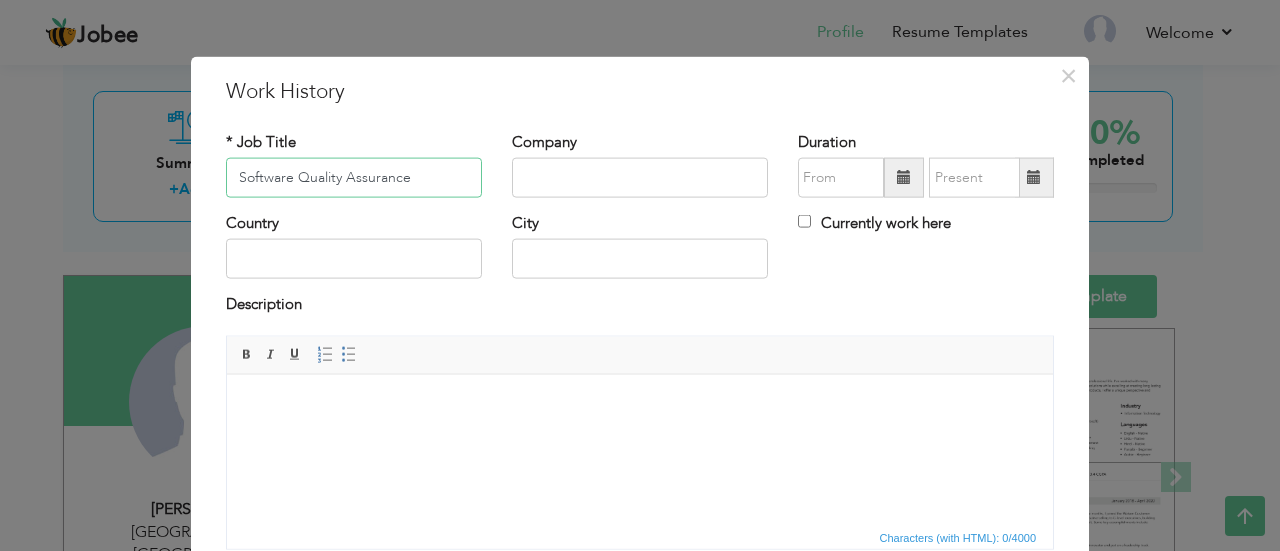 type on "Software Quality Assurance" 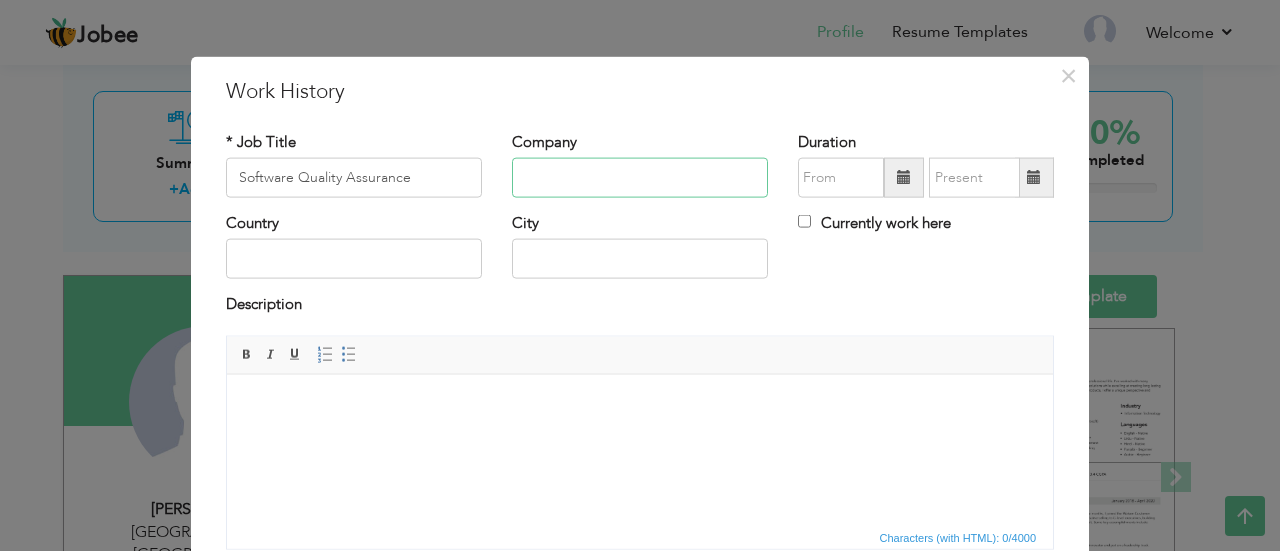 click at bounding box center (640, 178) 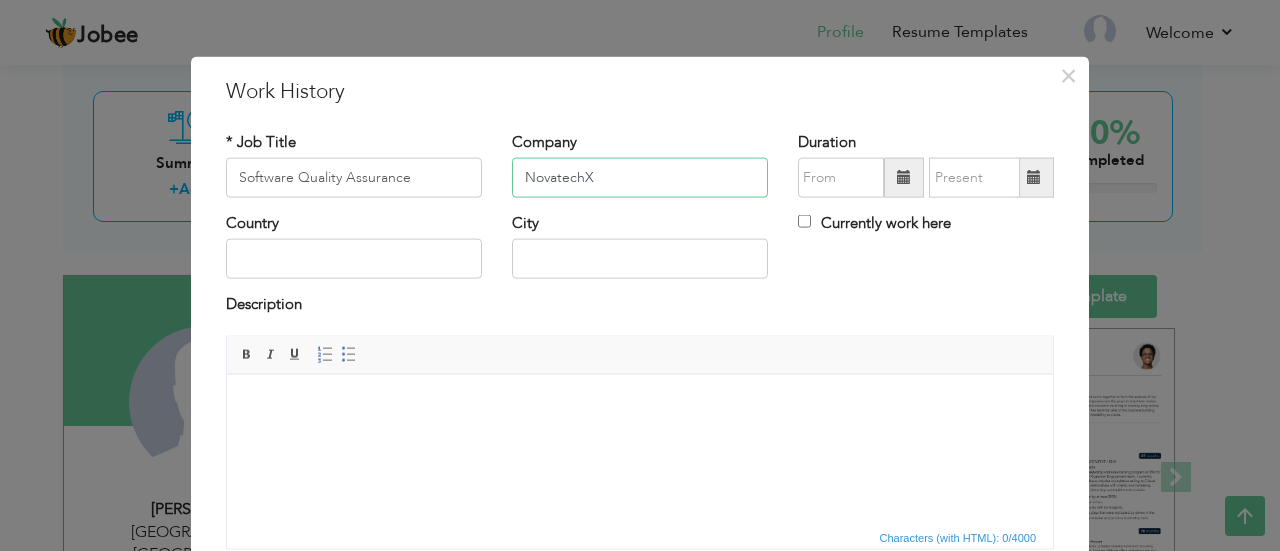 type on "NovatechX" 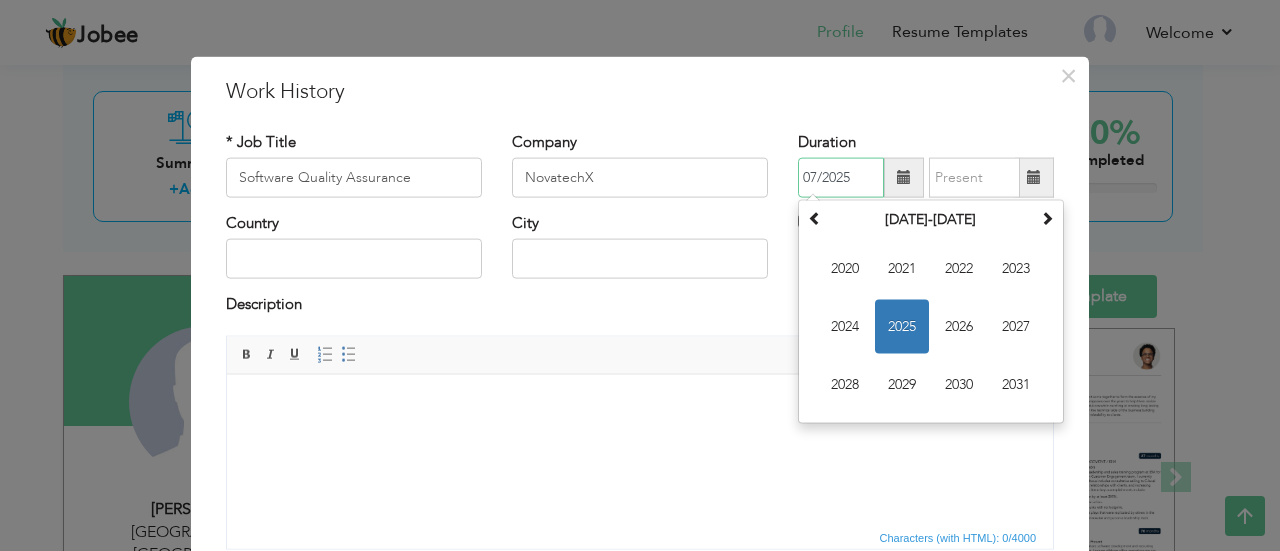 click on "07/2025" at bounding box center [841, 178] 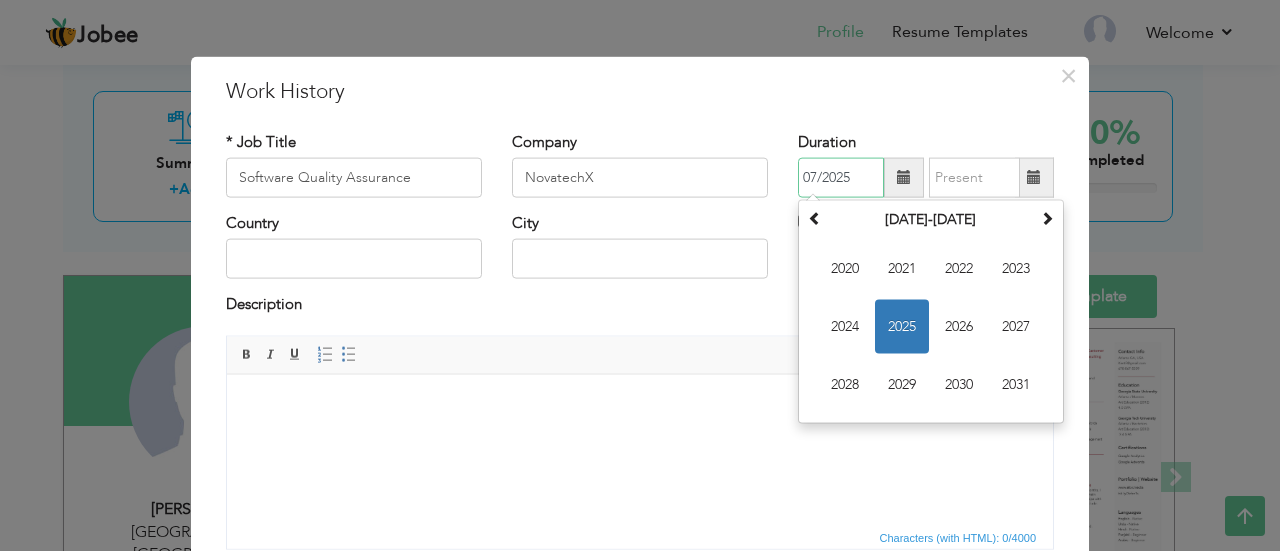 click on "07/2025" at bounding box center (841, 178) 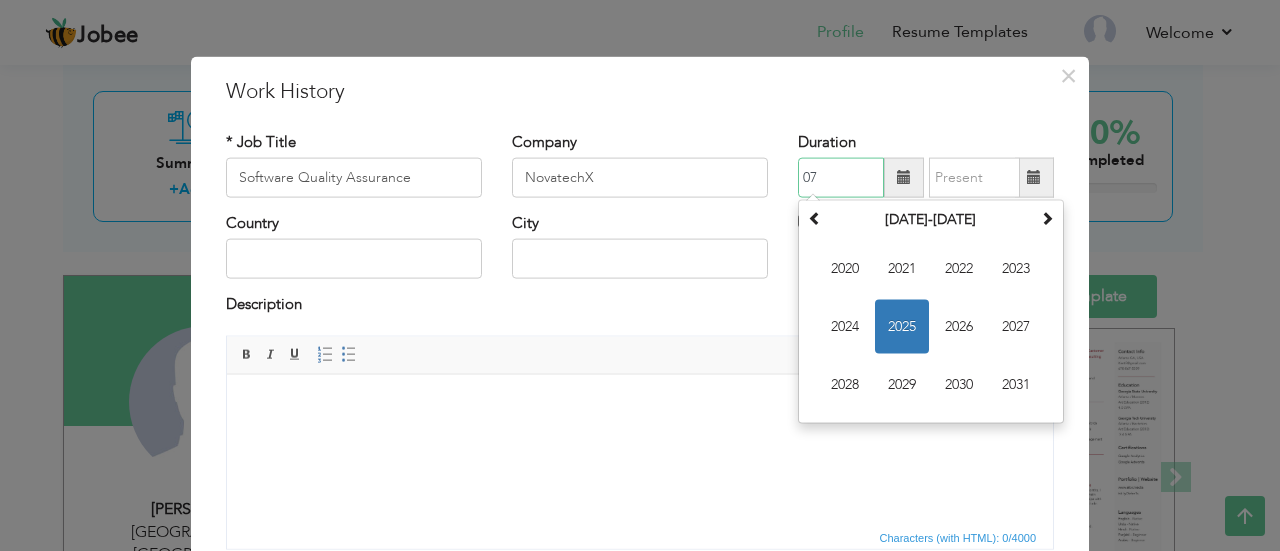 type on "0" 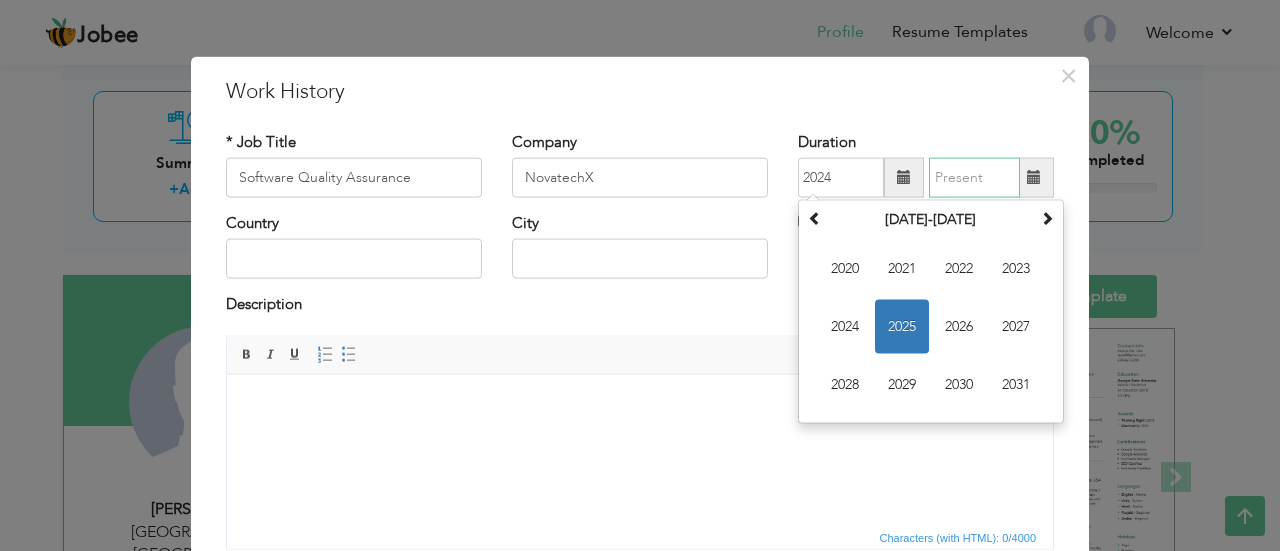 type on "07/2025" 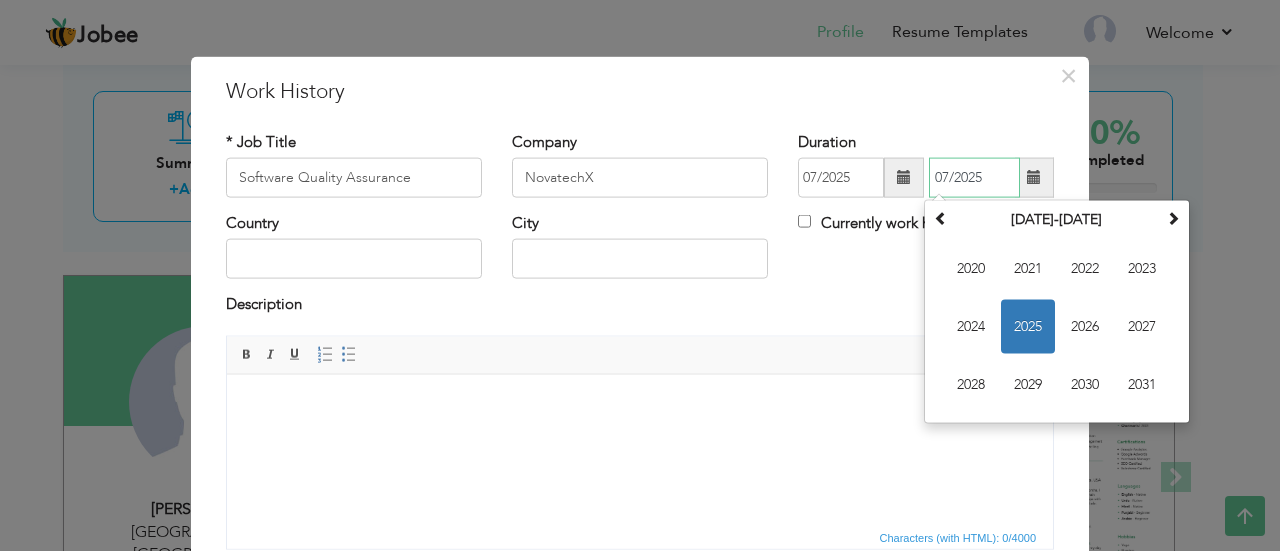click on "07/2025" at bounding box center [974, 178] 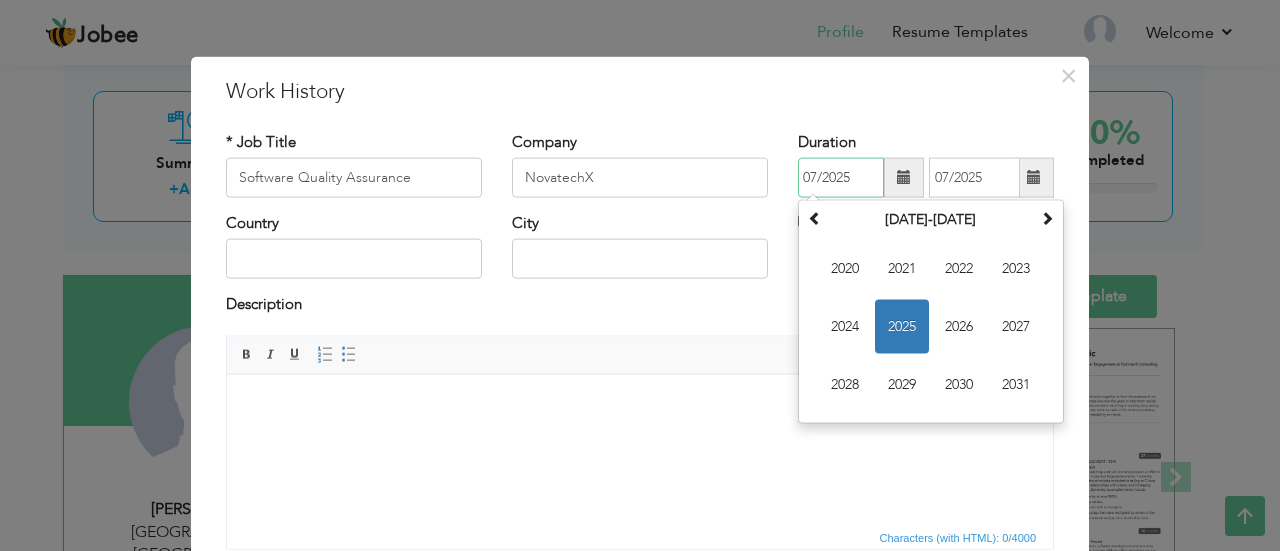 click on "07/2025" at bounding box center (841, 178) 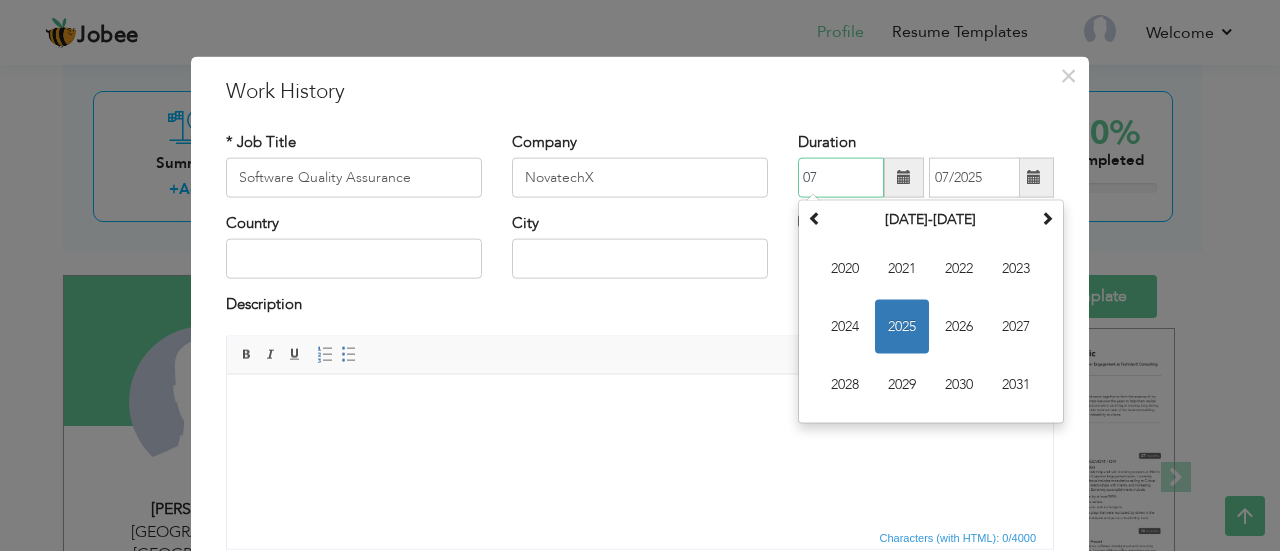 type on "0" 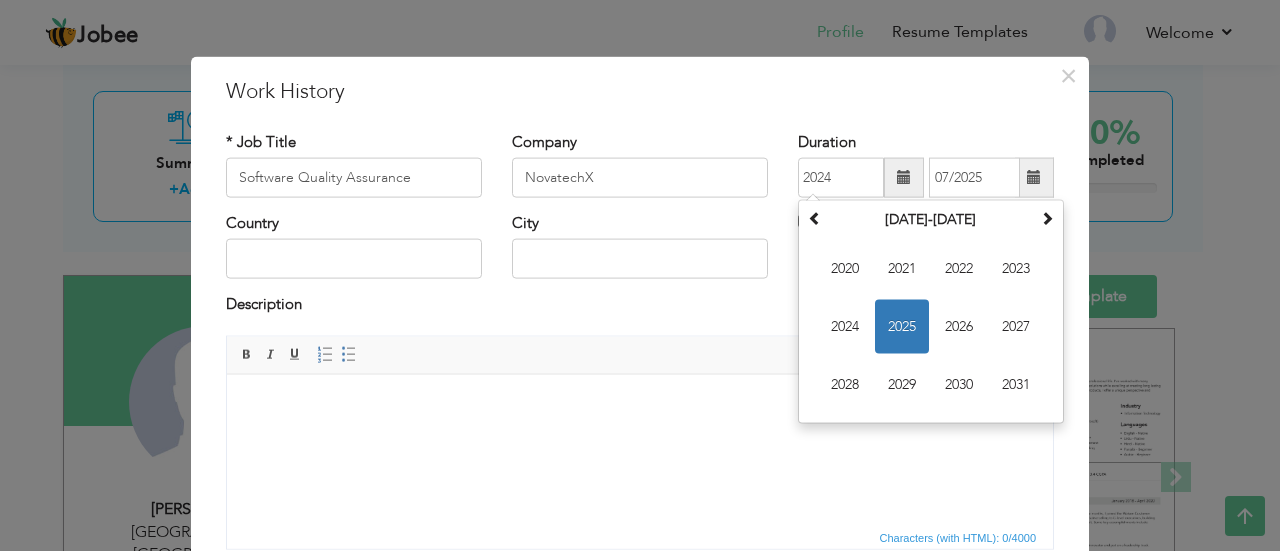 type on "07/2025" 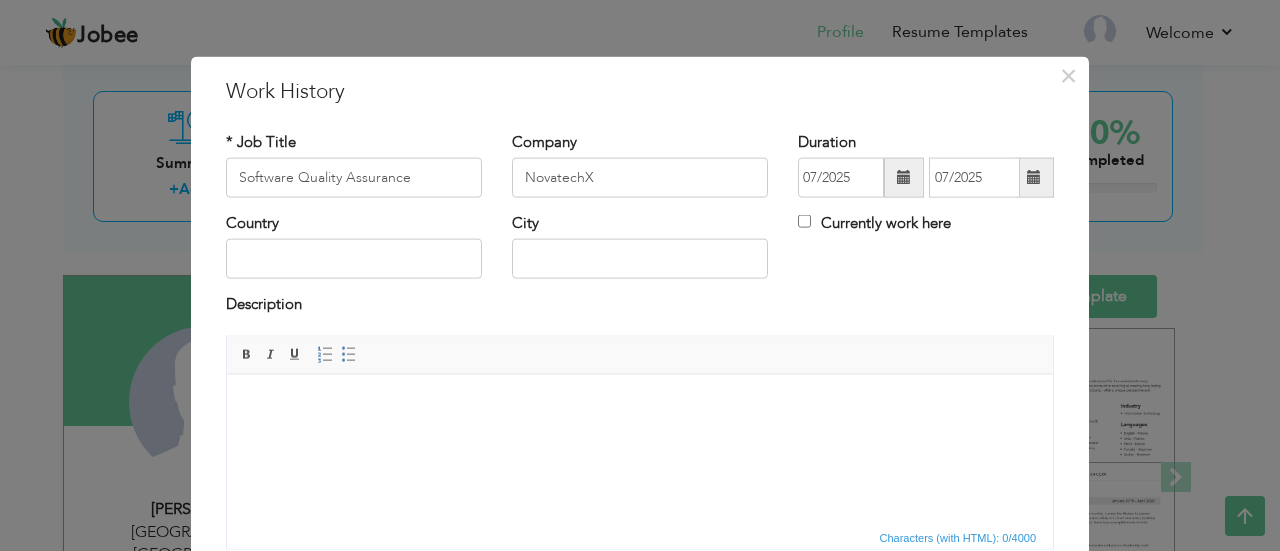 click at bounding box center [640, 404] 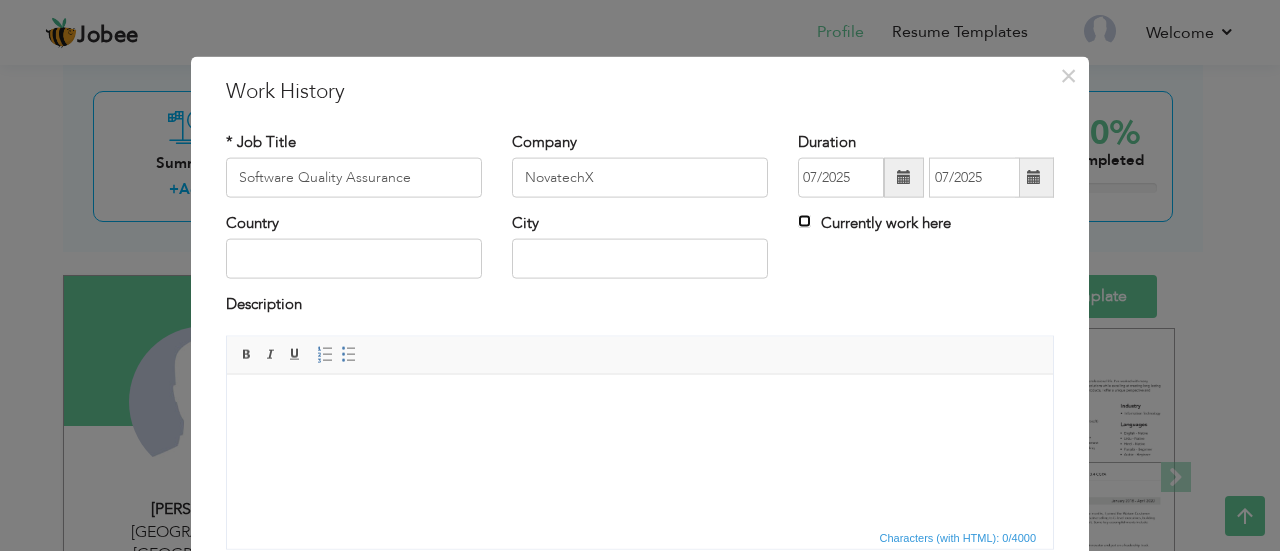 click on "Currently work here" at bounding box center (804, 221) 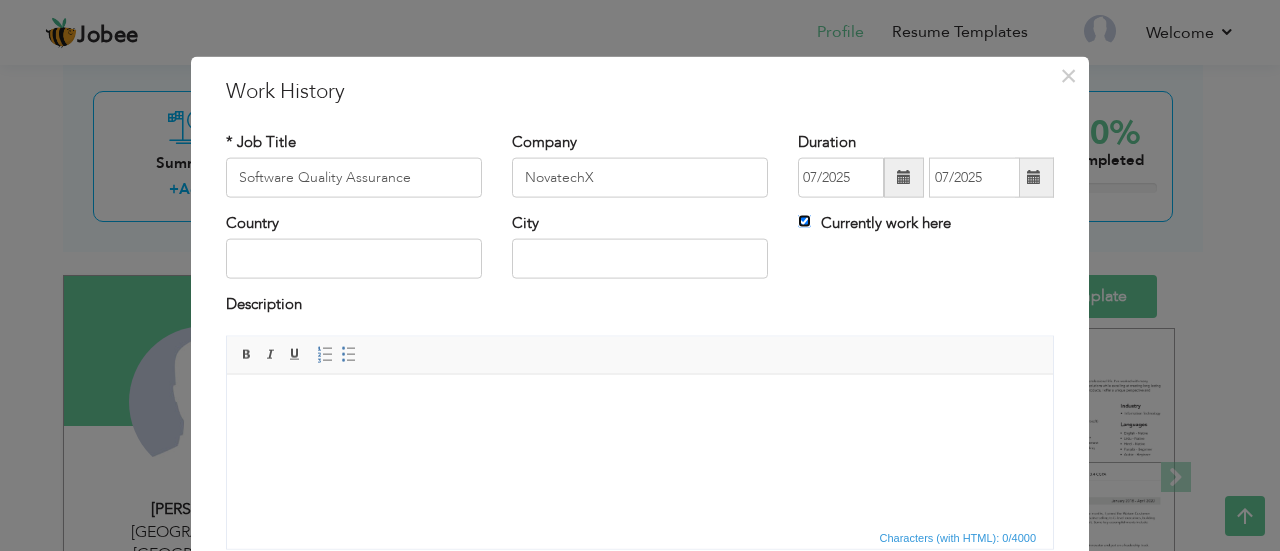 type 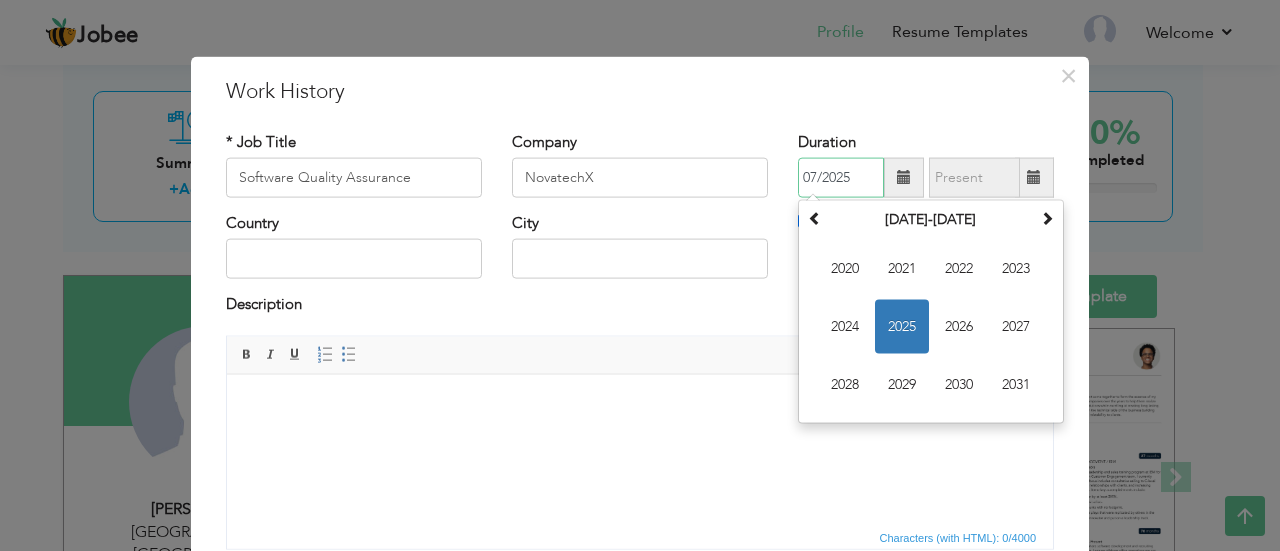 click on "07/2025" at bounding box center [841, 178] 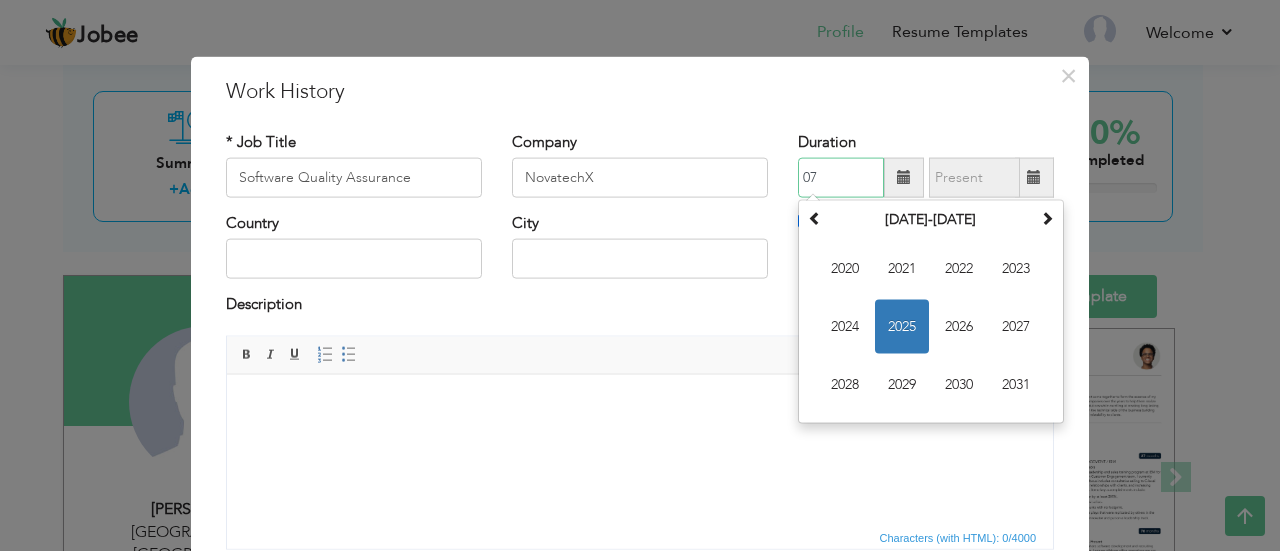 type on "0" 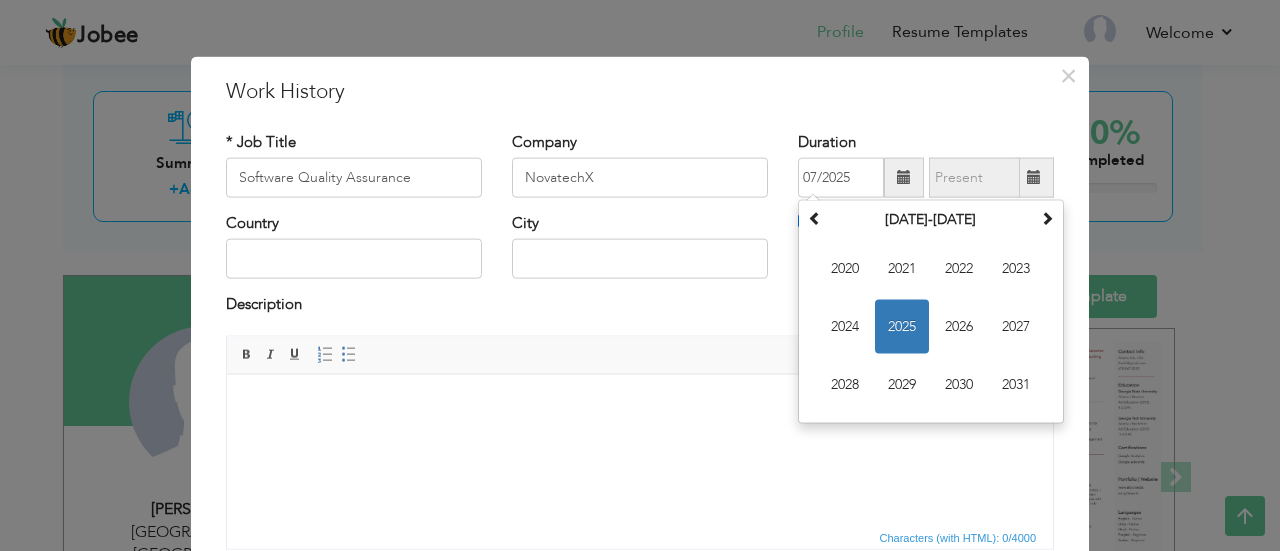 click on "City" at bounding box center (640, 246) 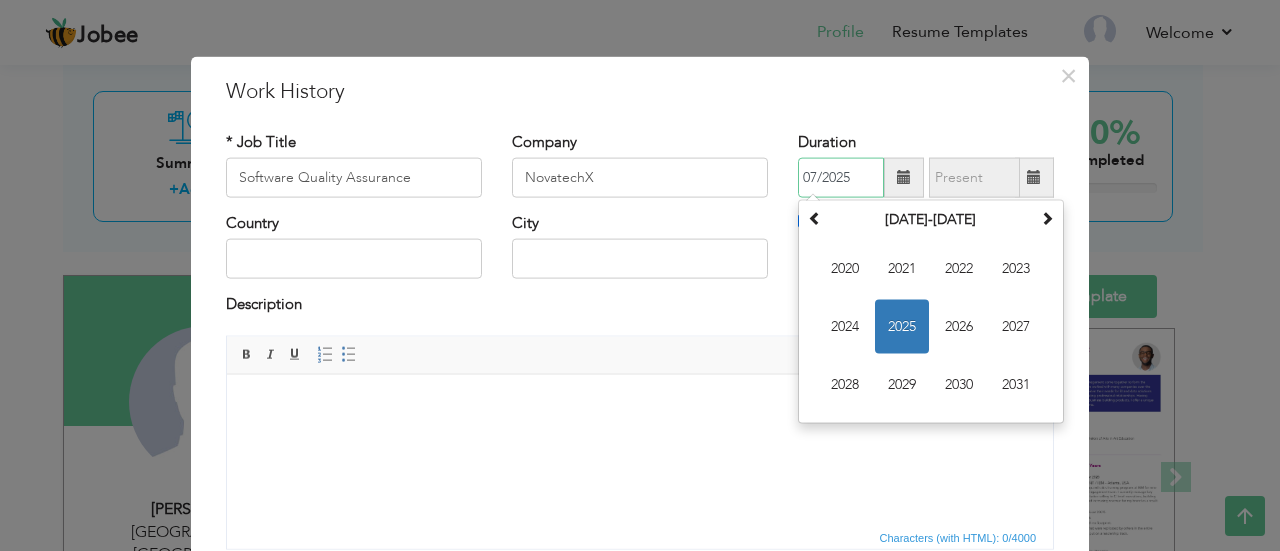 click on "07/2025" at bounding box center [841, 178] 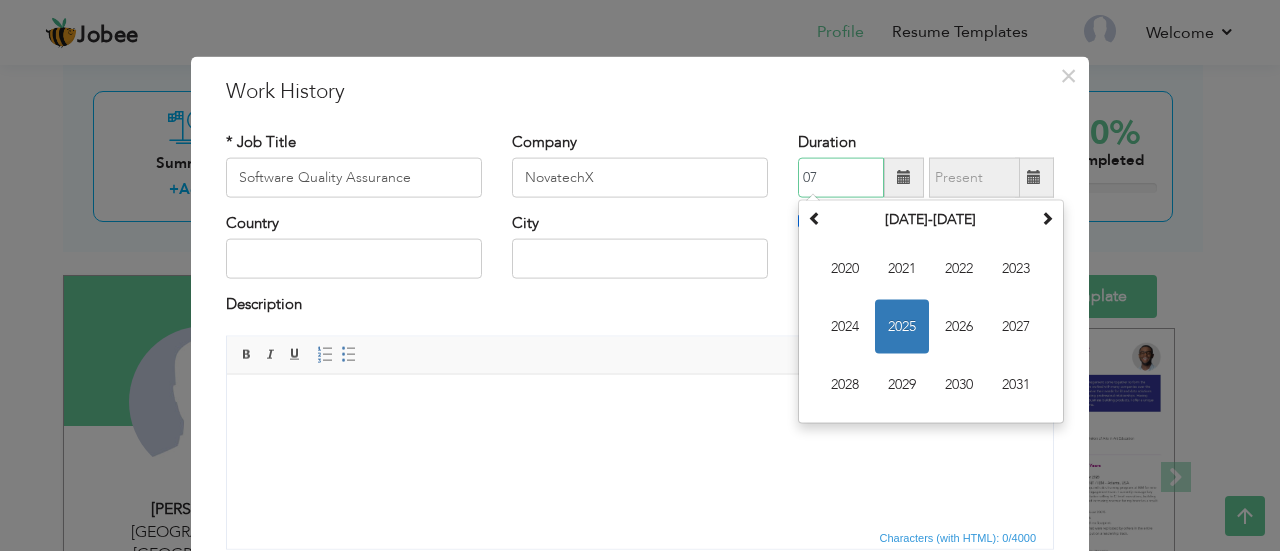 type on "0" 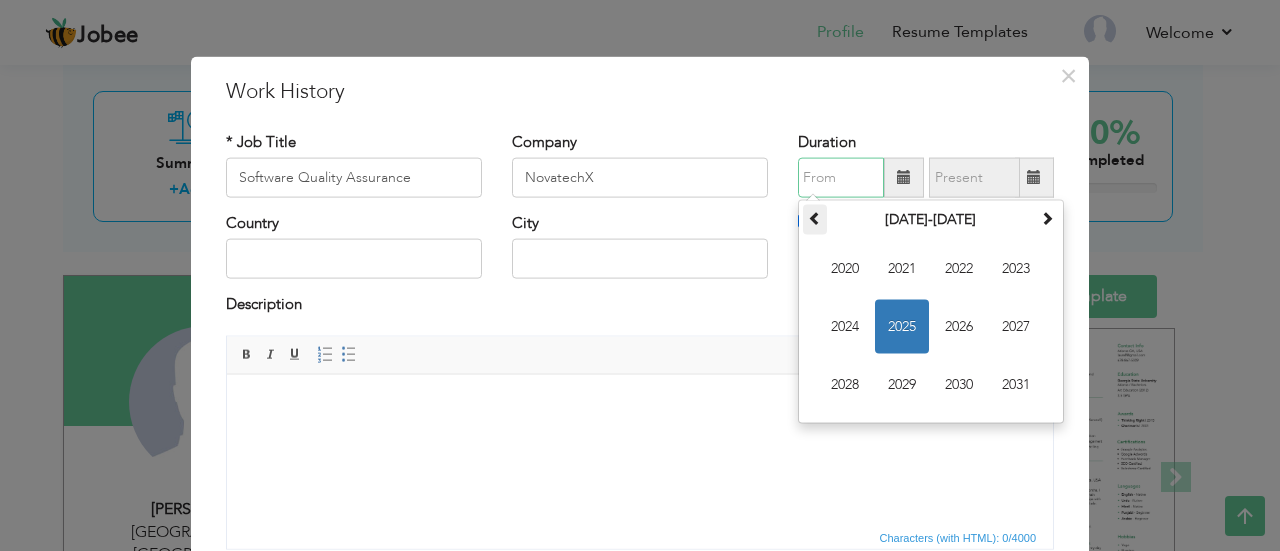 click at bounding box center (815, 220) 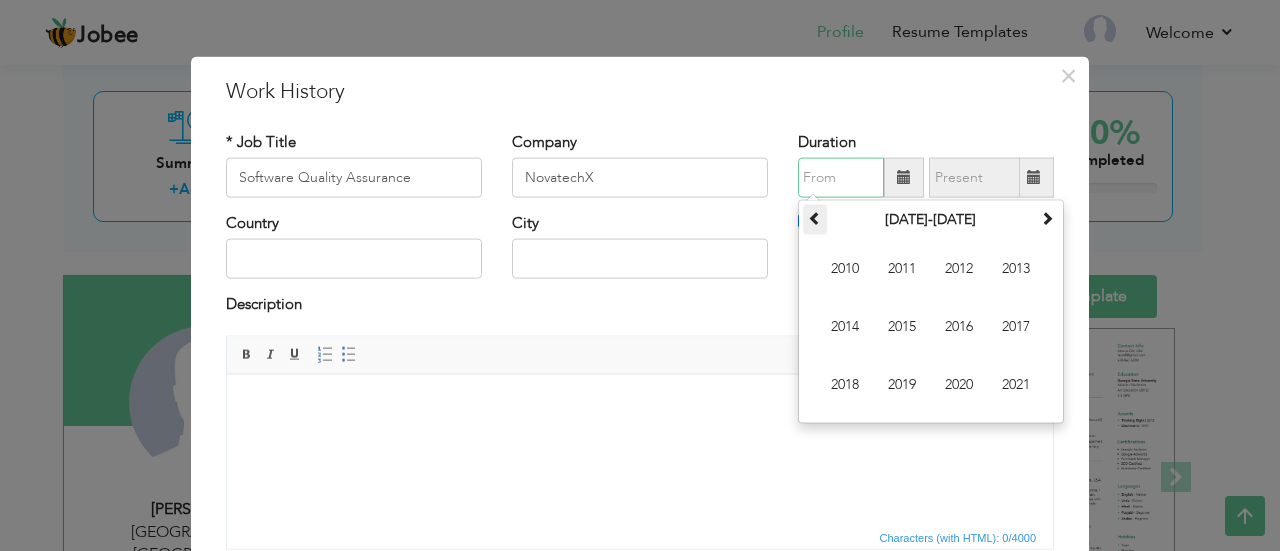 click at bounding box center [815, 220] 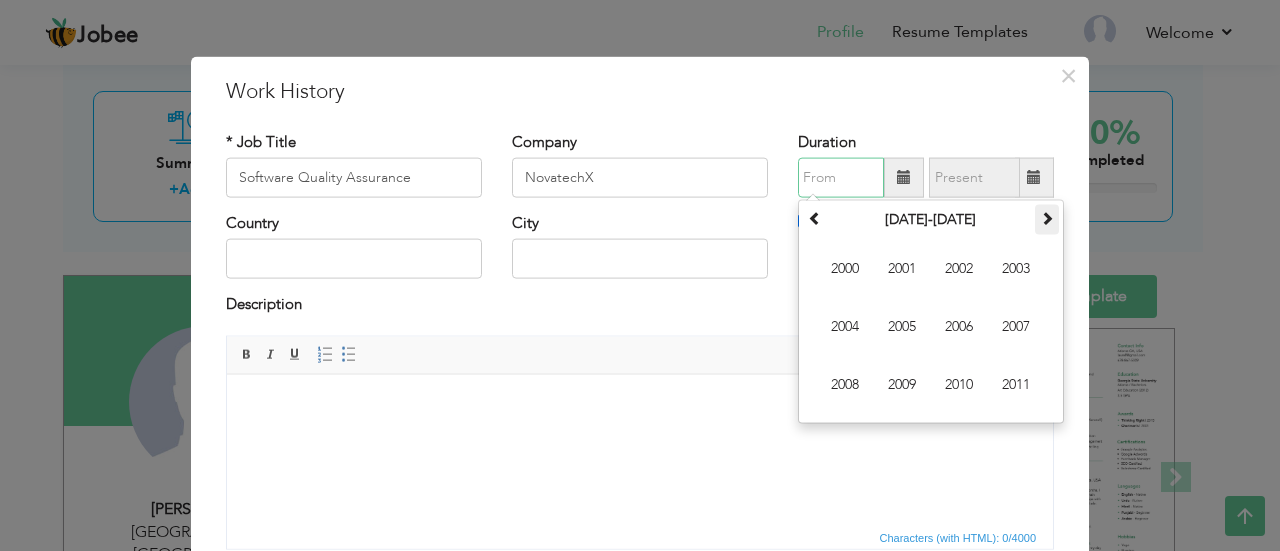 click at bounding box center (1047, 220) 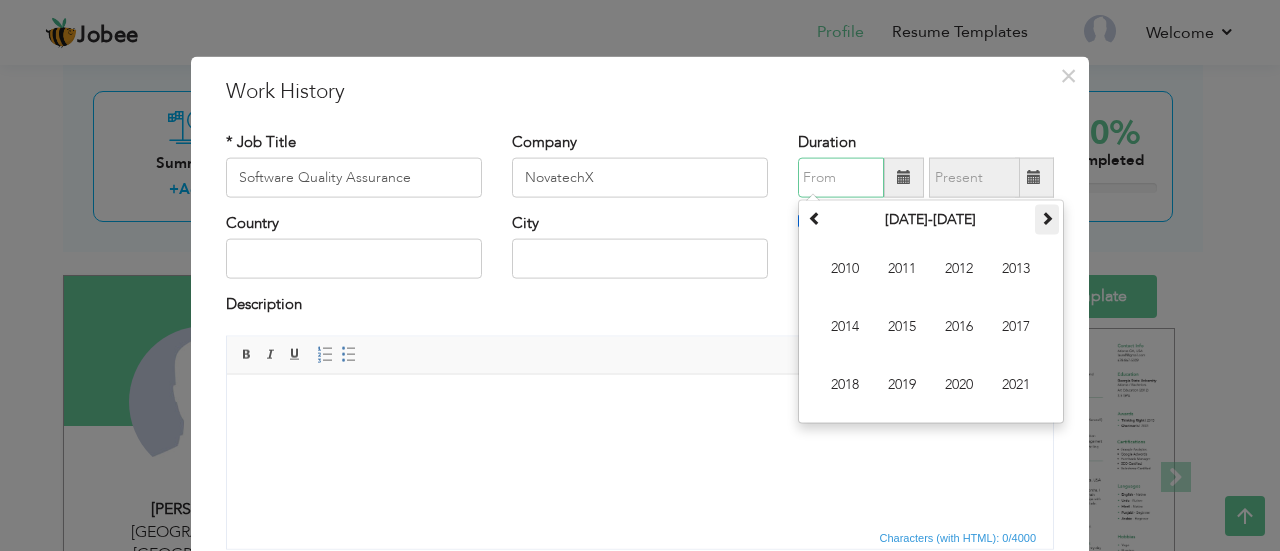 click at bounding box center [1047, 220] 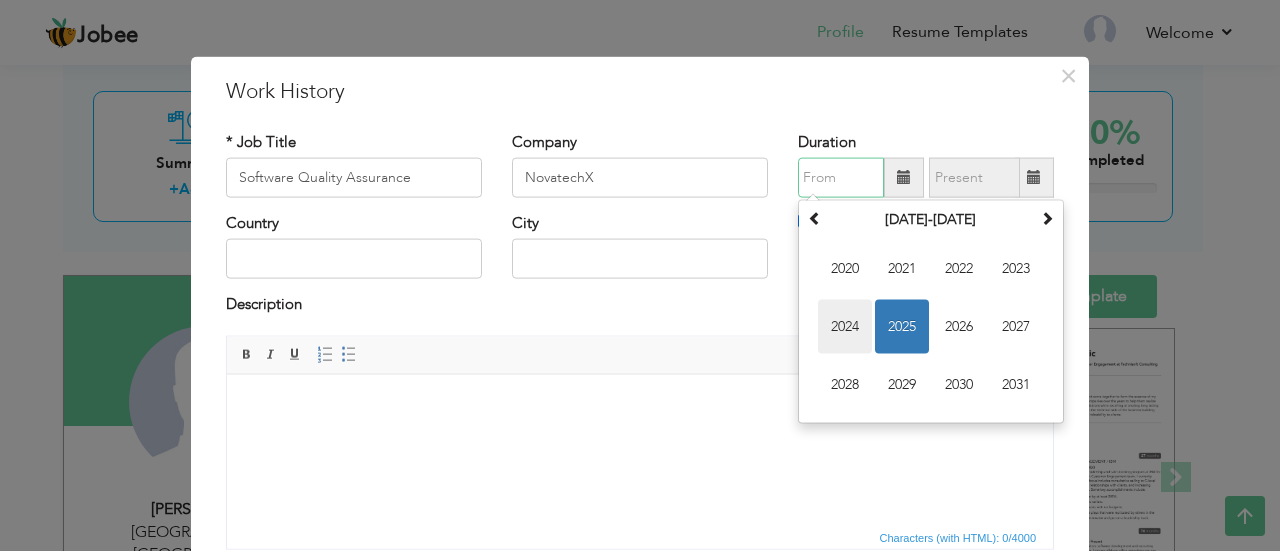 click on "2024" at bounding box center [845, 327] 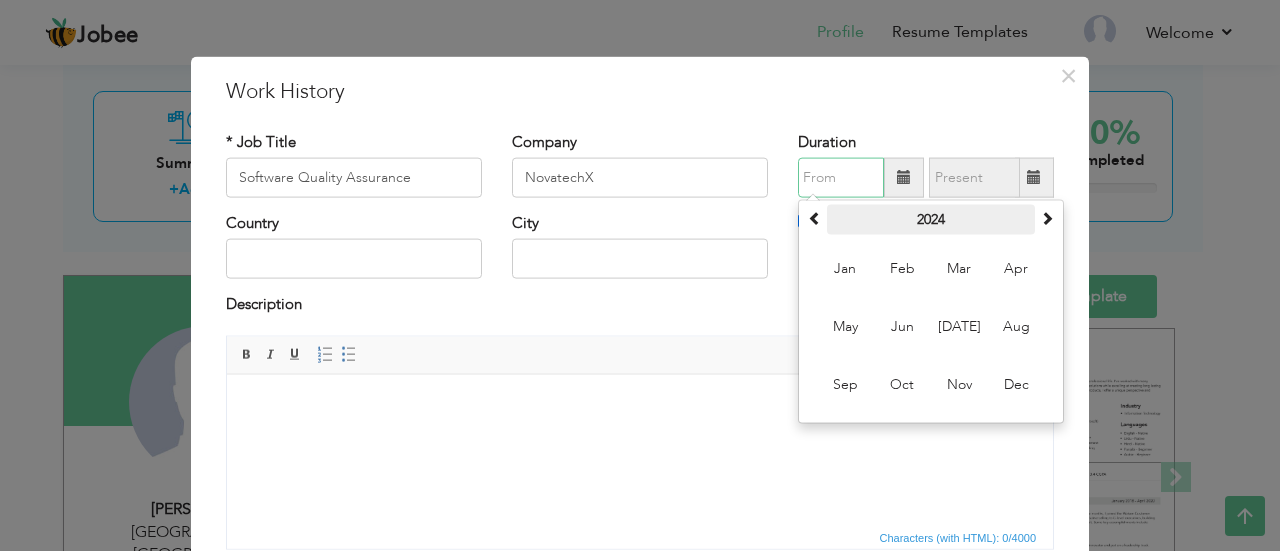 click on "2024" at bounding box center (931, 220) 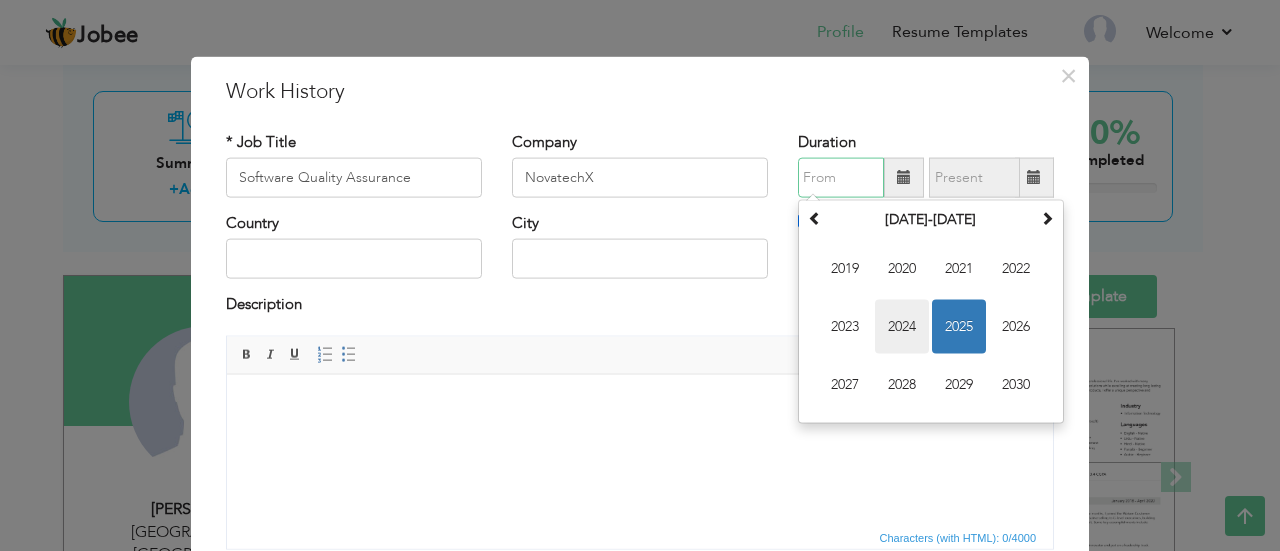 click on "2024" at bounding box center [902, 327] 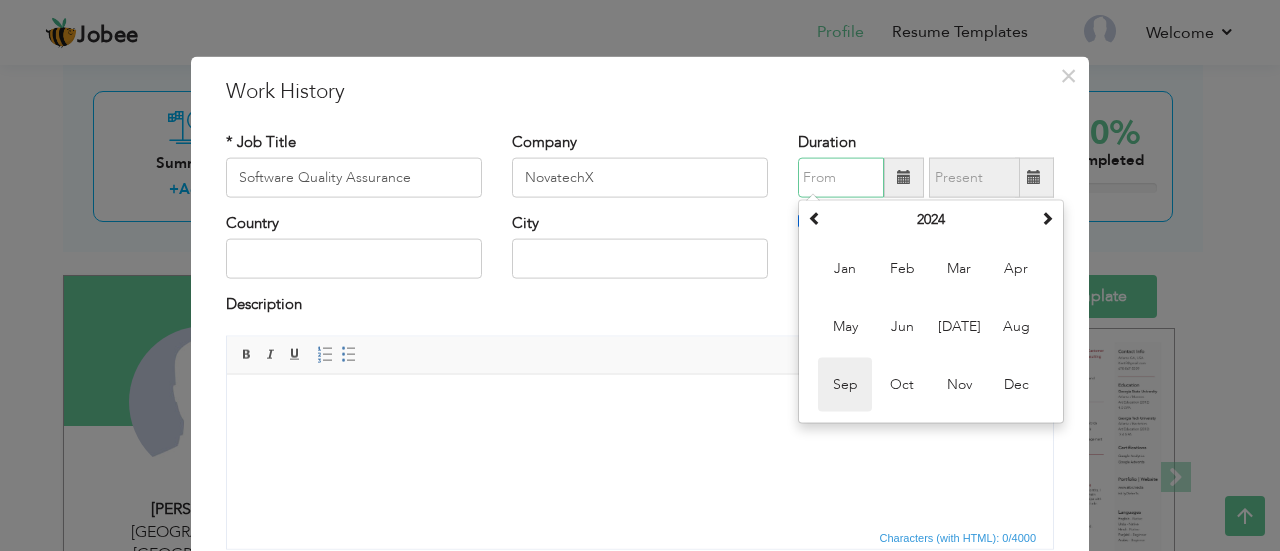 click on "Sep" at bounding box center (845, 385) 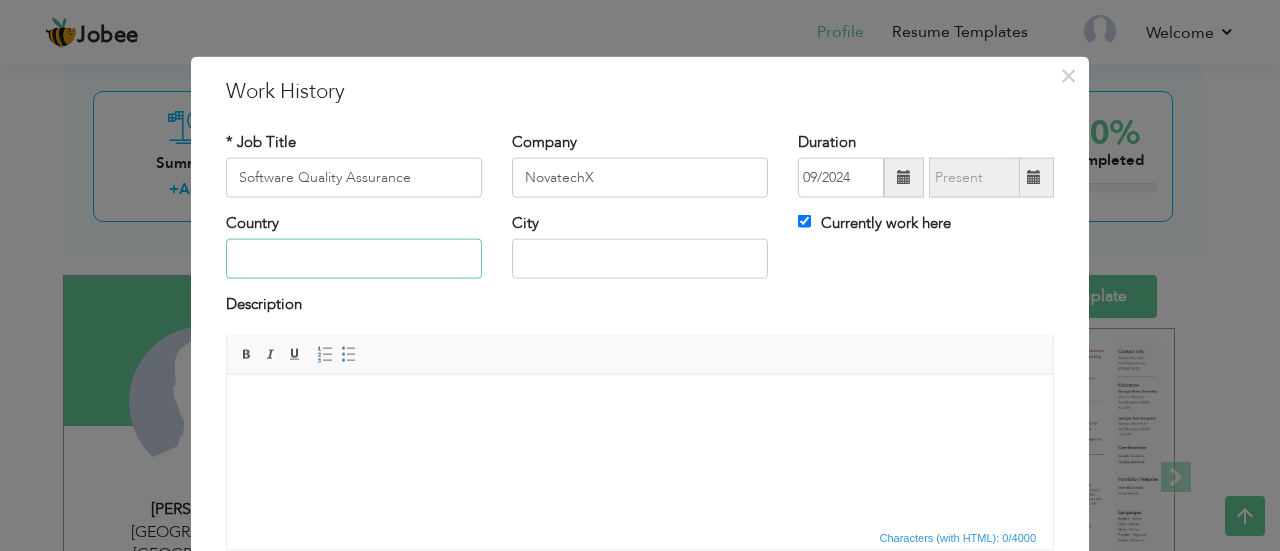 click at bounding box center [354, 259] 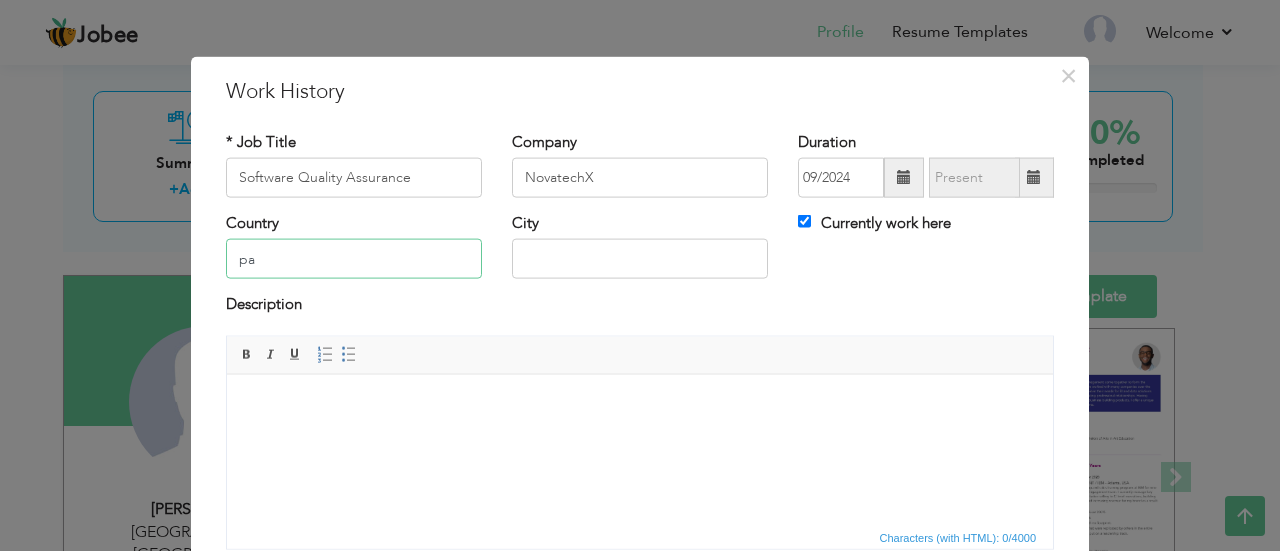type on "p" 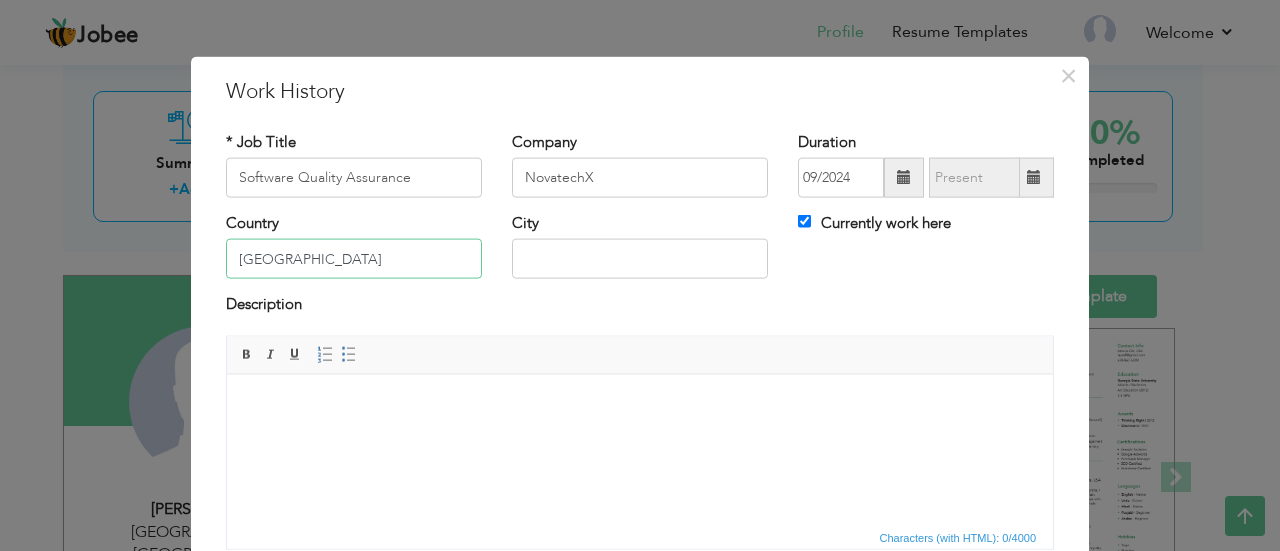 type on "[GEOGRAPHIC_DATA]" 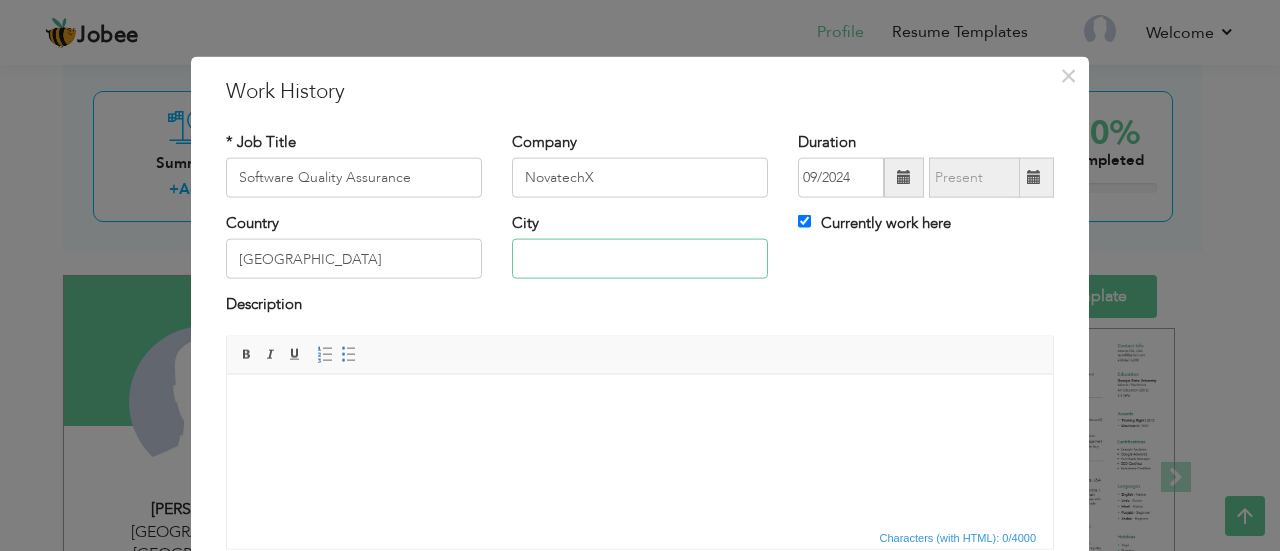 click at bounding box center [640, 259] 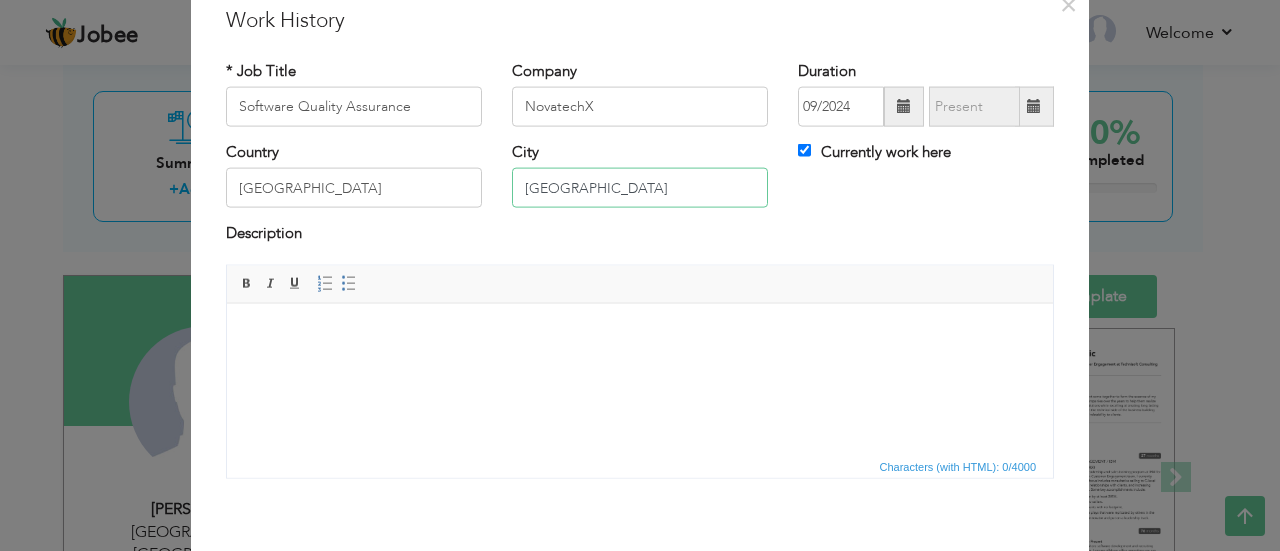 scroll, scrollTop: 158, scrollLeft: 0, axis: vertical 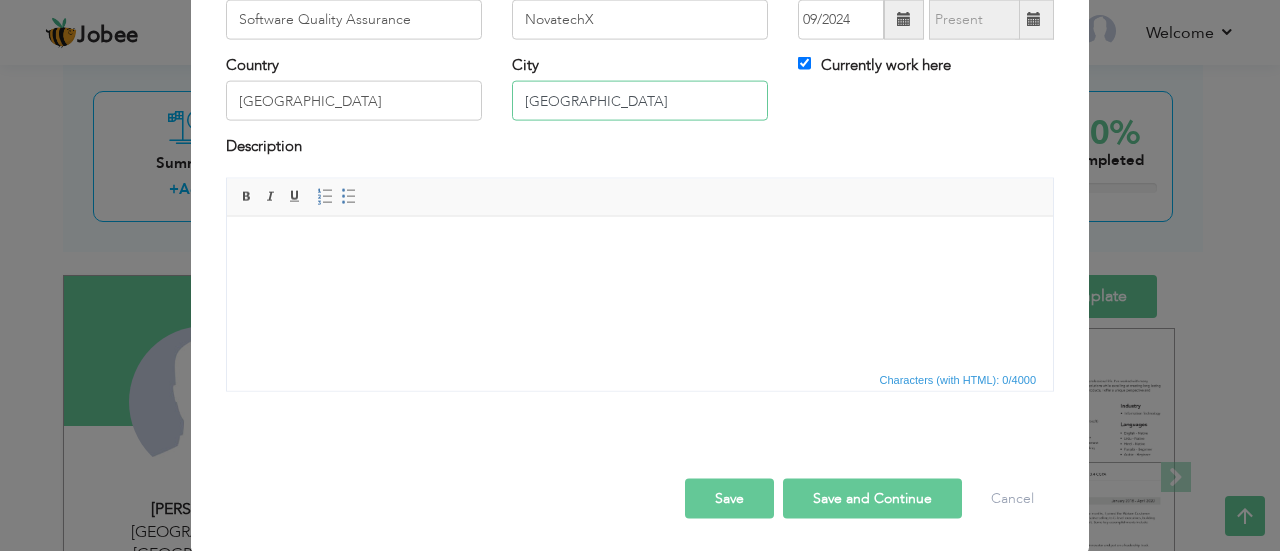 type on "[GEOGRAPHIC_DATA]" 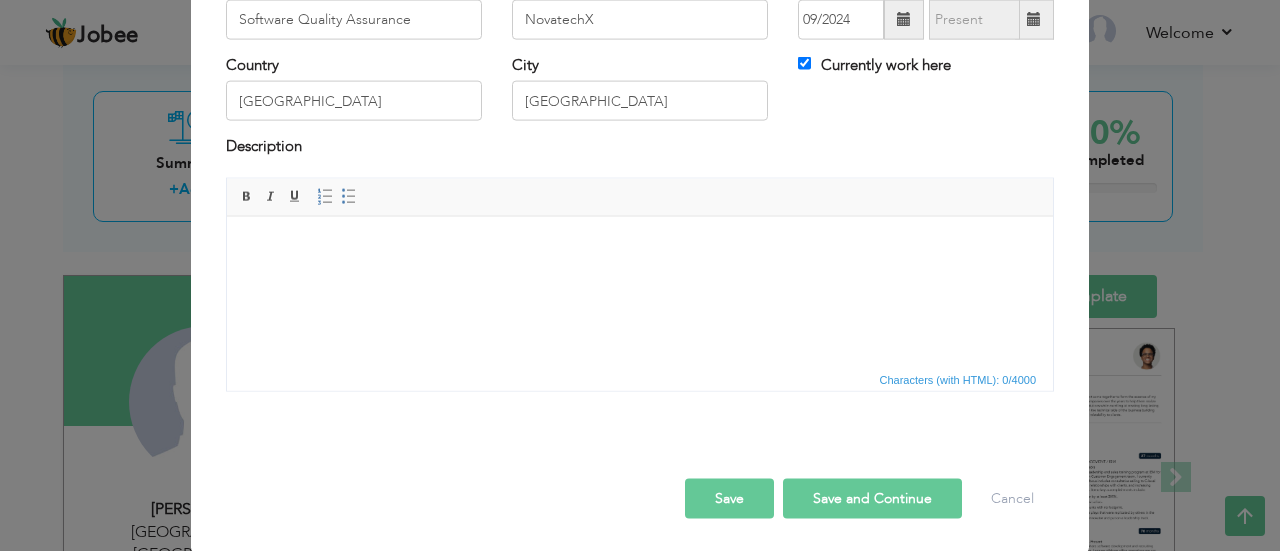 click at bounding box center (640, 246) 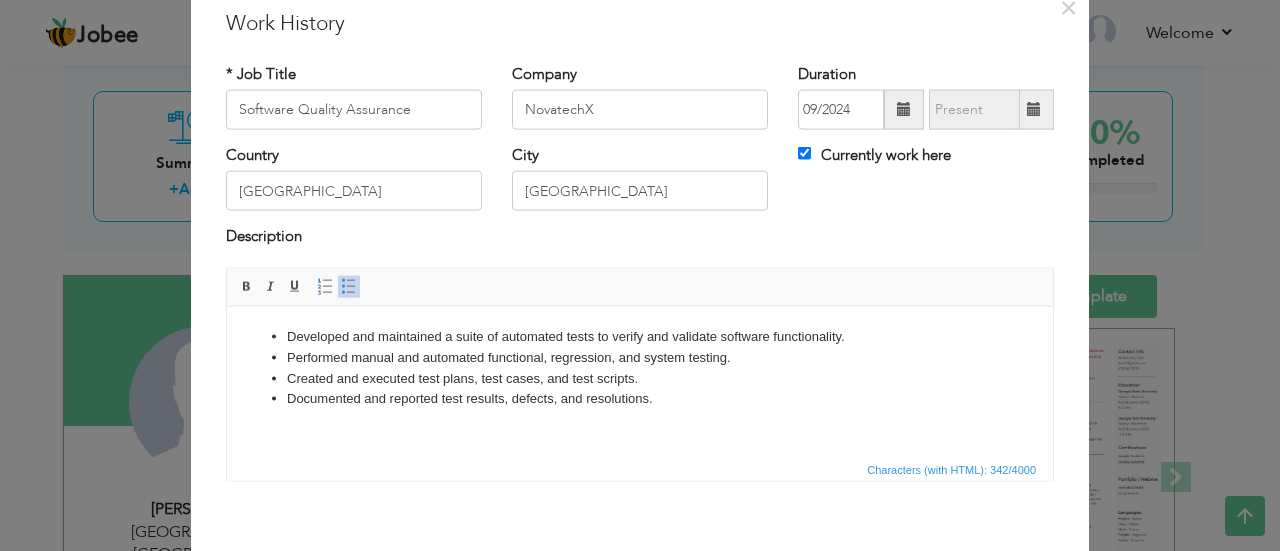 scroll, scrollTop: 158, scrollLeft: 0, axis: vertical 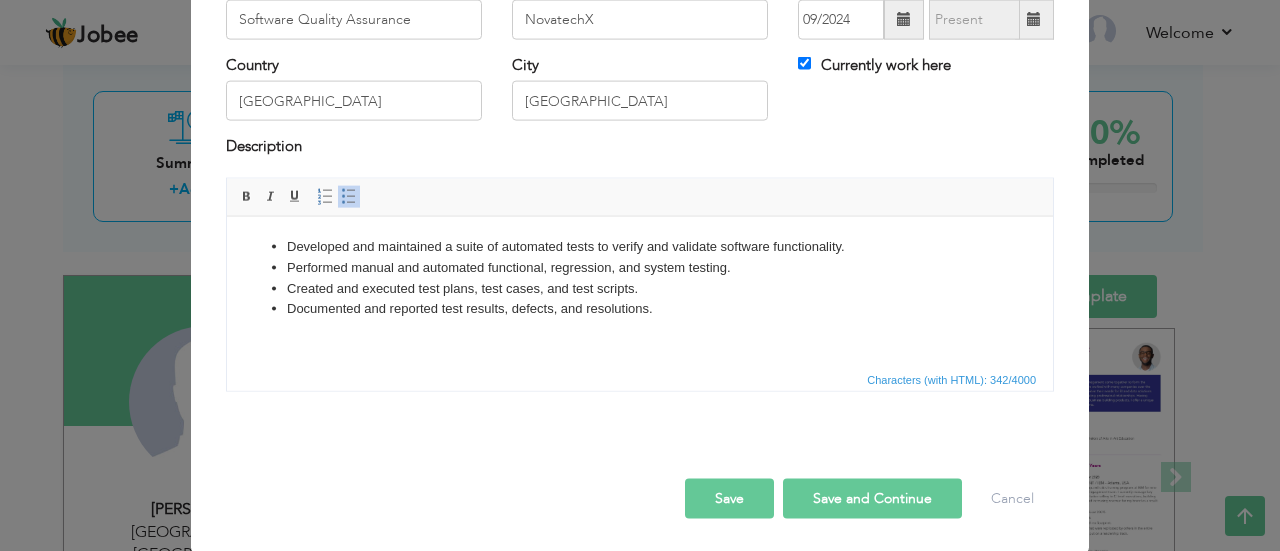 click on "Save and Continue" at bounding box center [872, 498] 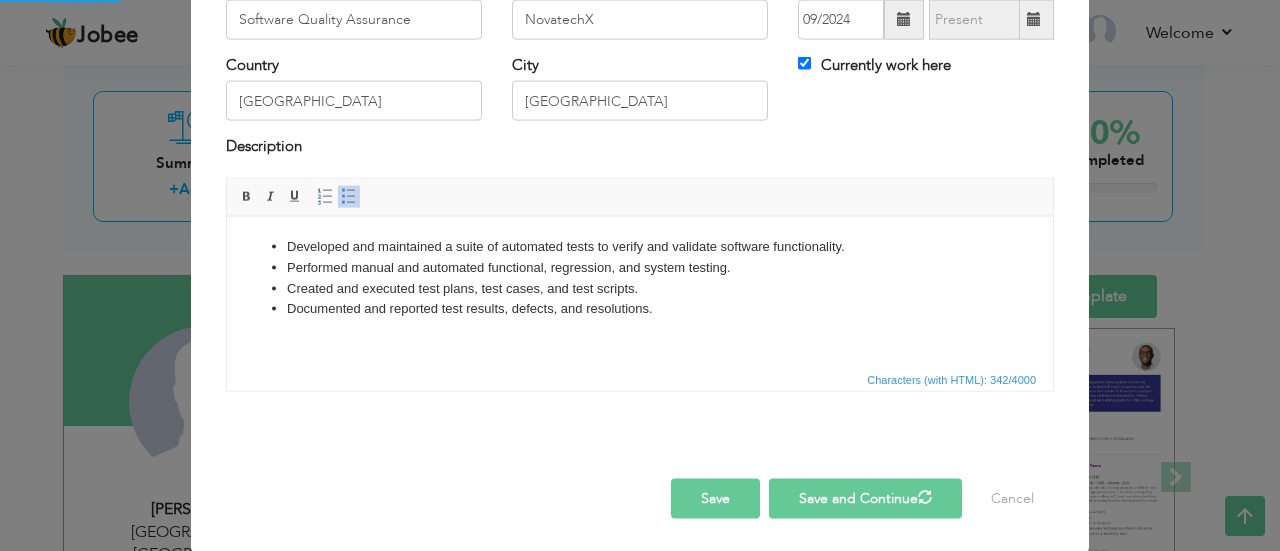 type 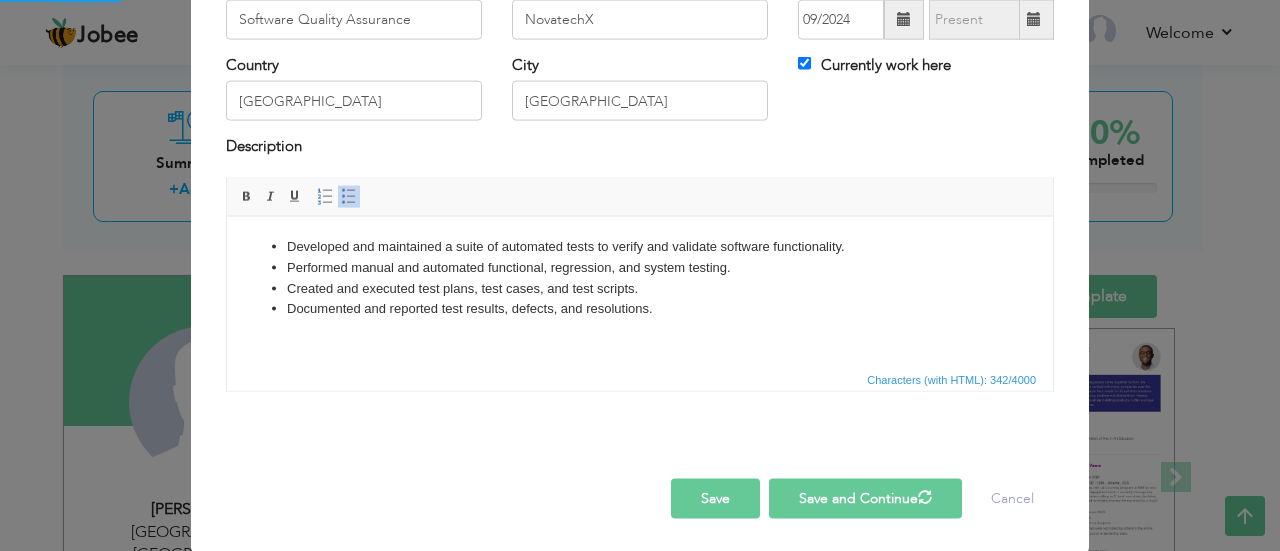 type 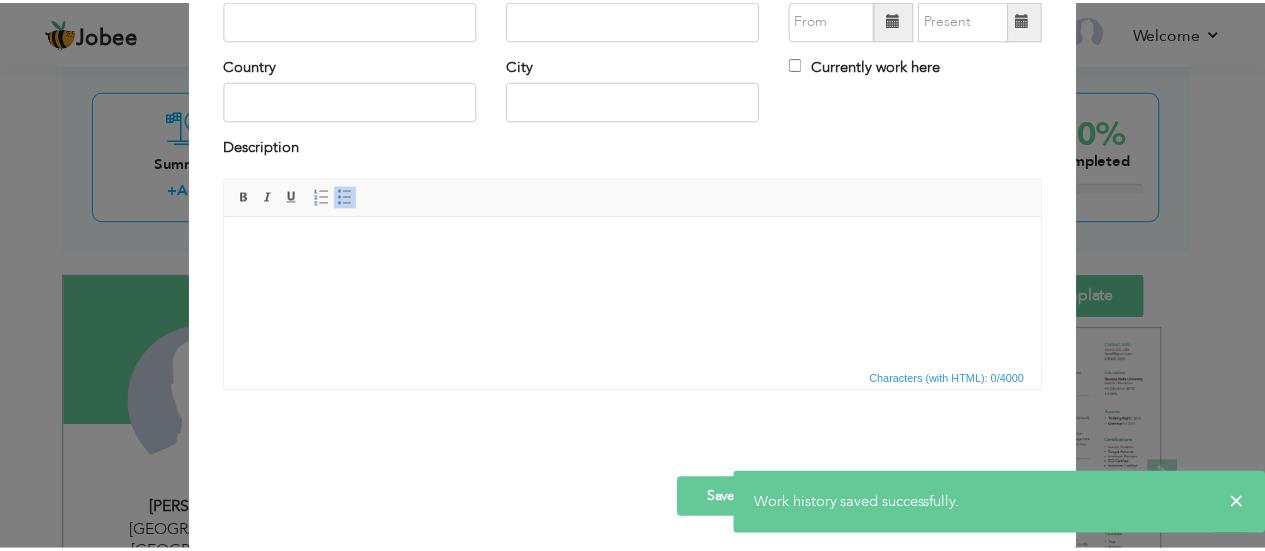 scroll, scrollTop: 0, scrollLeft: 0, axis: both 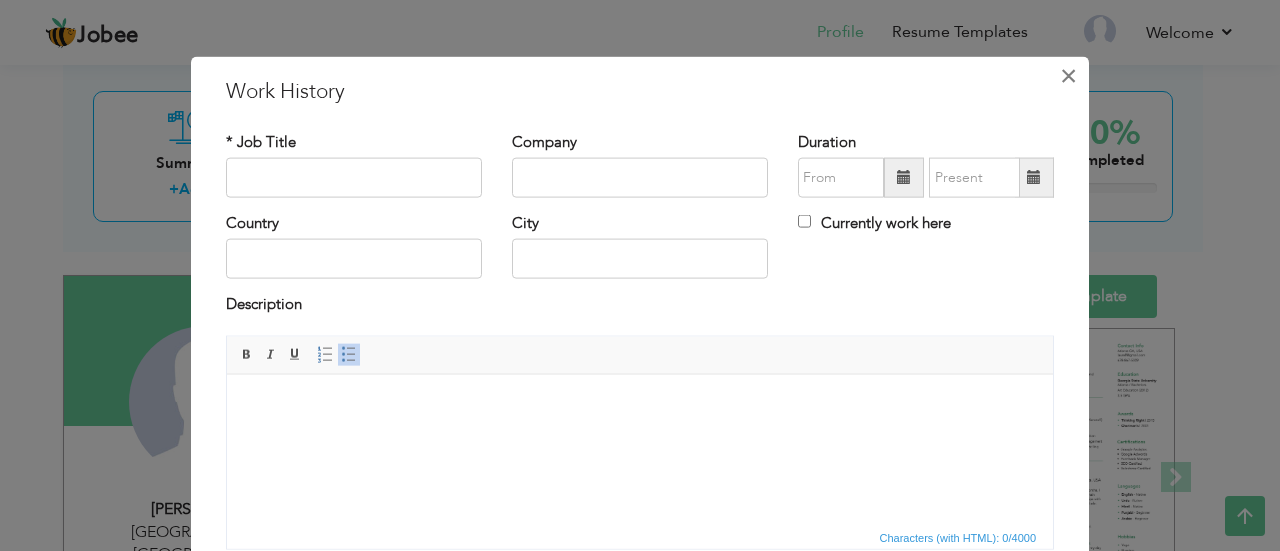 click on "×" at bounding box center [1068, 75] 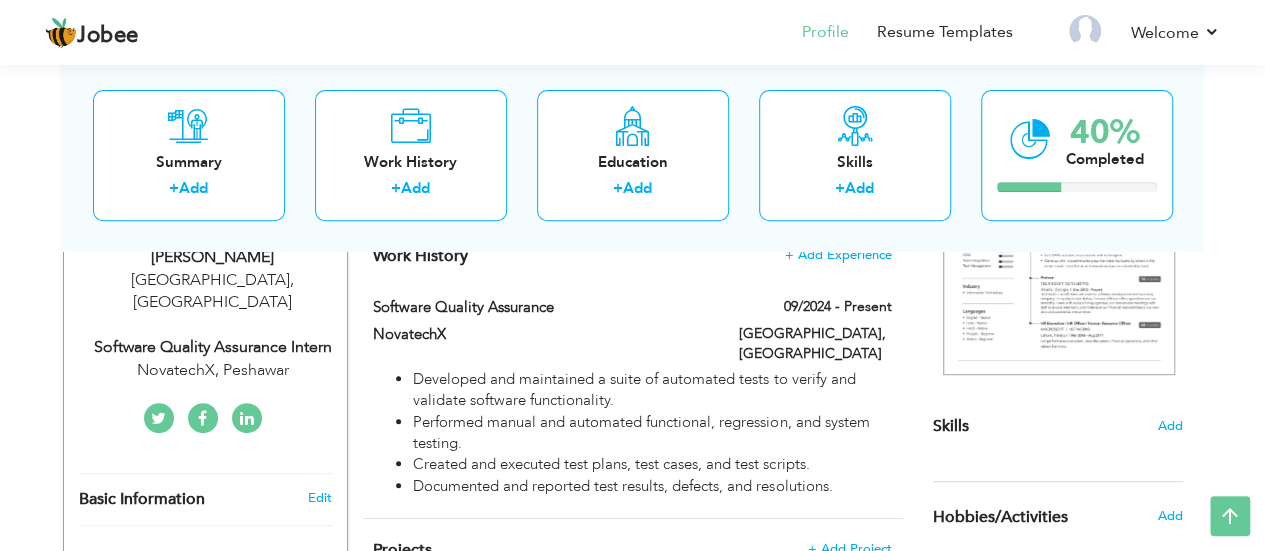 scroll, scrollTop: 353, scrollLeft: 0, axis: vertical 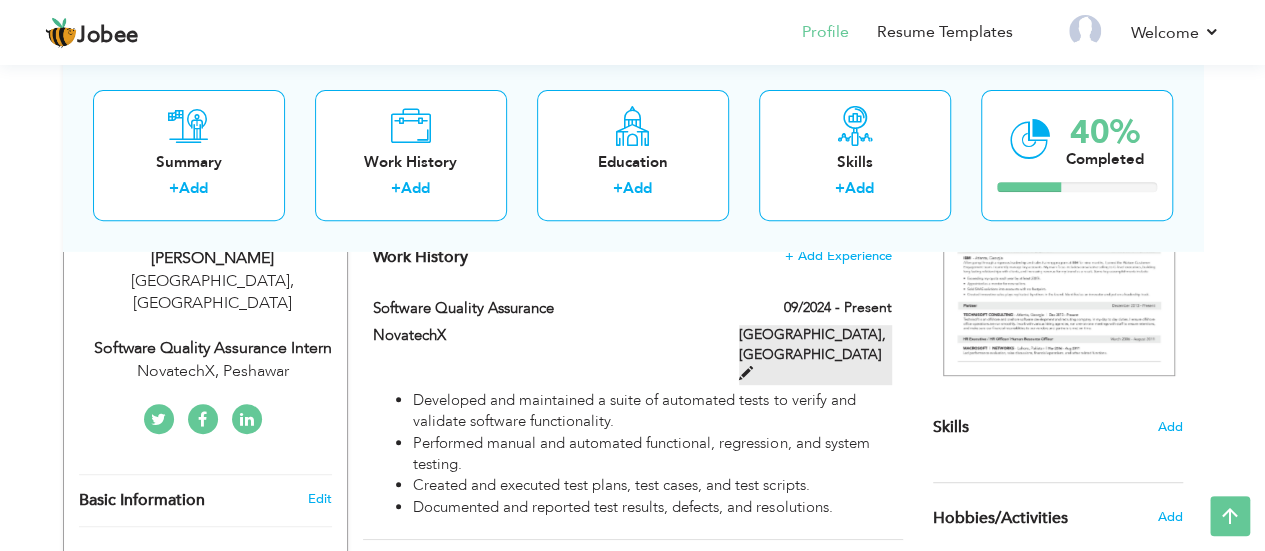 click on "Islamabad, Pakistan" at bounding box center (815, 355) 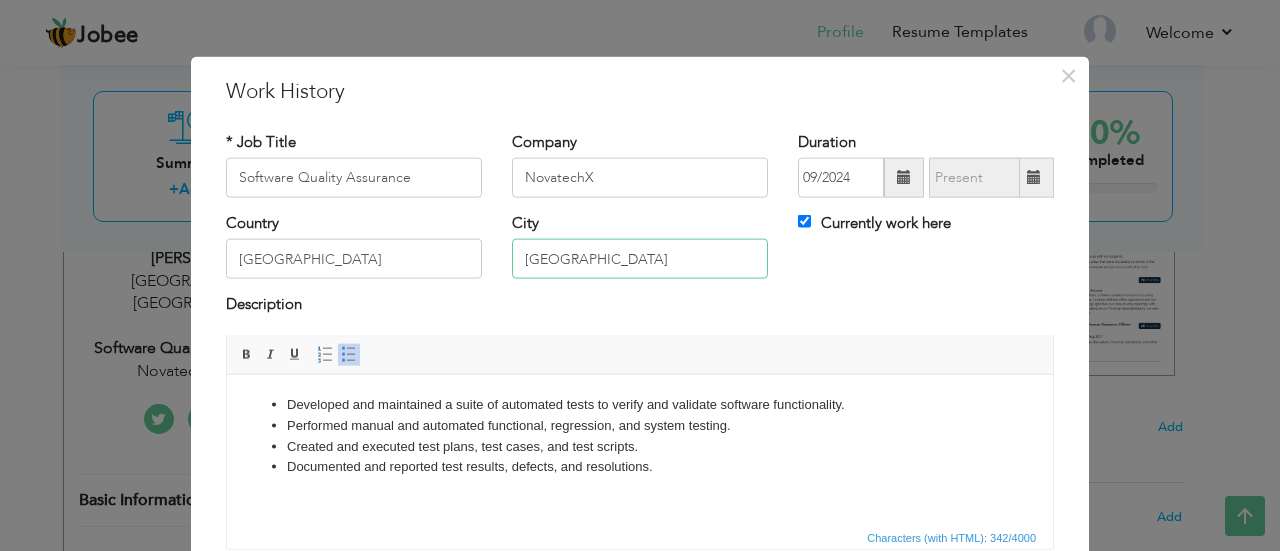 click on "[GEOGRAPHIC_DATA]" at bounding box center [640, 259] 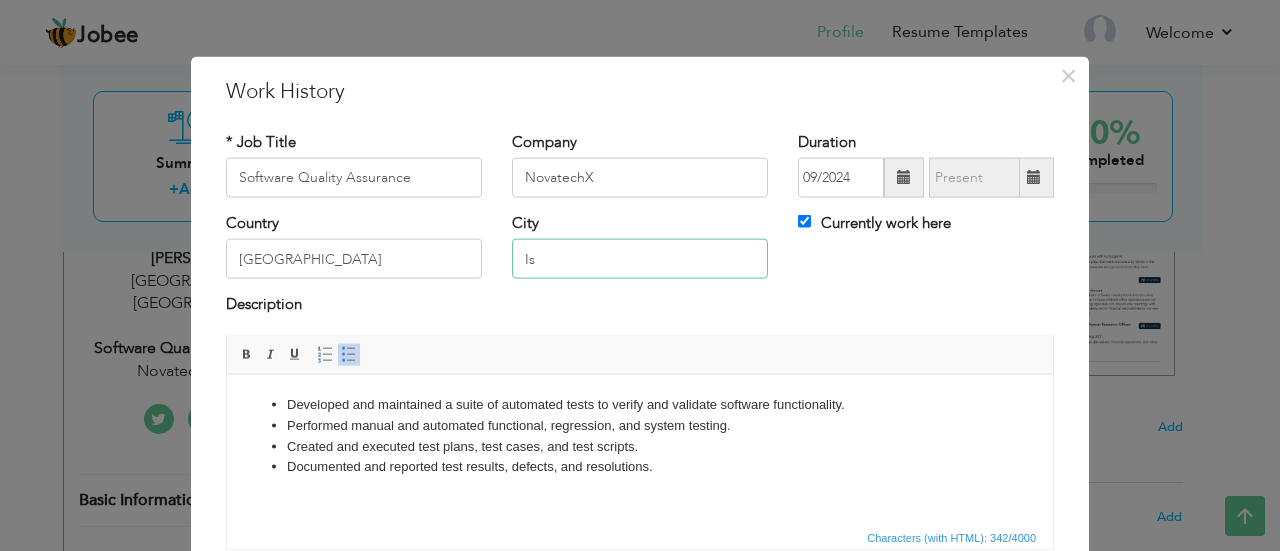 type on "I" 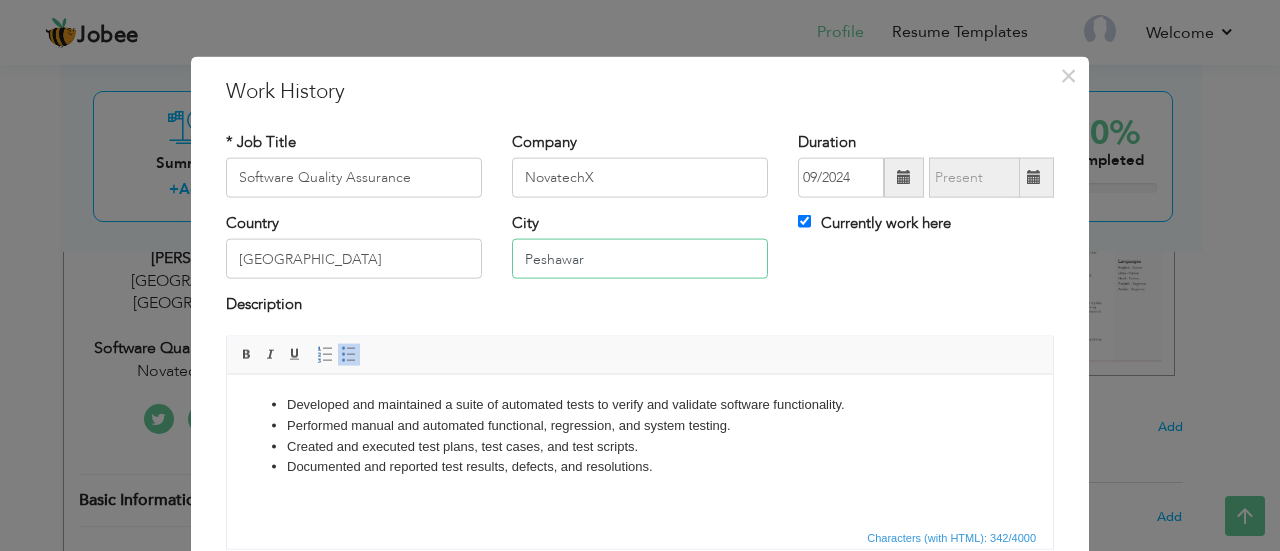 type on "Peshawar" 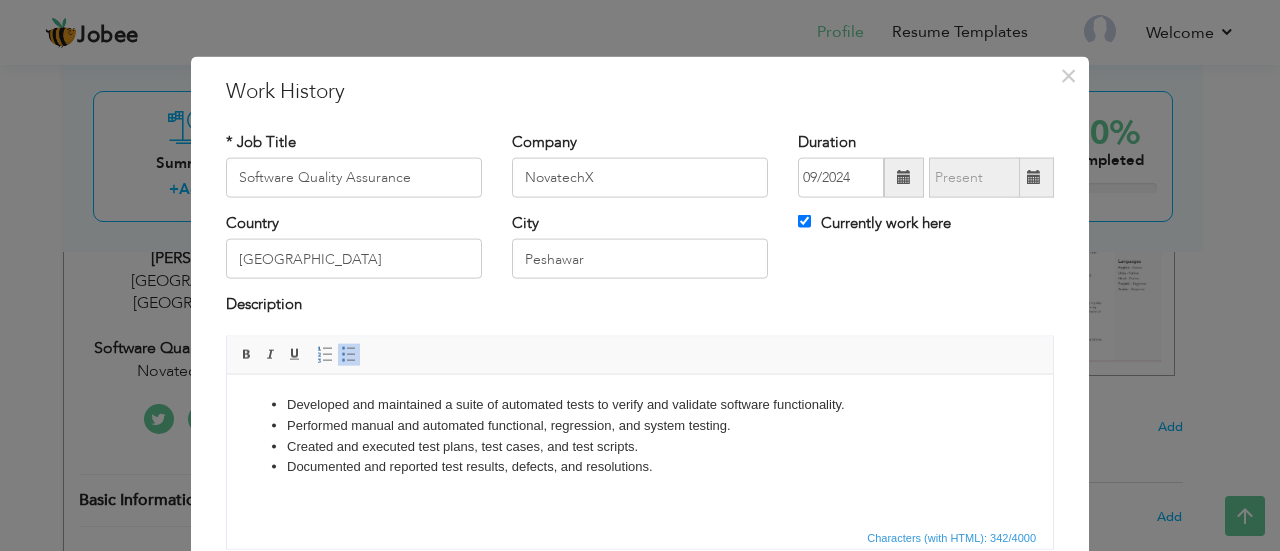 click on "Description" at bounding box center (640, 307) 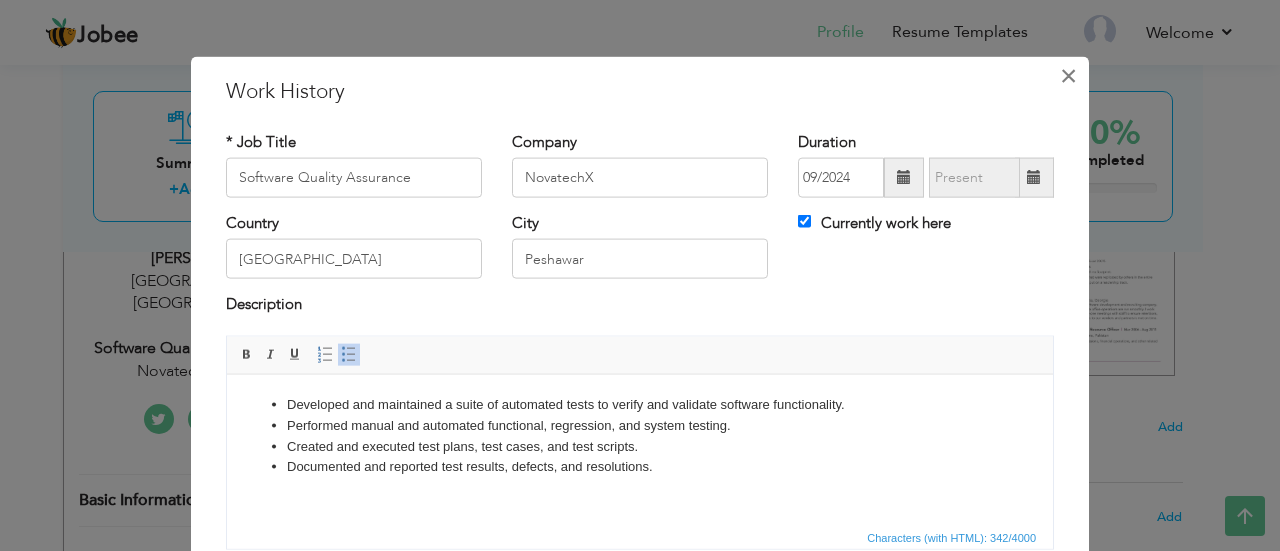 click on "×" at bounding box center [1068, 75] 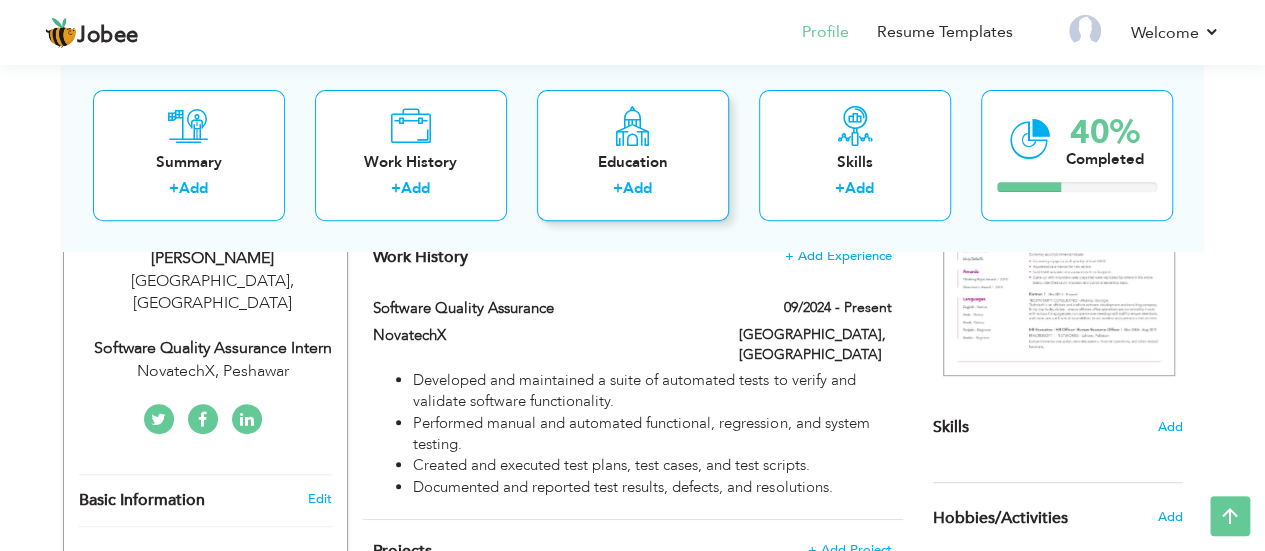 click on "Education" at bounding box center [633, 162] 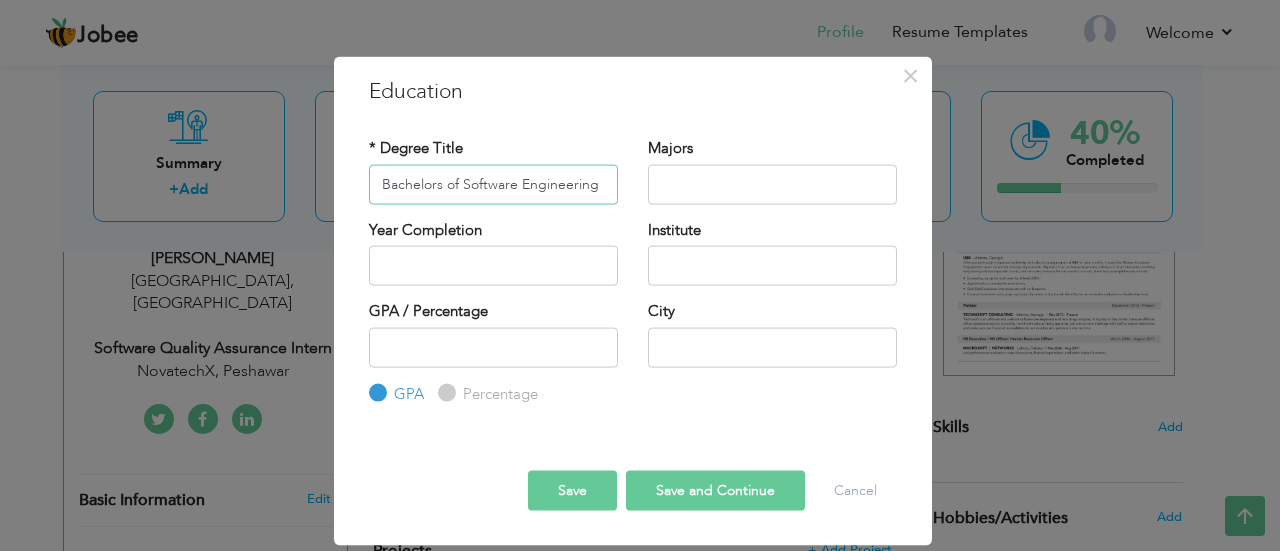 type on "Bachelors of Software Engineering" 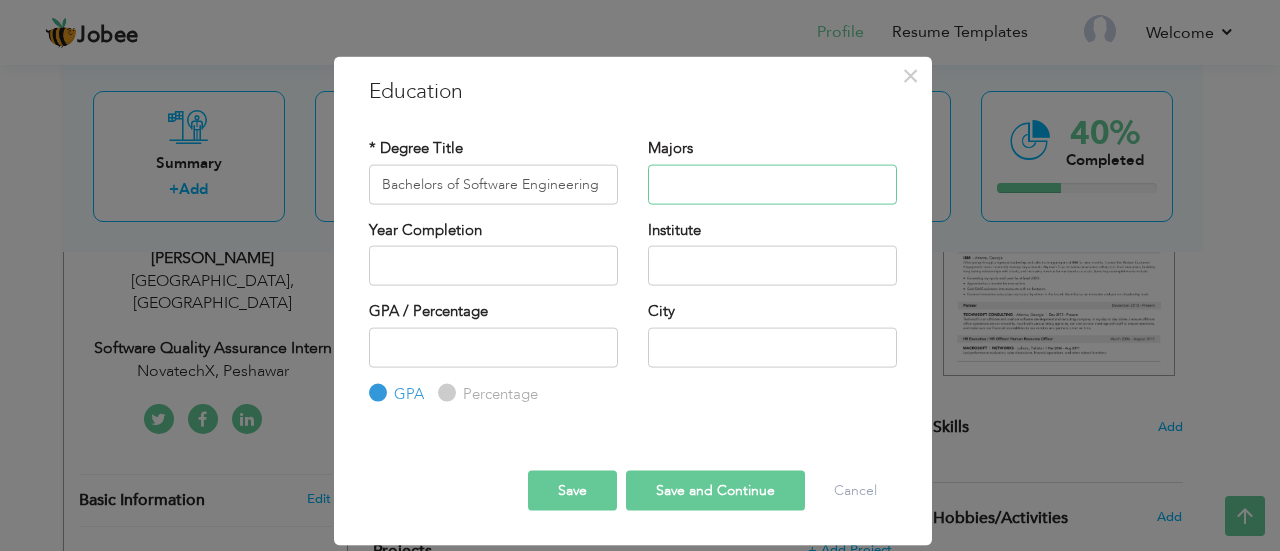 click at bounding box center (772, 184) 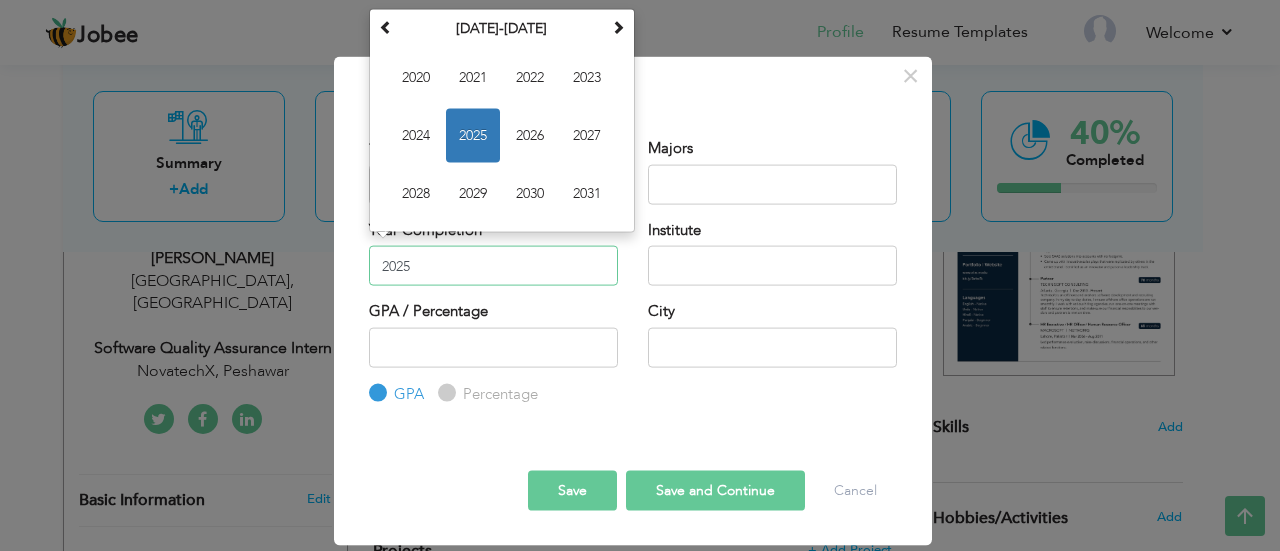 click on "2025" at bounding box center [493, 266] 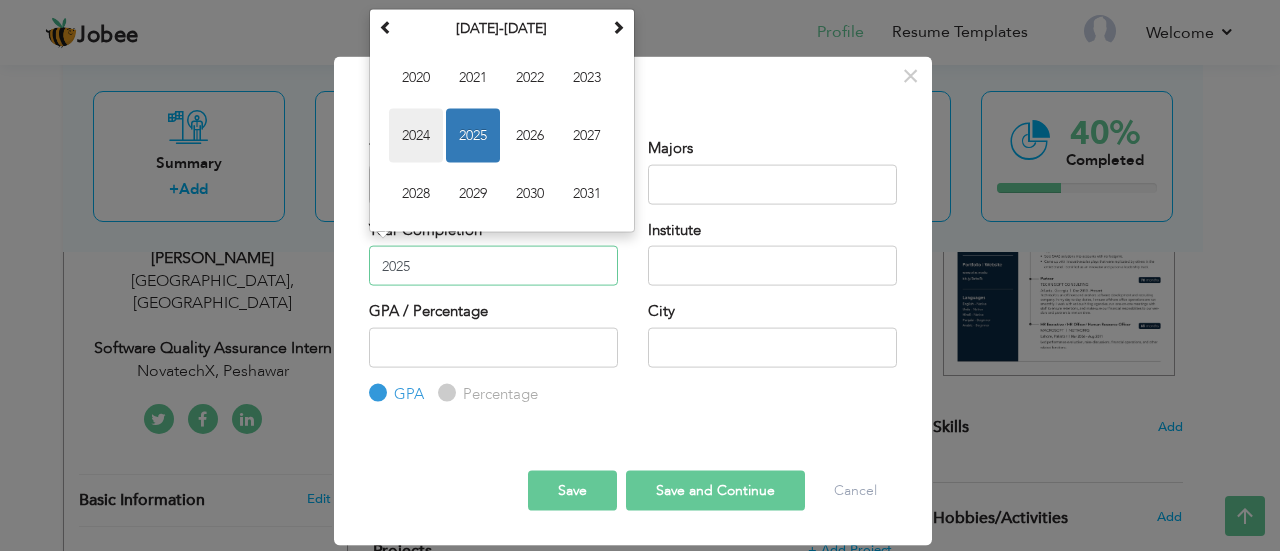 click on "2024" at bounding box center (416, 135) 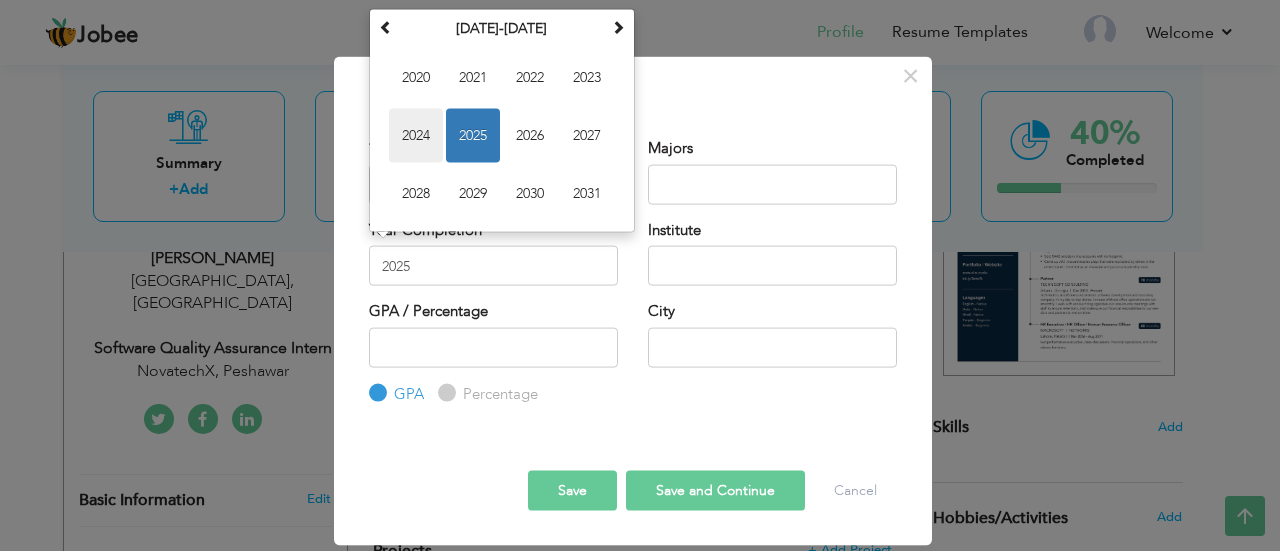 type on "2024" 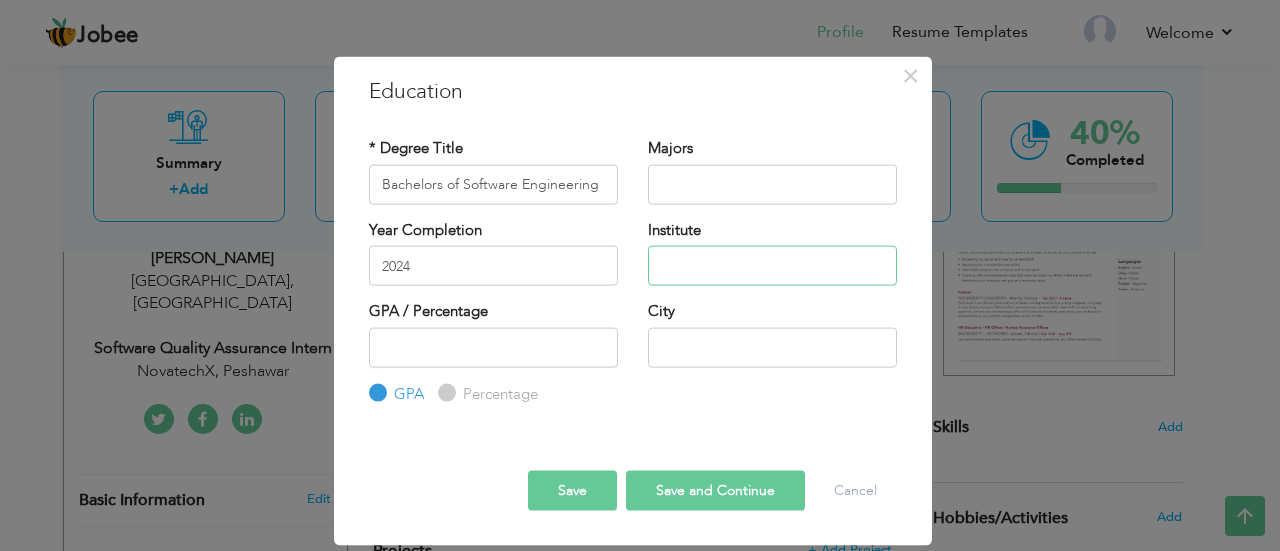 click at bounding box center (772, 266) 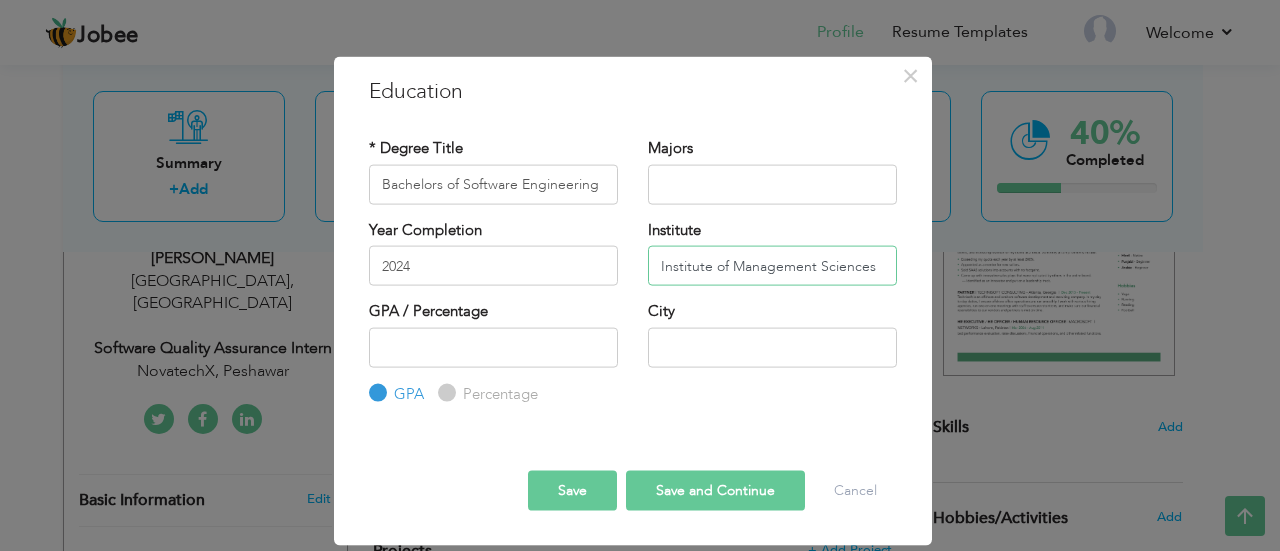 type on "Institute of Management Sciences" 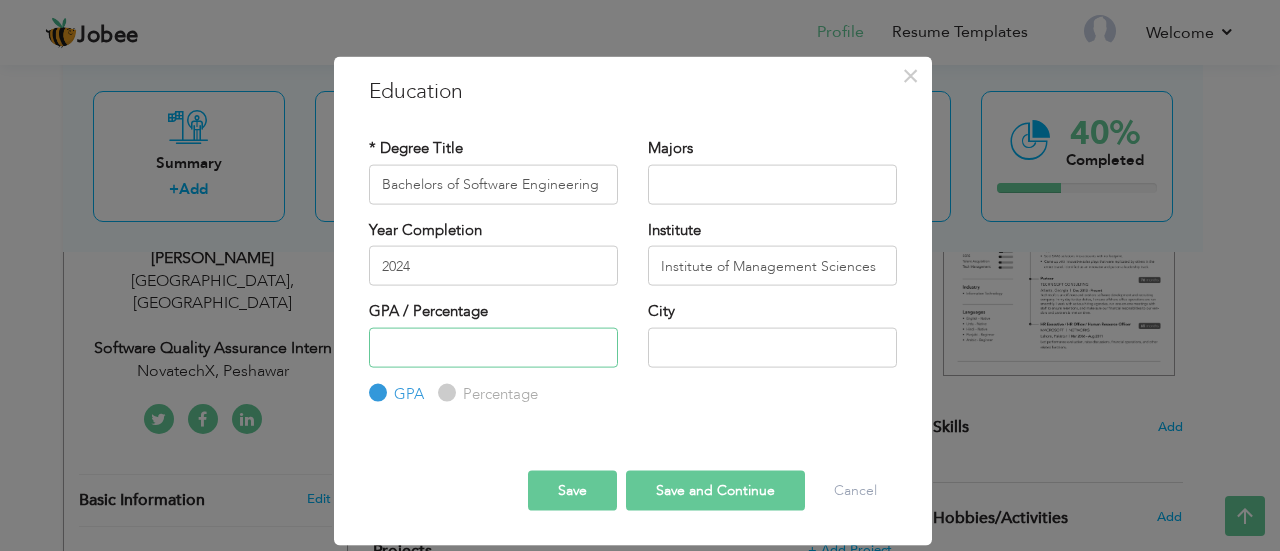 click at bounding box center [493, 347] 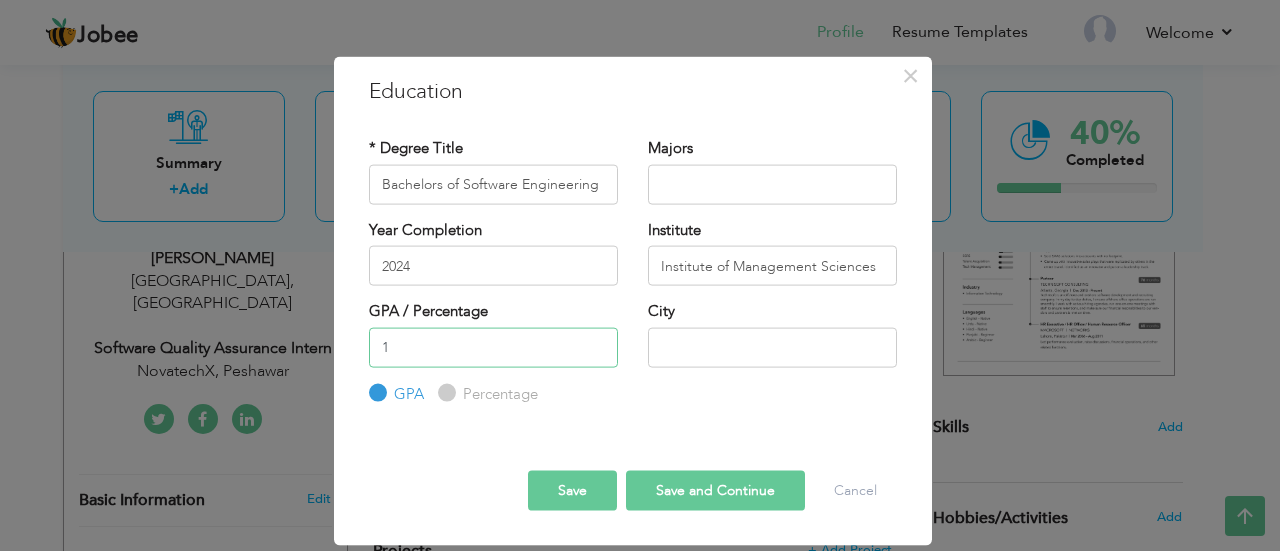 click on "1" at bounding box center (493, 347) 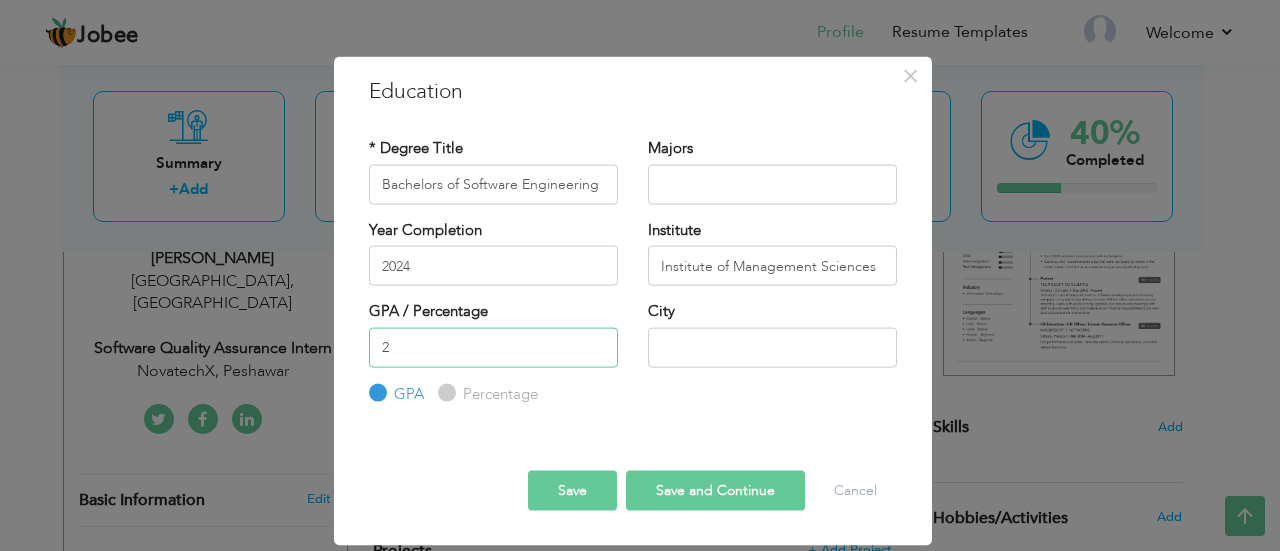 click on "2" at bounding box center (493, 347) 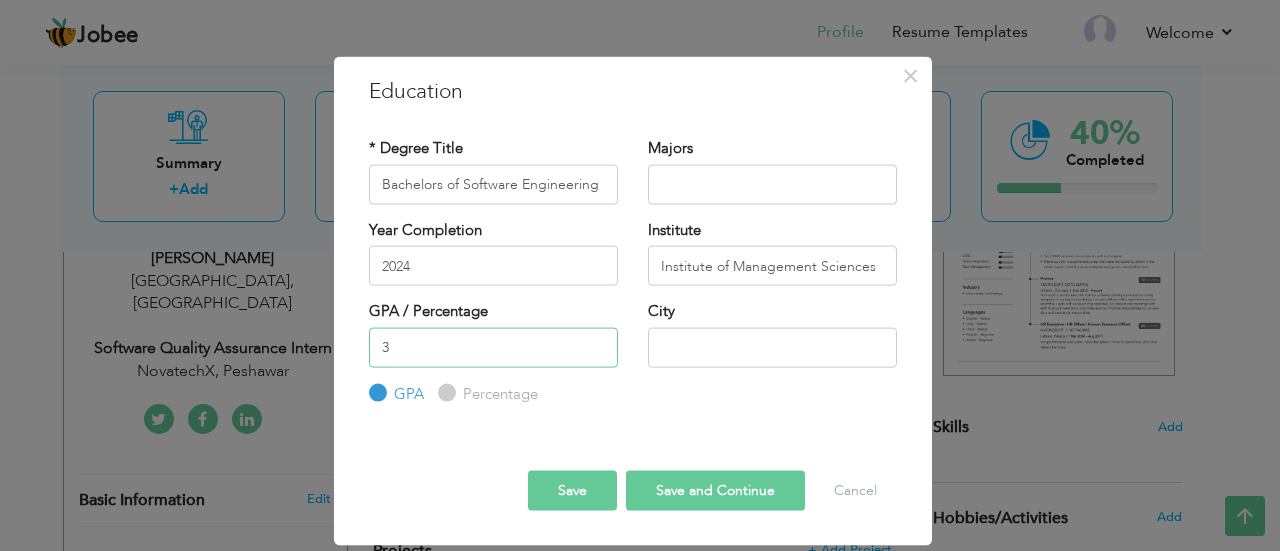 click on "3" at bounding box center (493, 347) 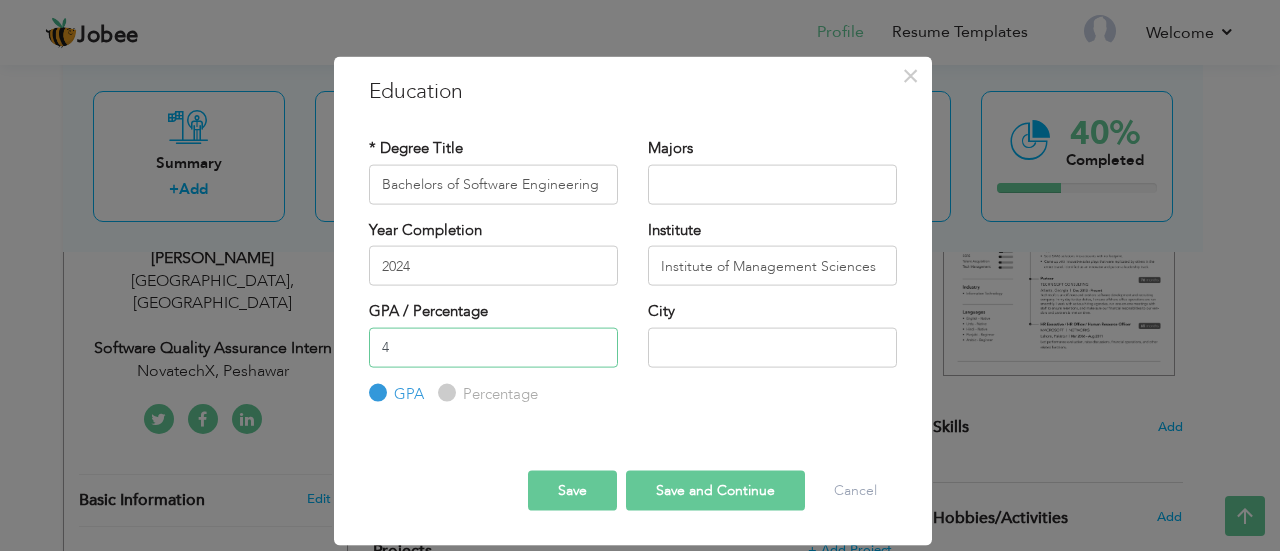 type on "4" 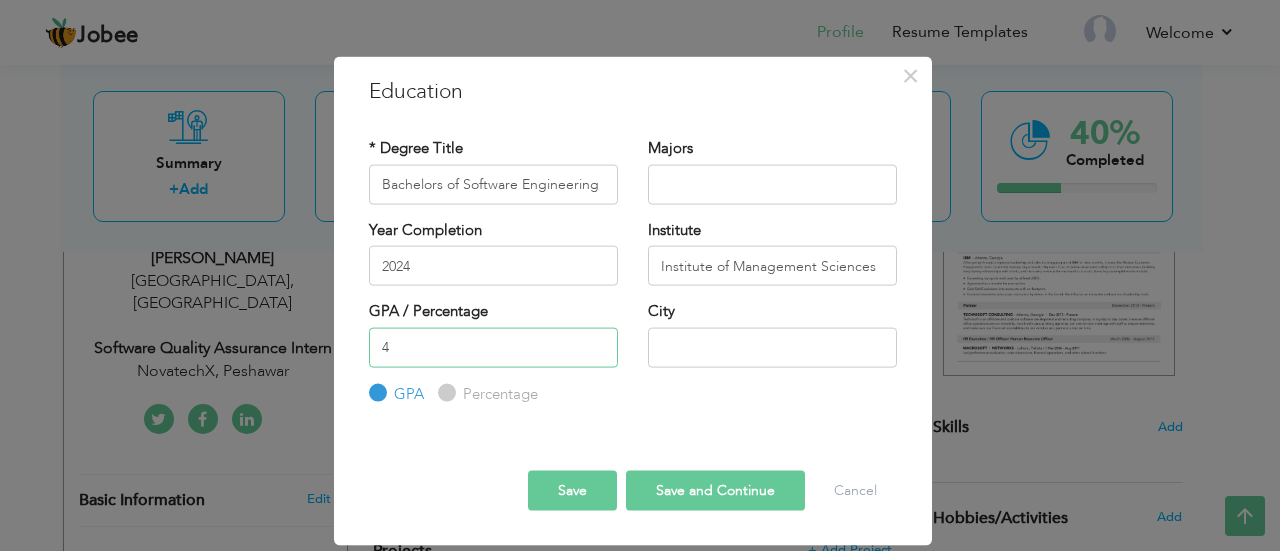 click on "4" at bounding box center [493, 347] 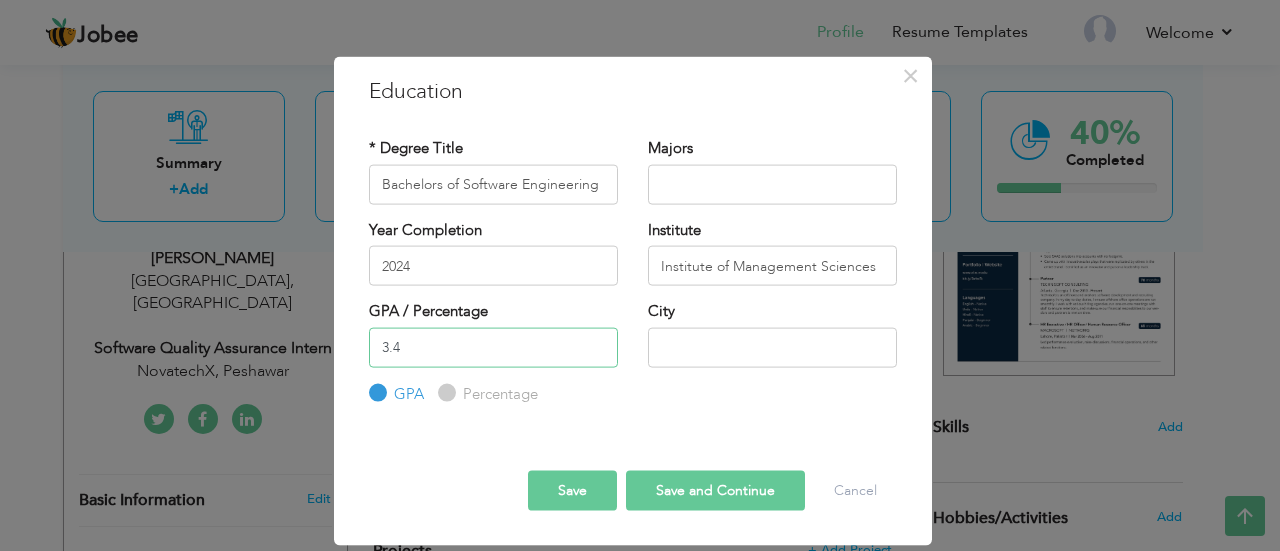 type on "3.4" 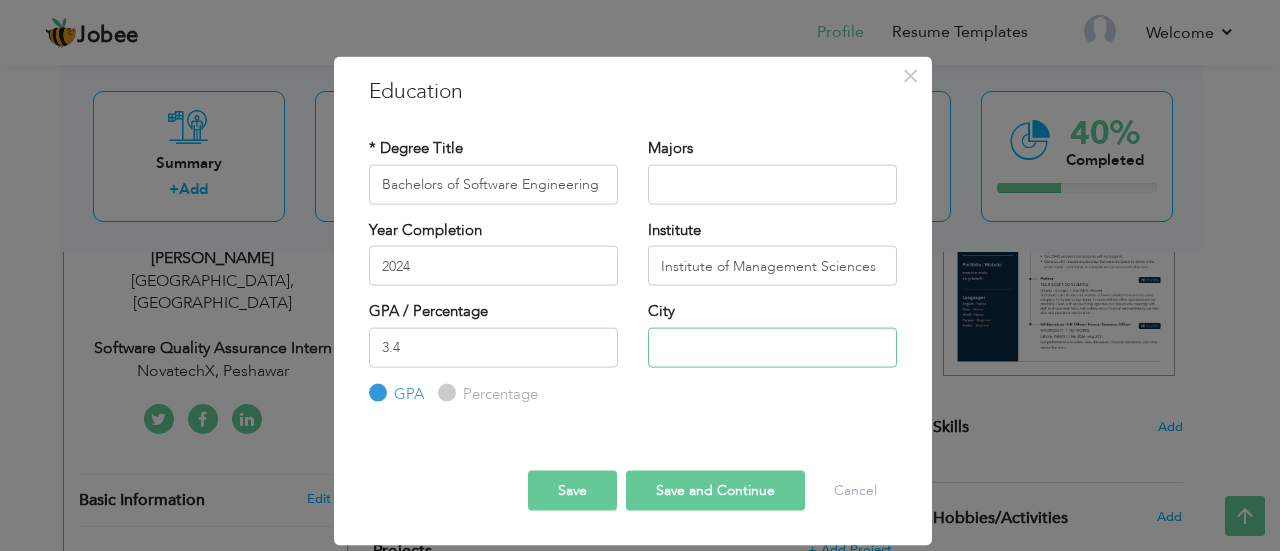 click at bounding box center [772, 347] 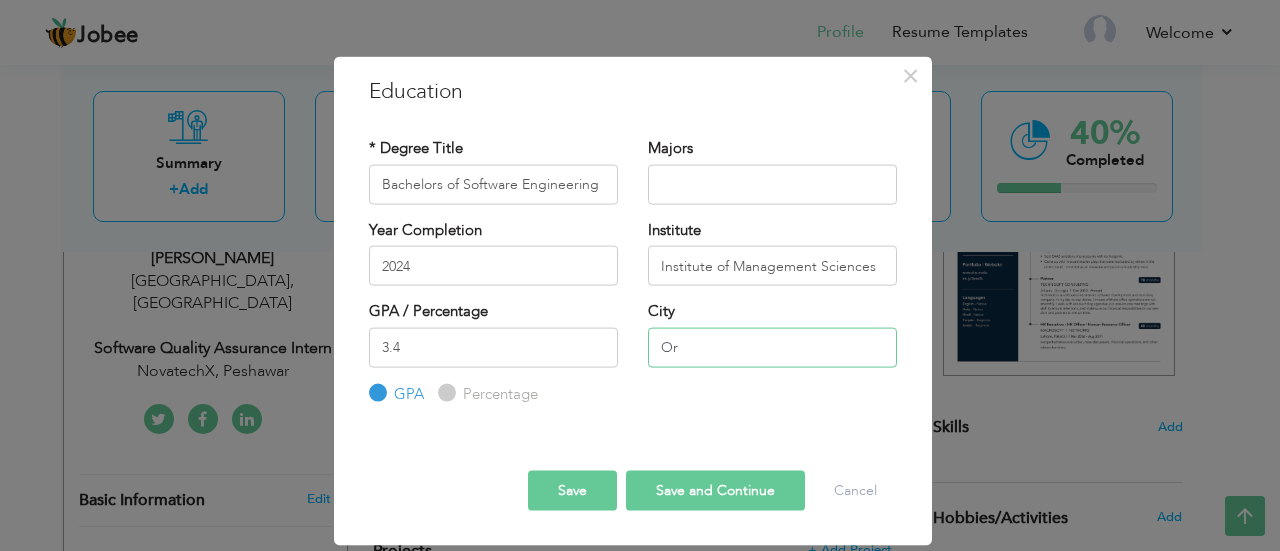 type on "O" 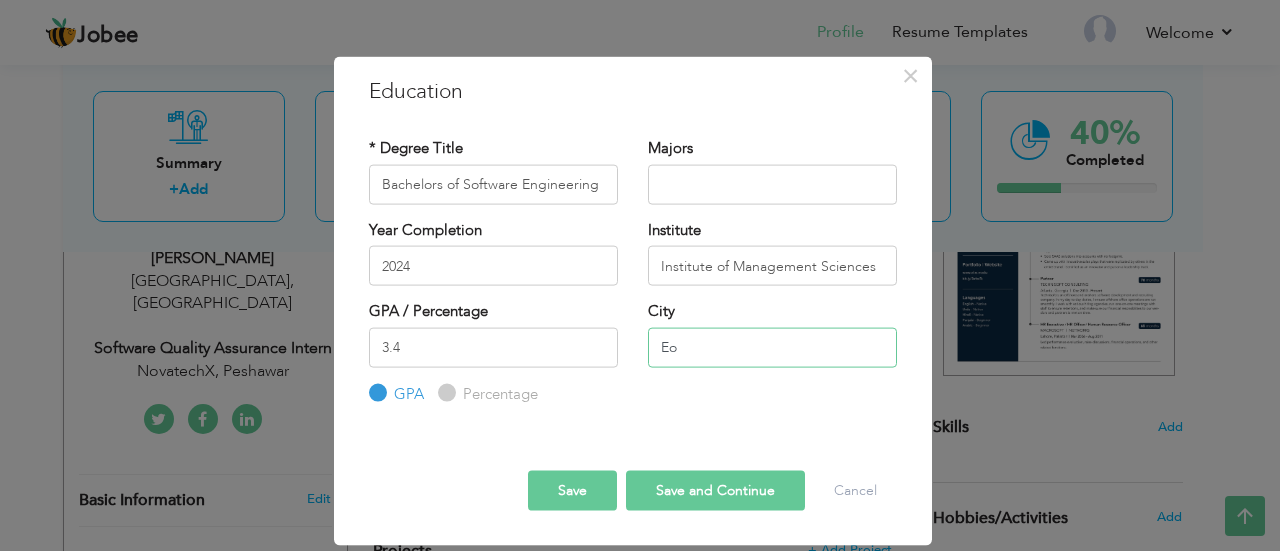 type on "E" 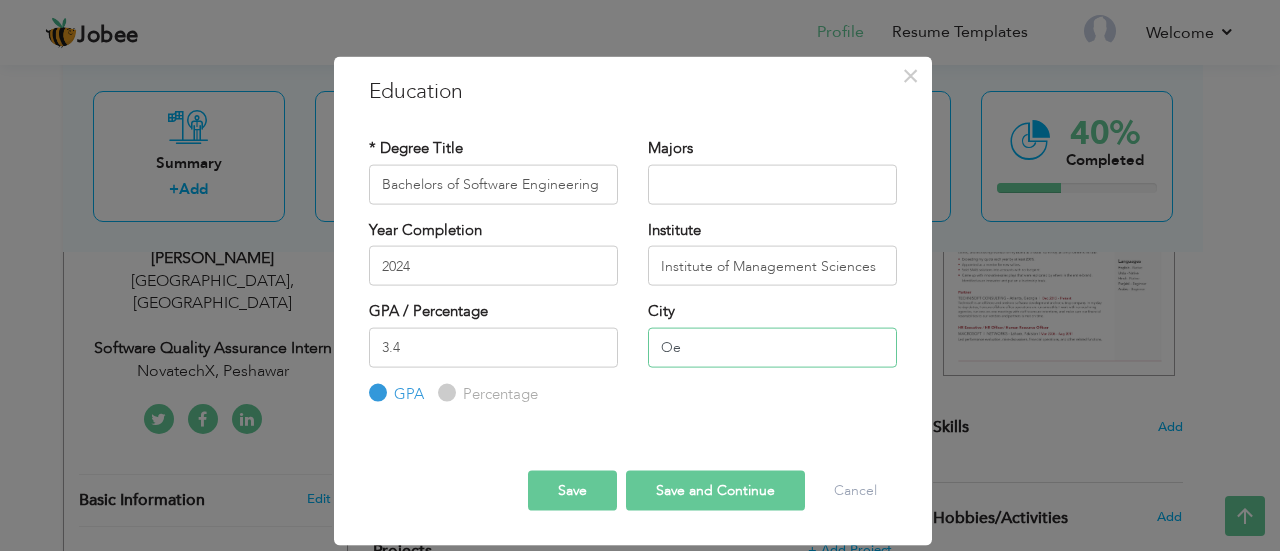 type on "O" 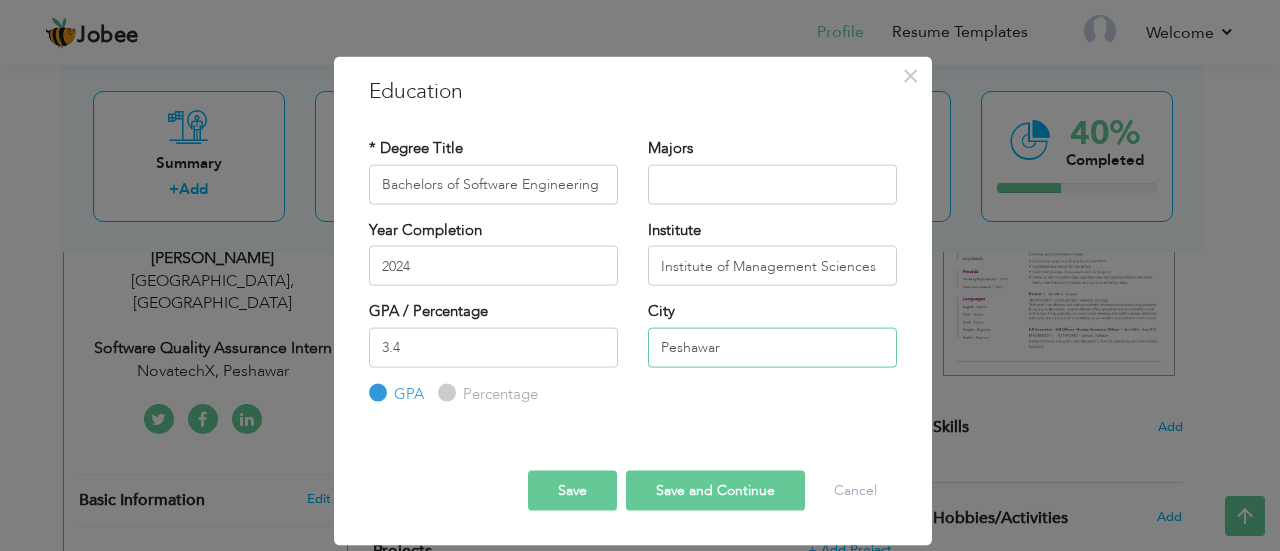 type on "Peshawar" 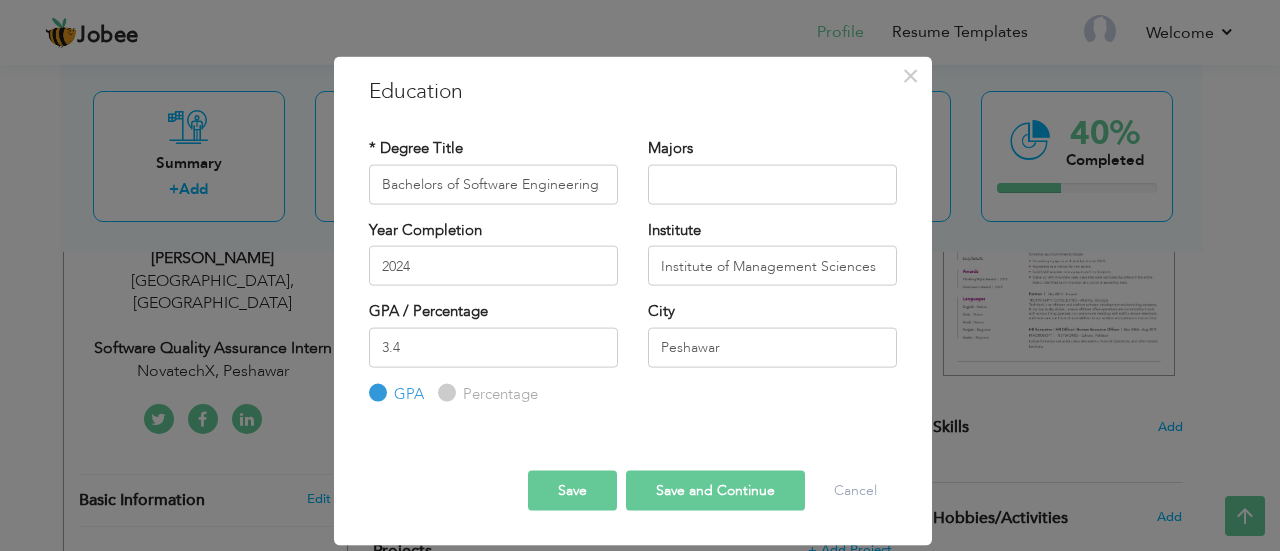 click on "Save and Continue" at bounding box center (715, 491) 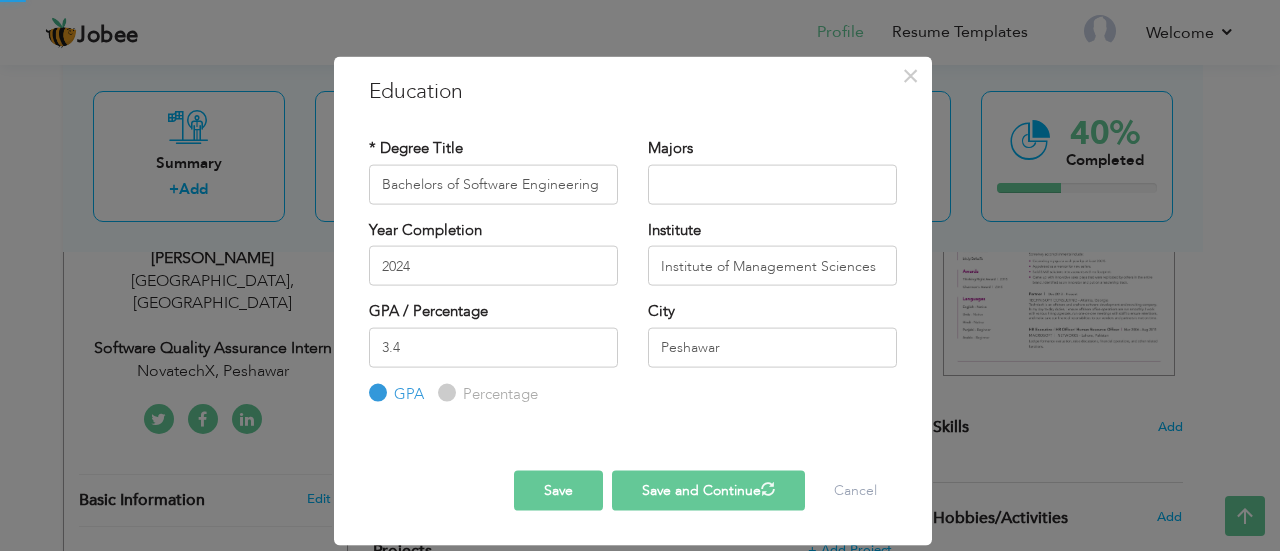 type 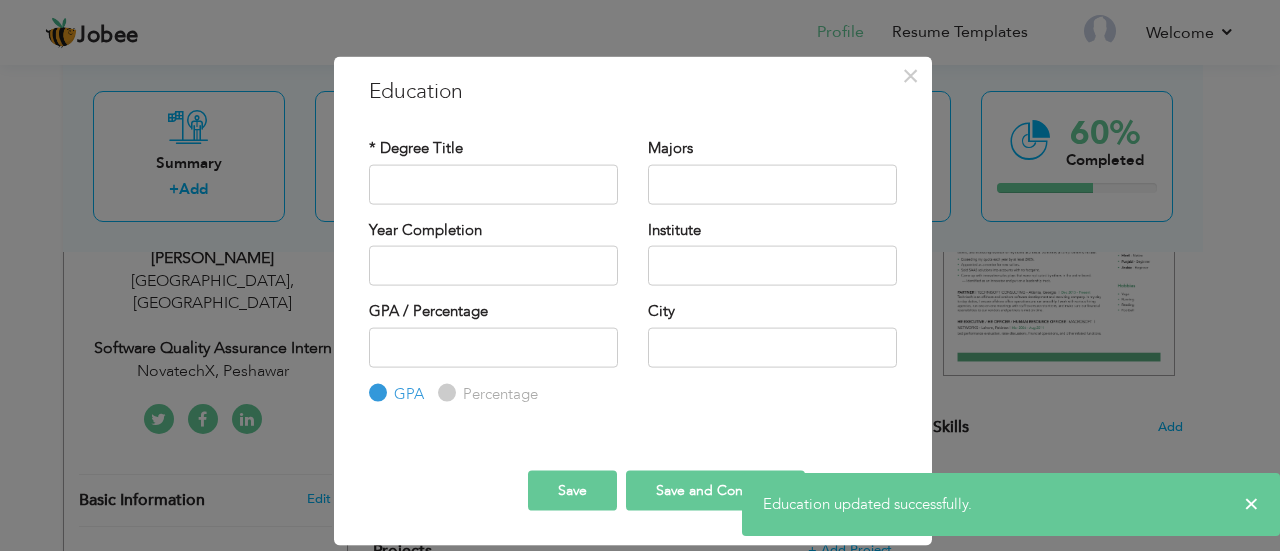 click on "Save and Continue" at bounding box center (715, 491) 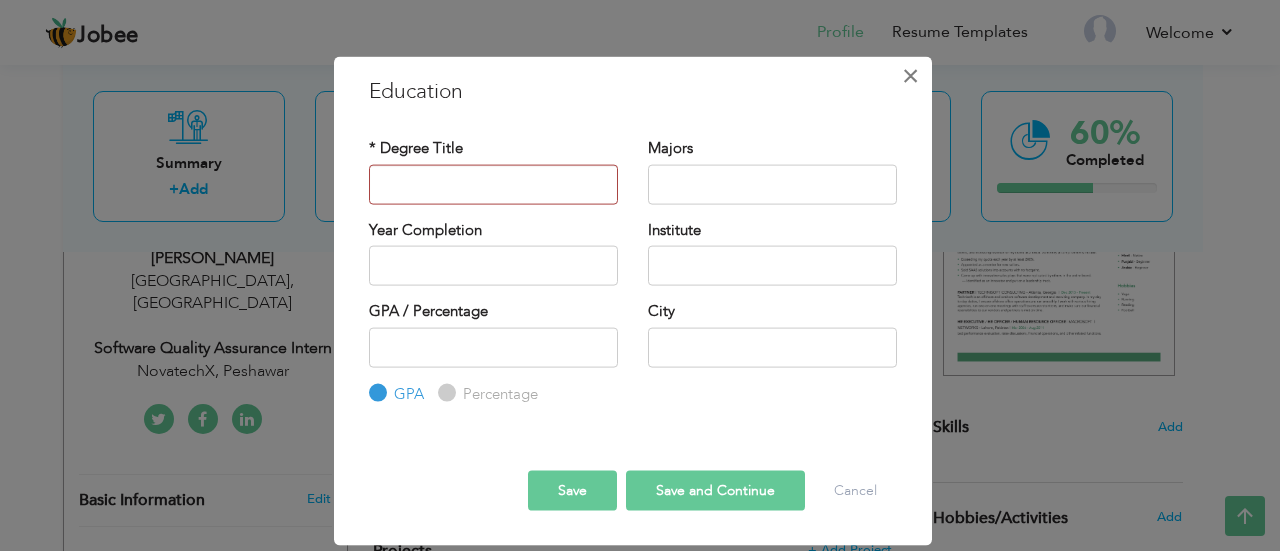 click on "×" at bounding box center [910, 75] 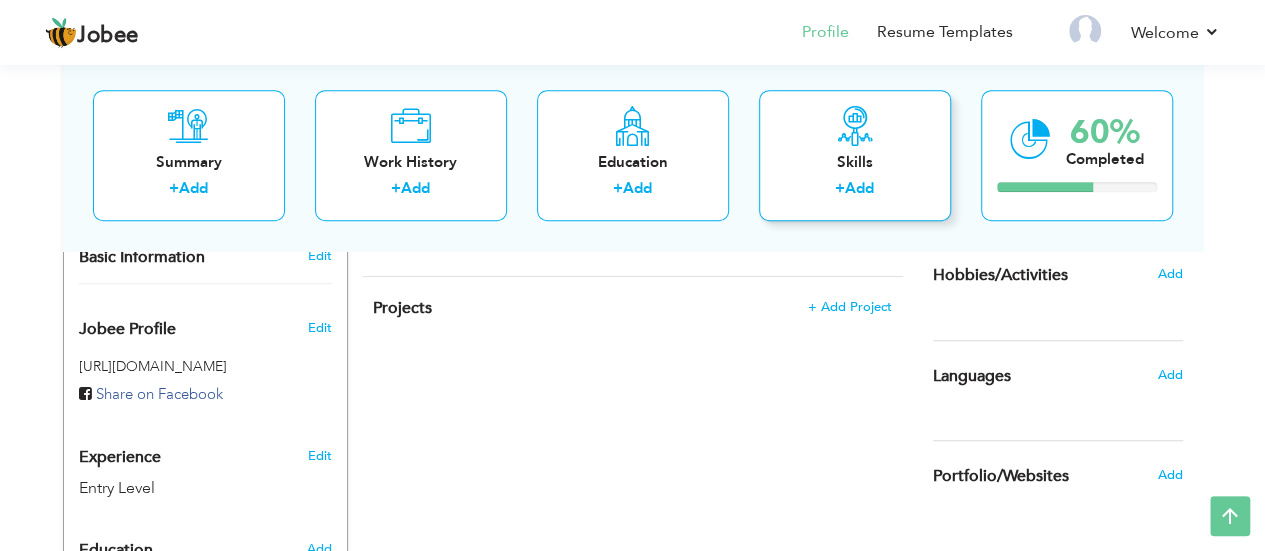 scroll, scrollTop: 595, scrollLeft: 0, axis: vertical 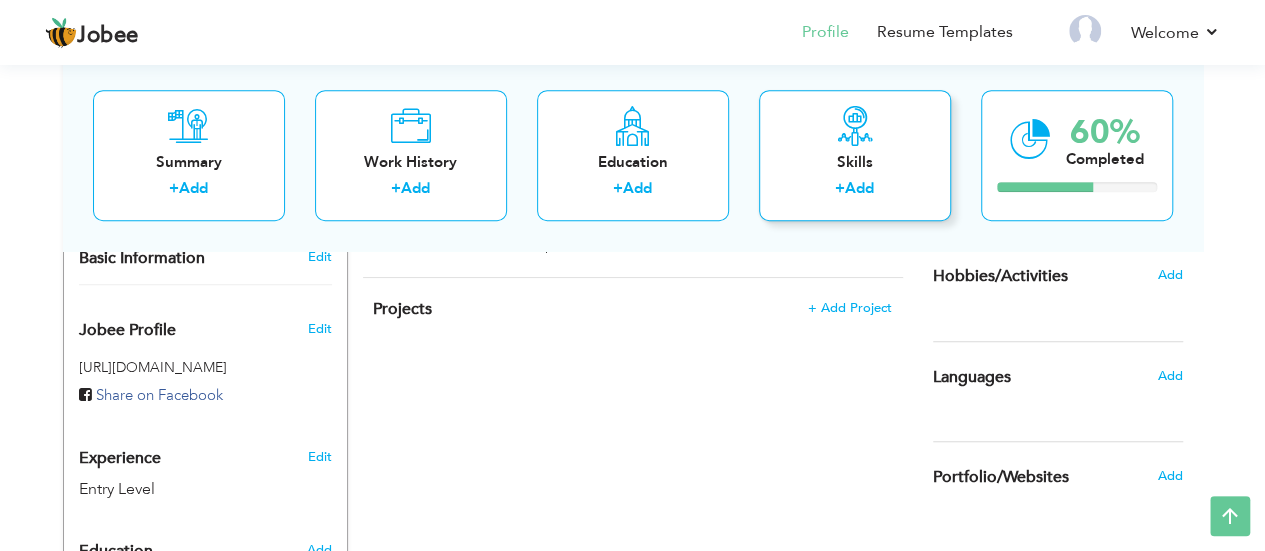 click on "Skills" at bounding box center (855, 162) 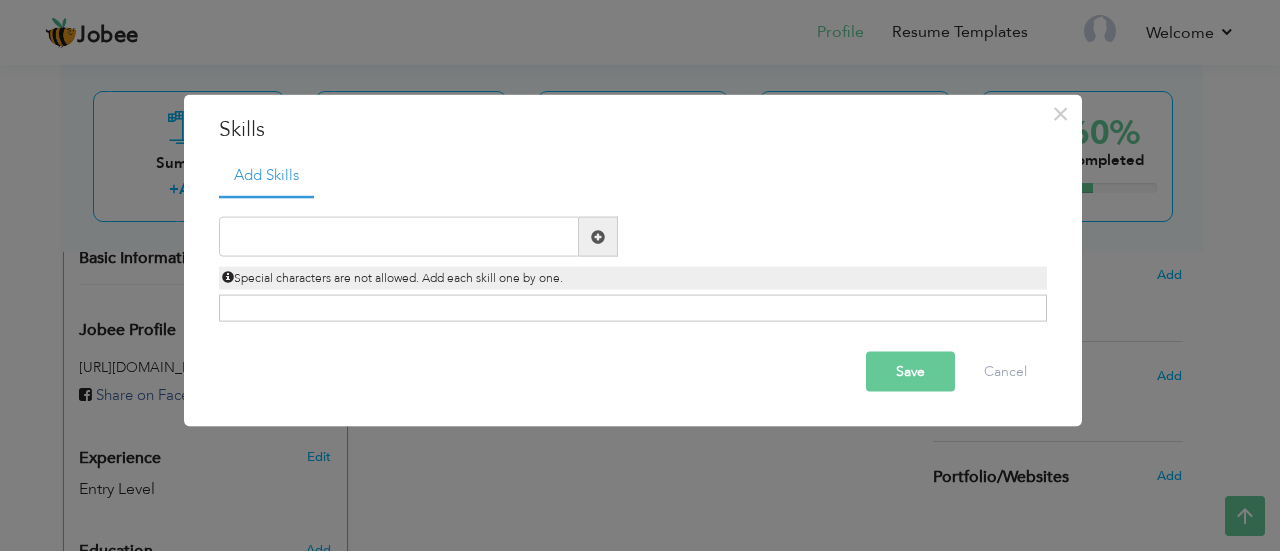 click at bounding box center [598, 236] 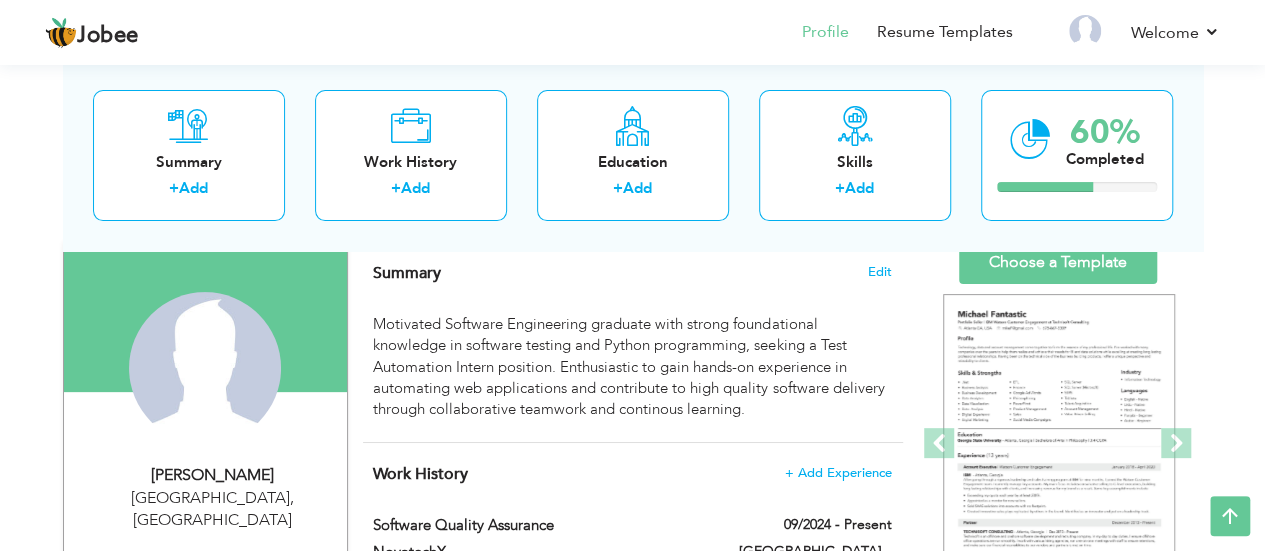 scroll, scrollTop: 137, scrollLeft: 0, axis: vertical 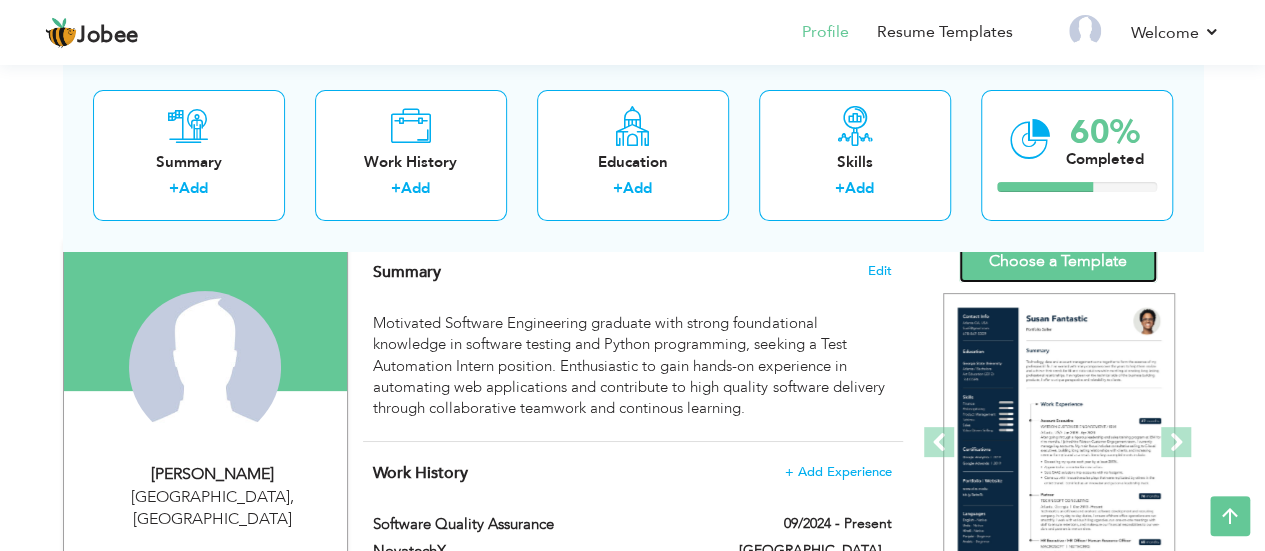 click on "Choose a Template" at bounding box center [1058, 261] 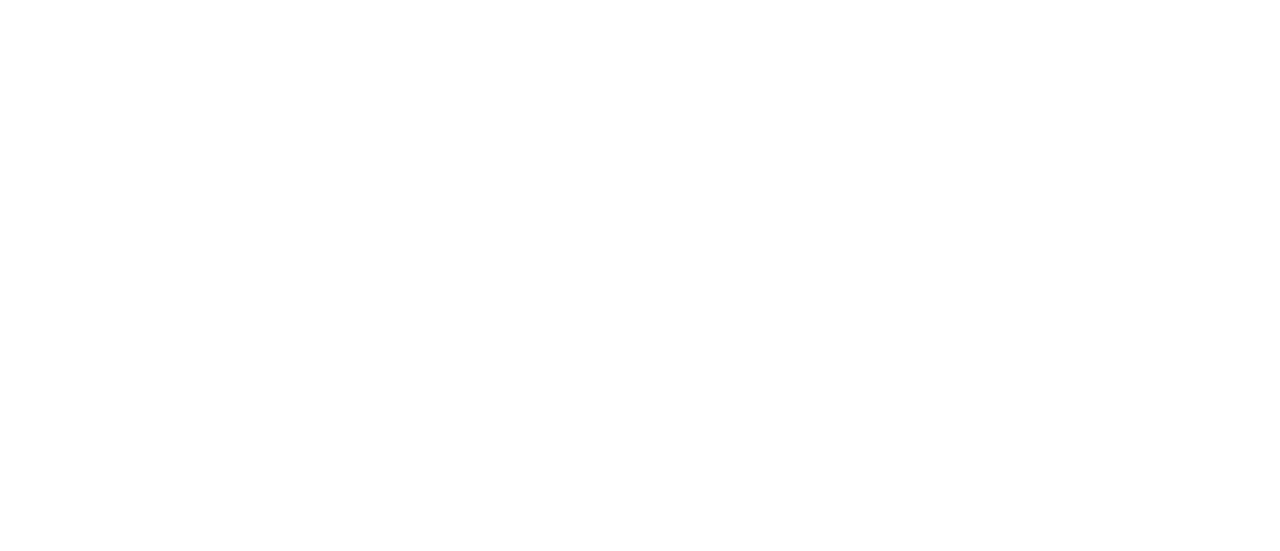 scroll, scrollTop: 0, scrollLeft: 0, axis: both 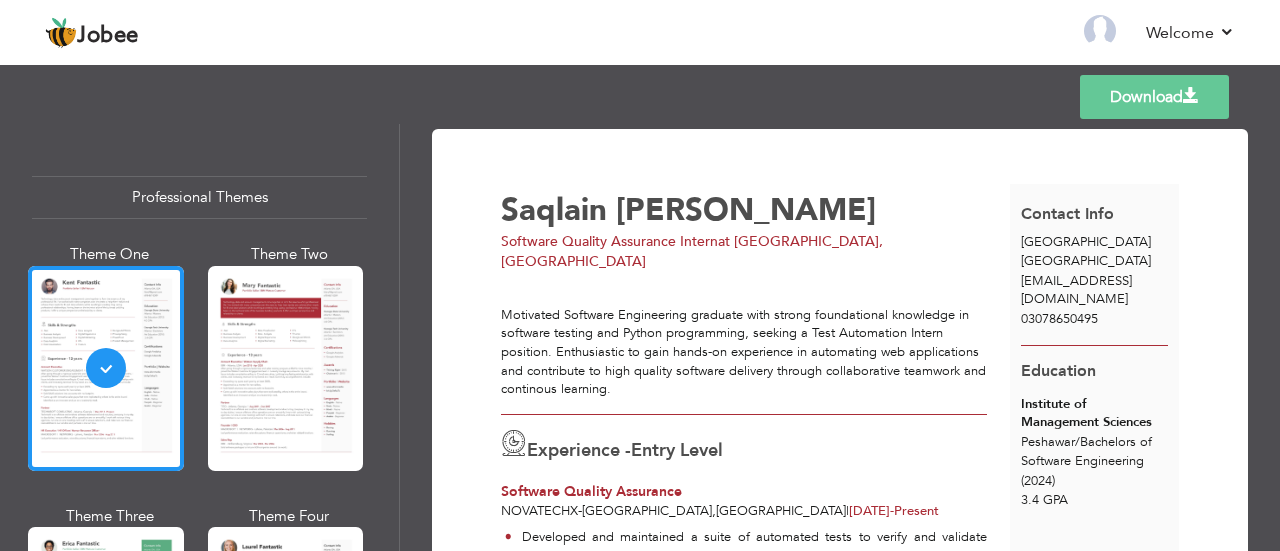 click on "Motivated Software Engineering graduate with strong foundational knowledge in software testing and Python programming, seeking a Test Automation Intern position. Enthusiastic to gain hands-on experience in automating web applications and contribute to high quality software delivery through collaborative teamwork and continous learning." at bounding box center (744, 342) 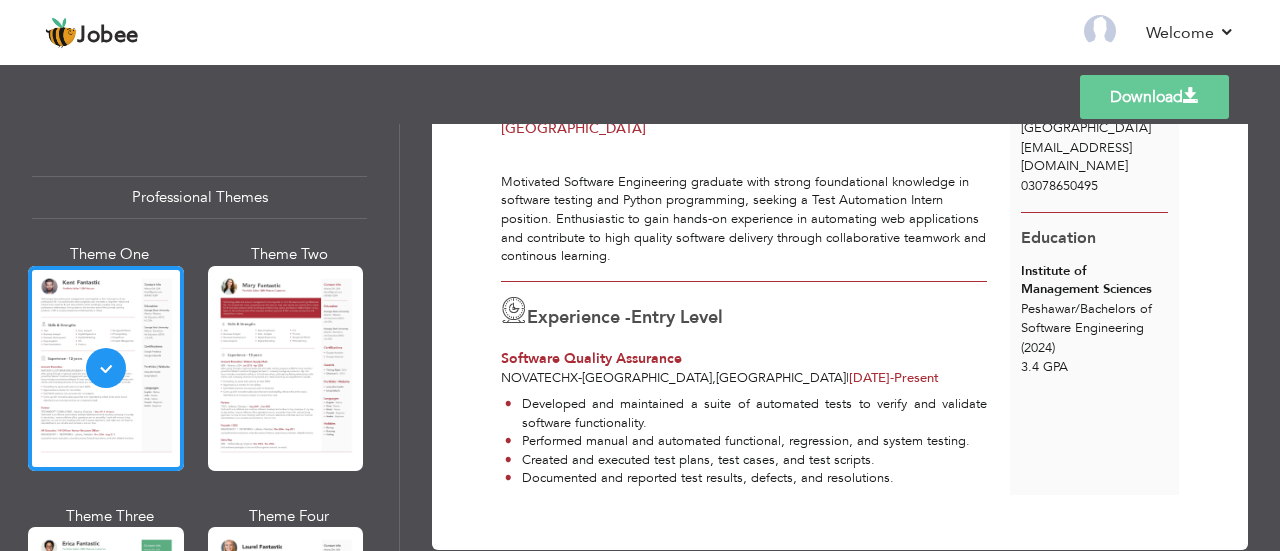 scroll, scrollTop: 153, scrollLeft: 0, axis: vertical 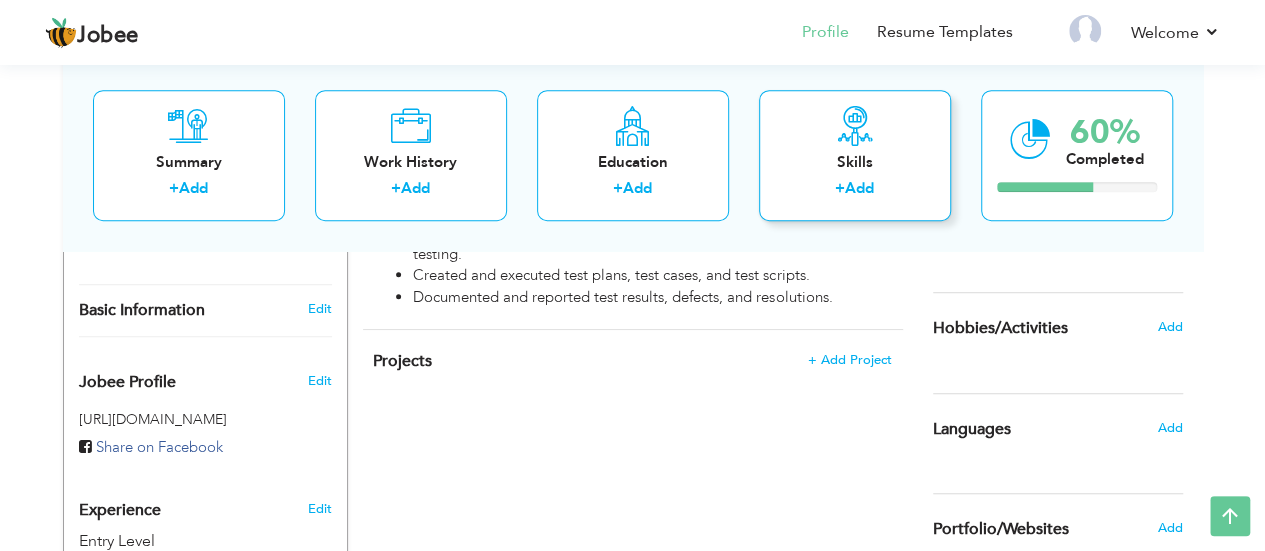 click on "Skills
+  Add" at bounding box center (855, 155) 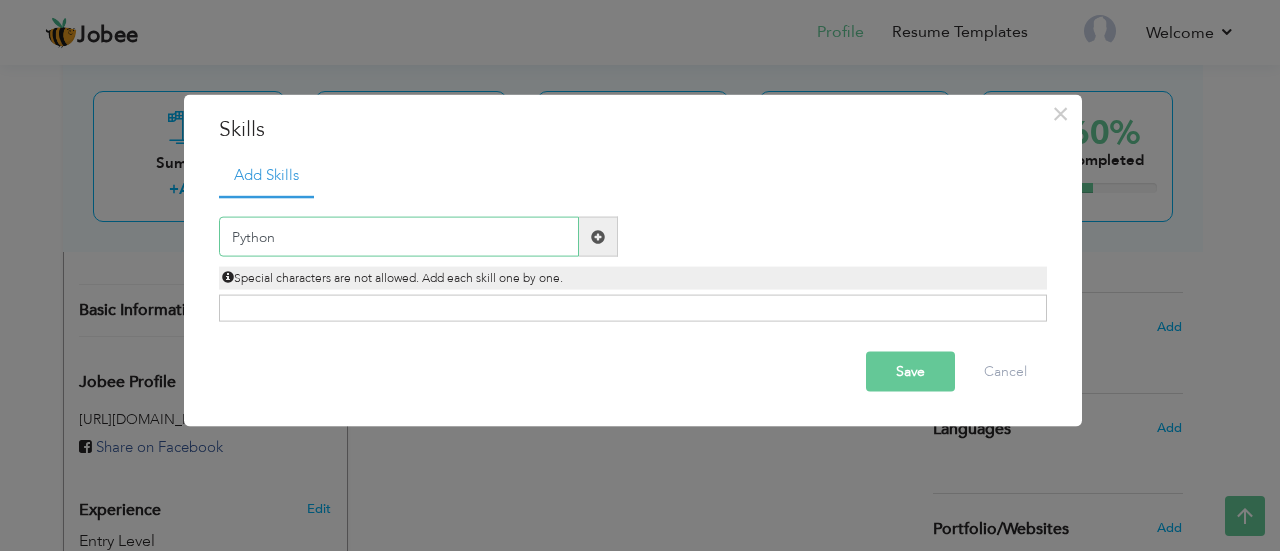 type on "Python" 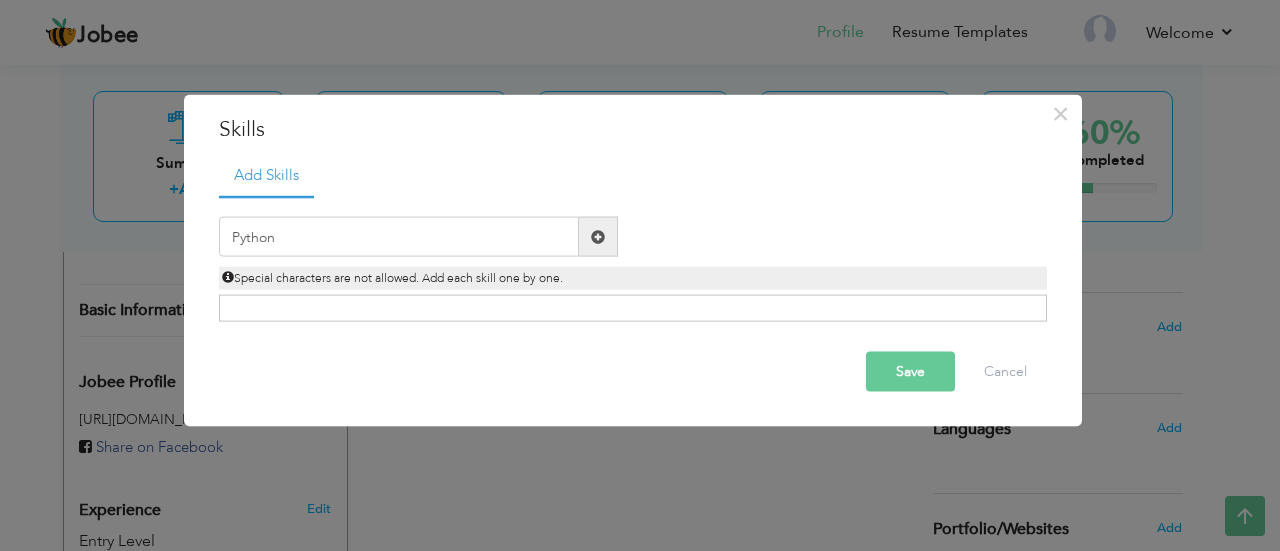 click at bounding box center [598, 236] 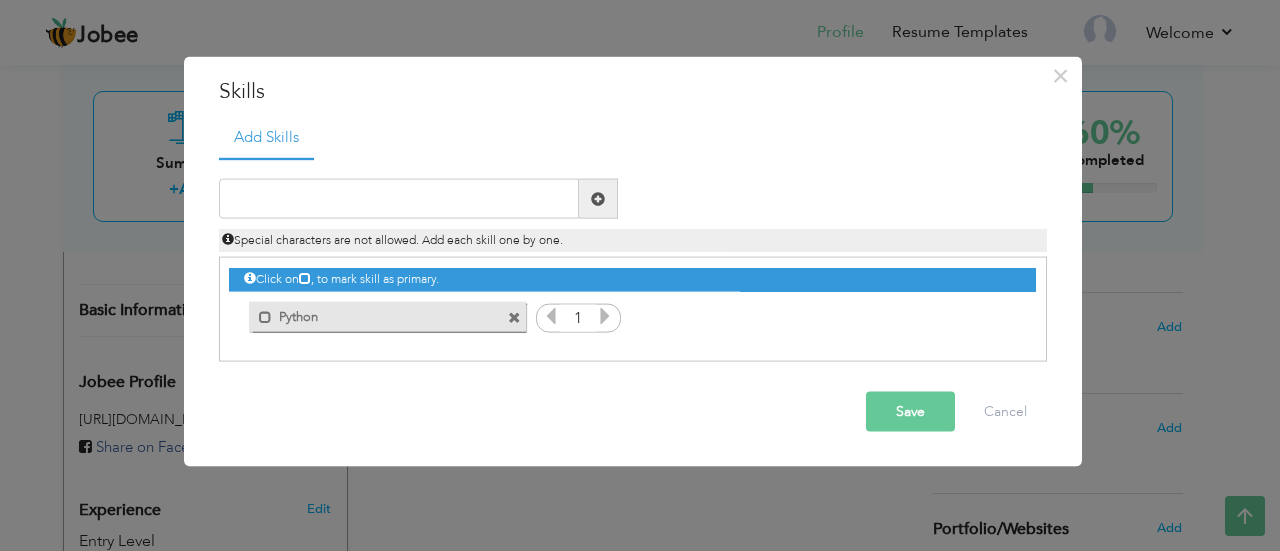 click at bounding box center (605, 316) 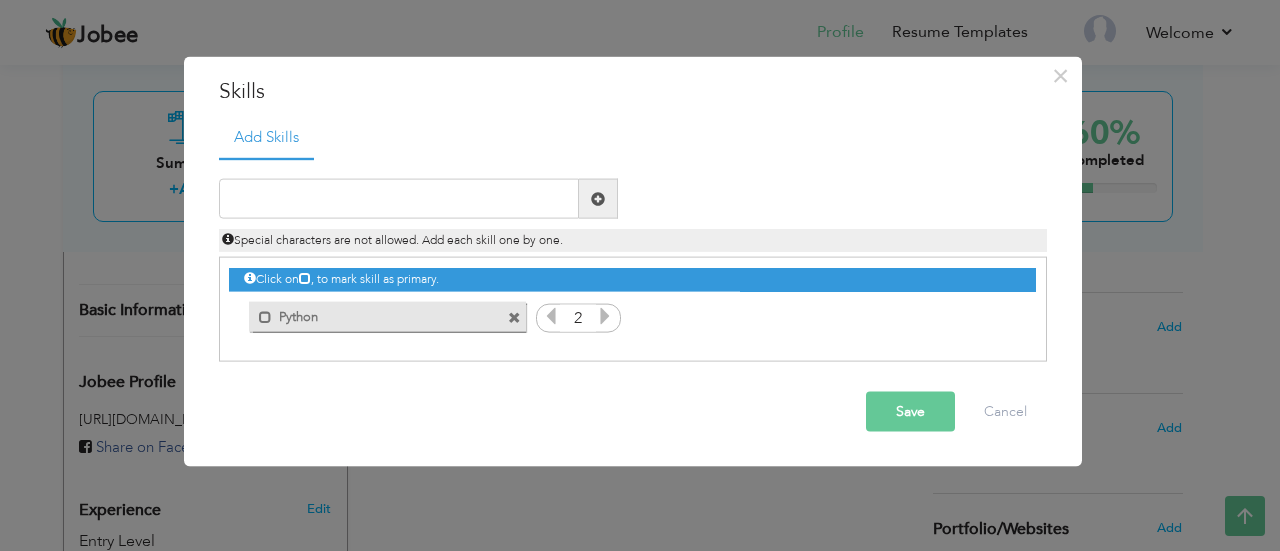 click at bounding box center (605, 316) 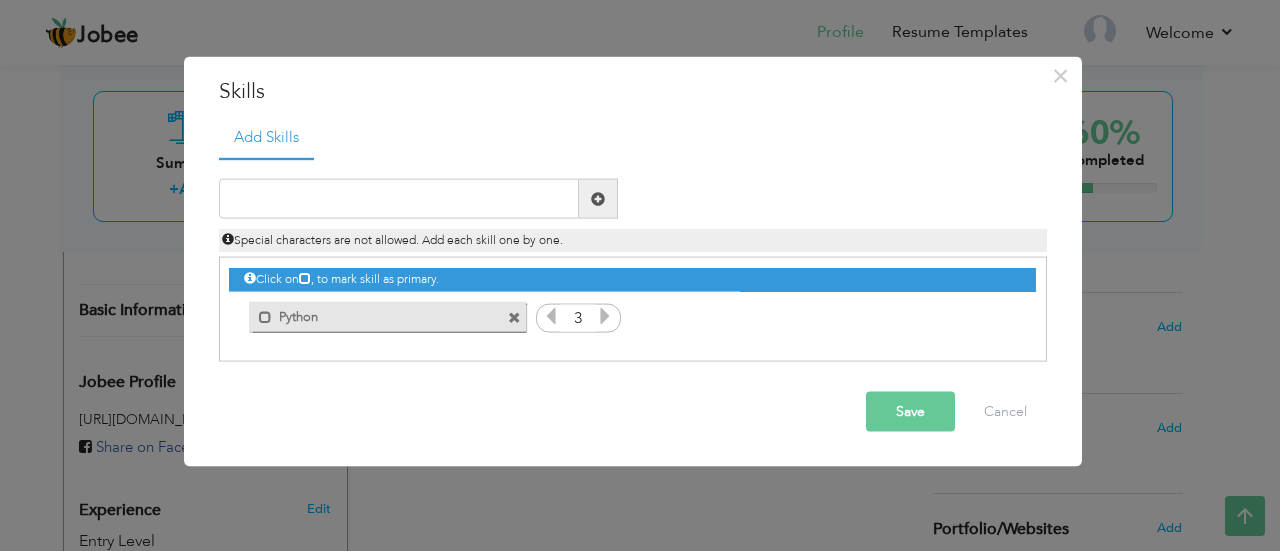 click at bounding box center (605, 316) 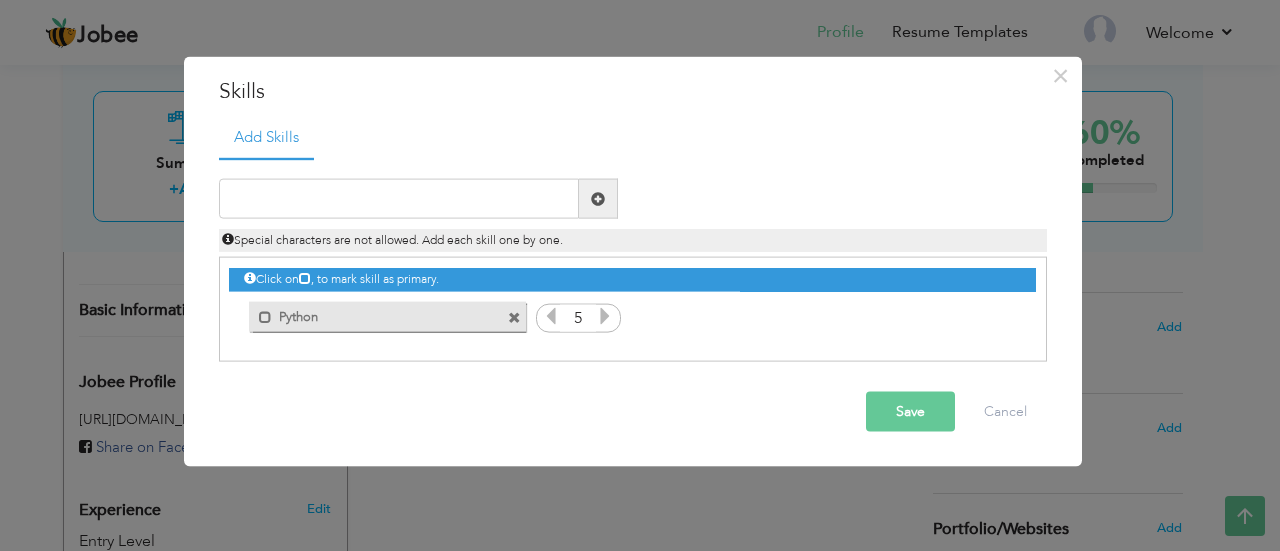 click at bounding box center (605, 316) 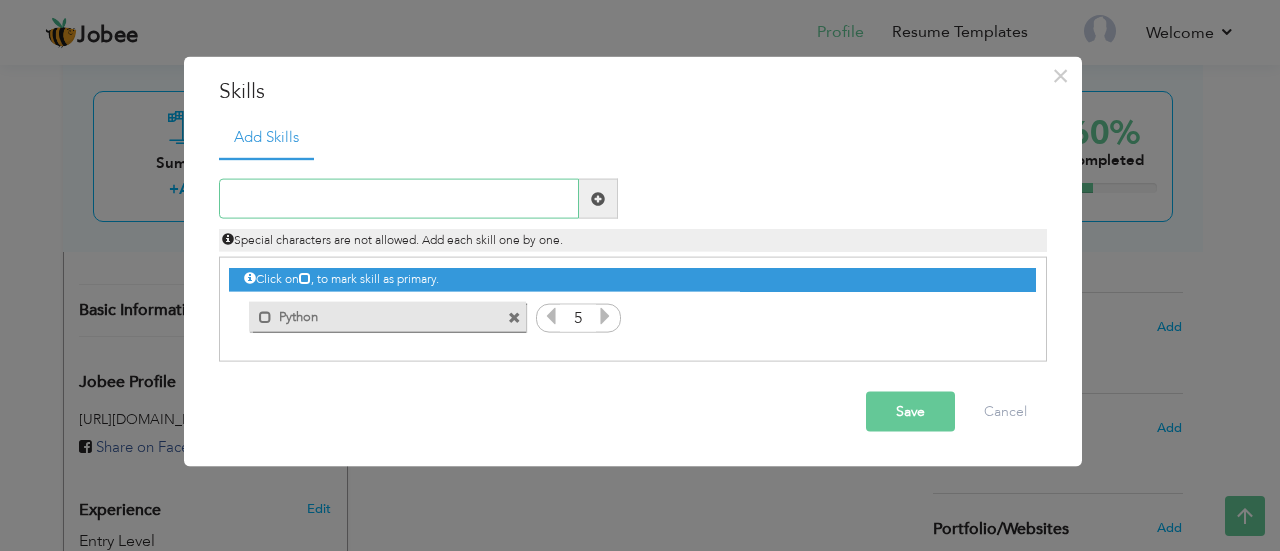 click at bounding box center [399, 199] 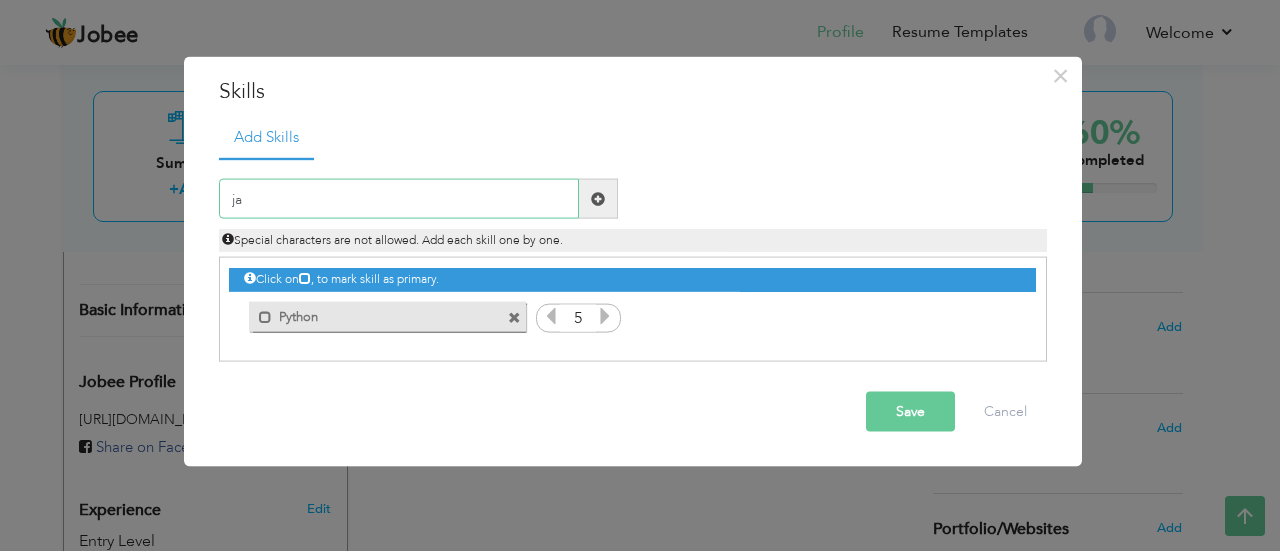 type on "j" 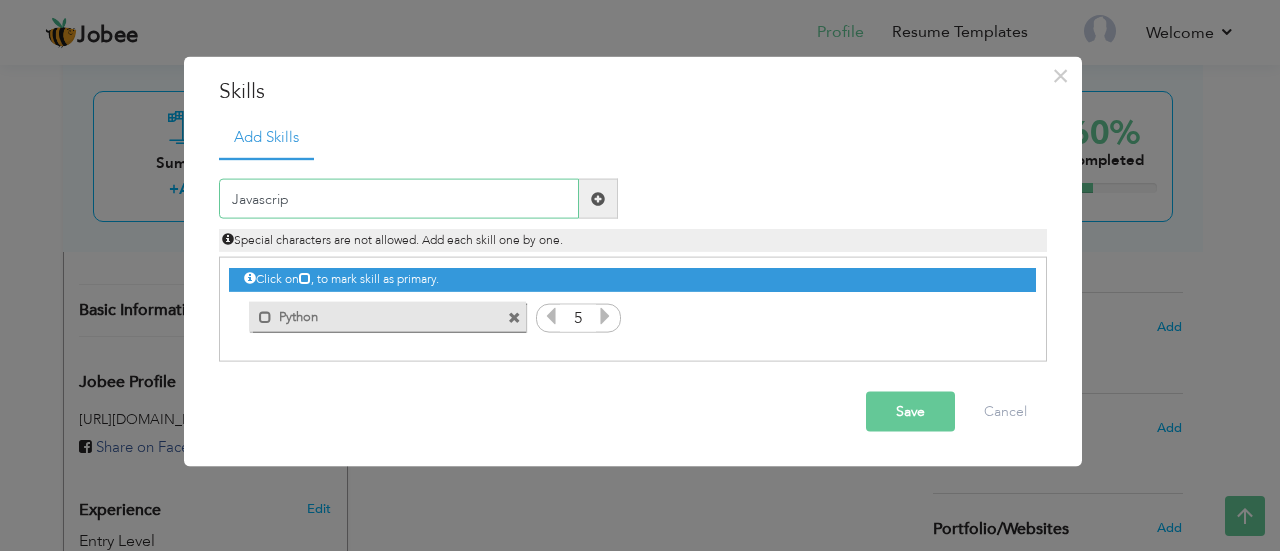 type on "Javascript" 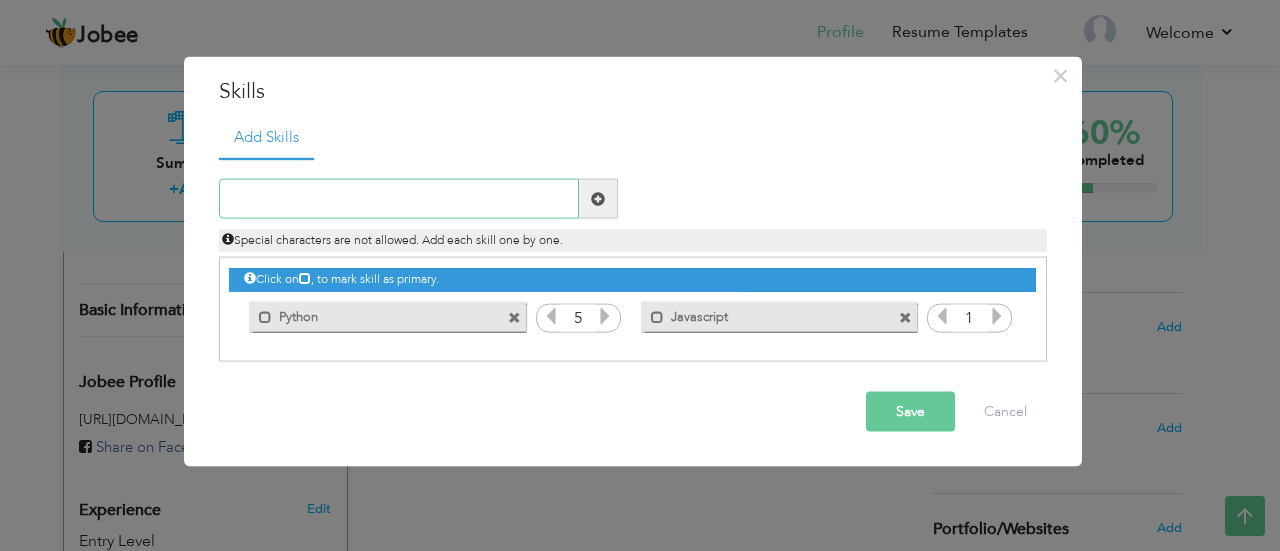 click at bounding box center (399, 199) 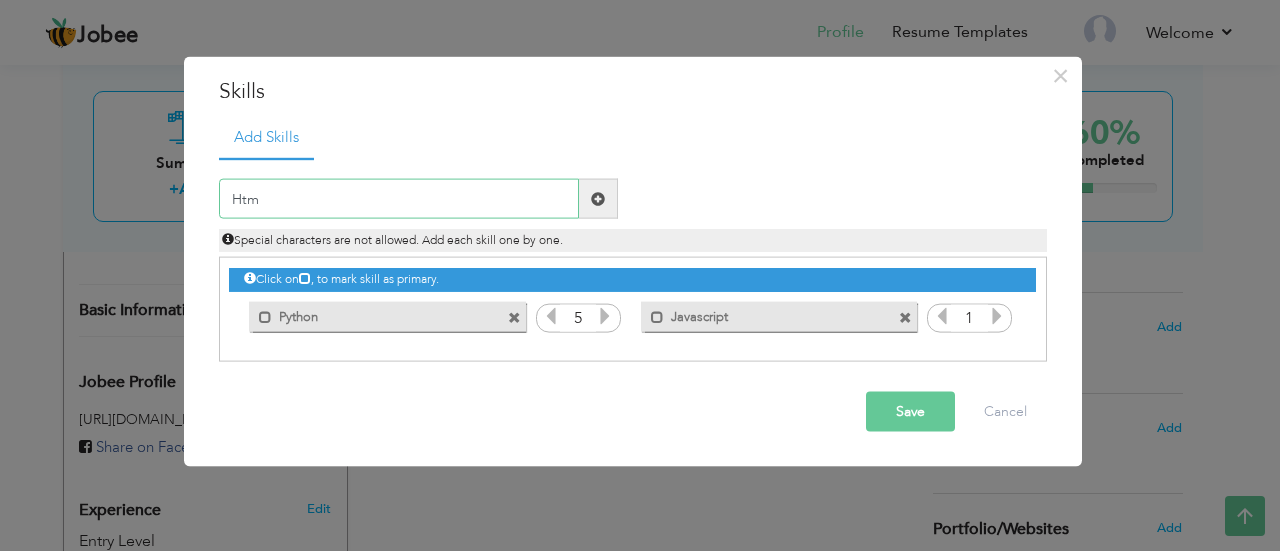 type on "Html" 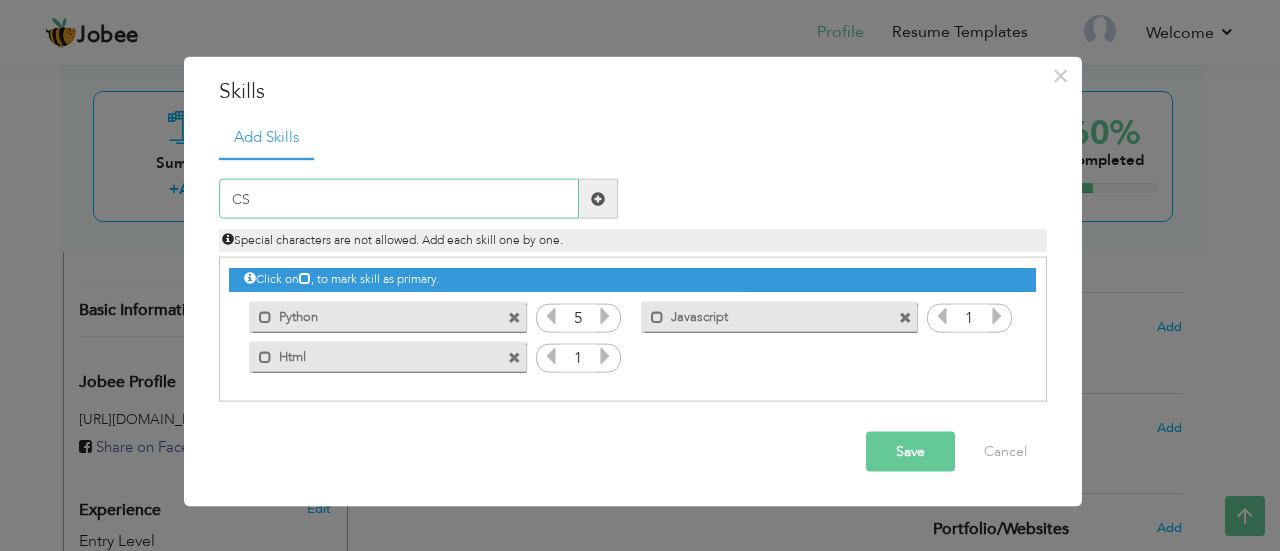 type on "CSS" 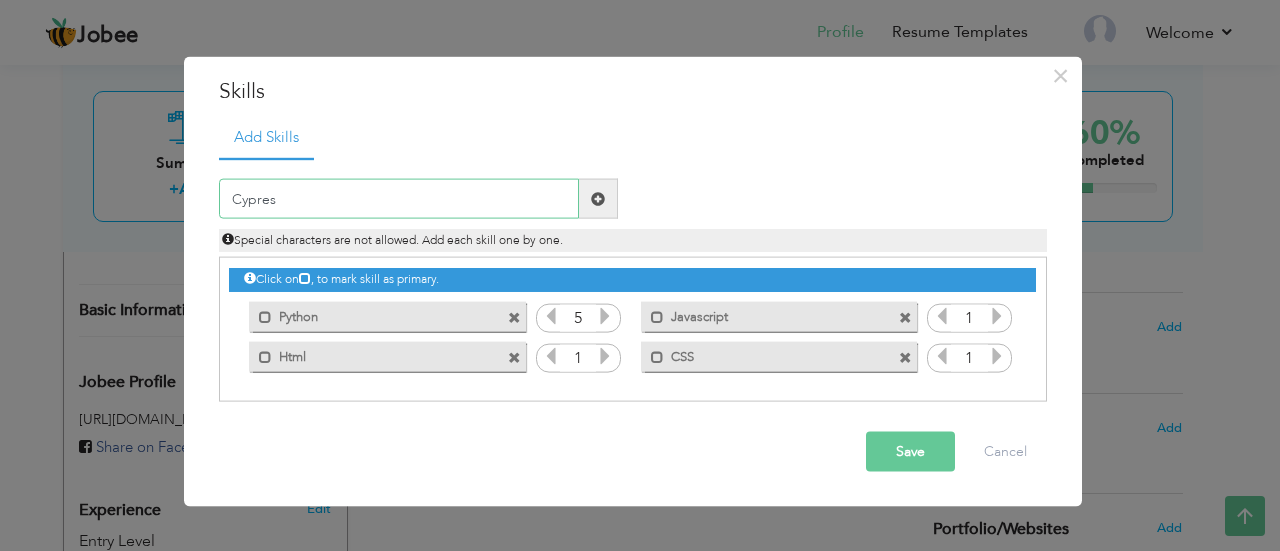 type on "Cypress" 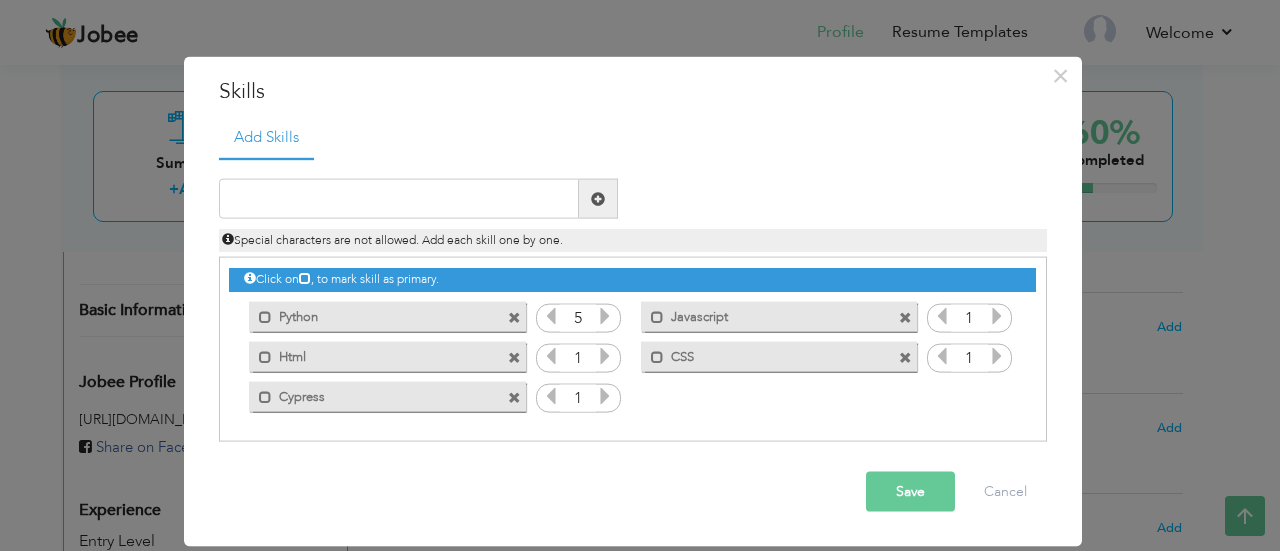 click at bounding box center [997, 316] 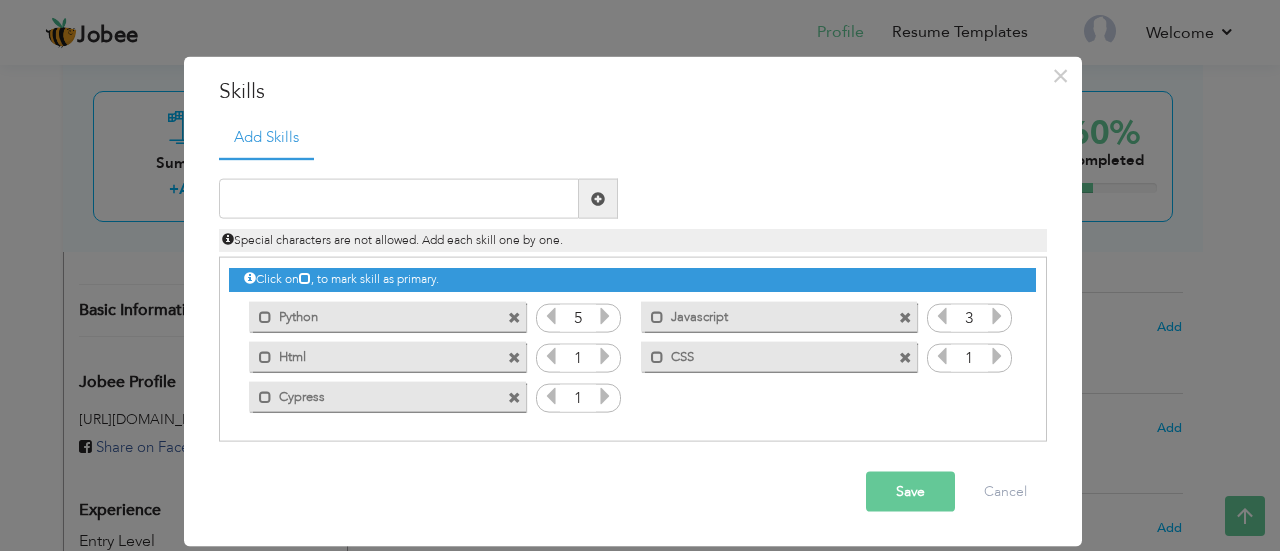 click at bounding box center [997, 316] 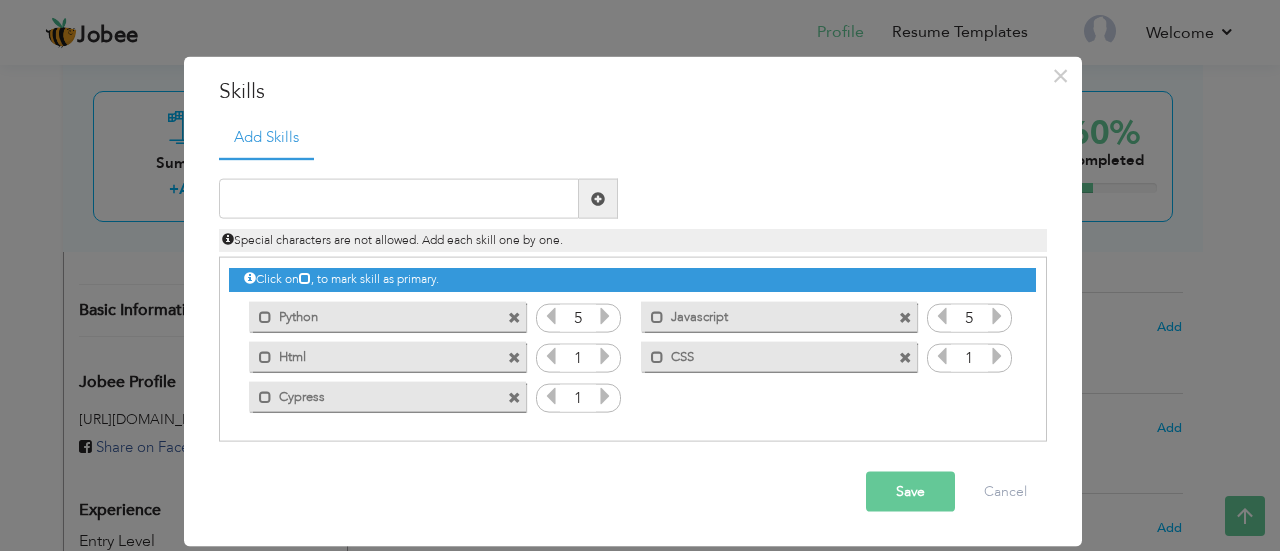 click at bounding box center (997, 316) 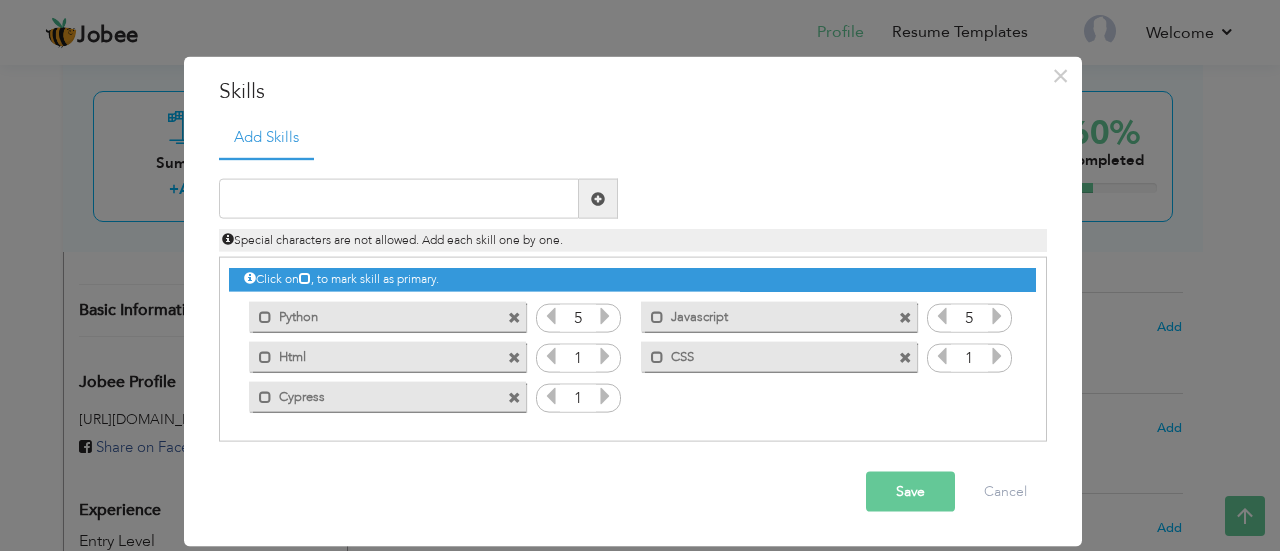 click at bounding box center [997, 356] 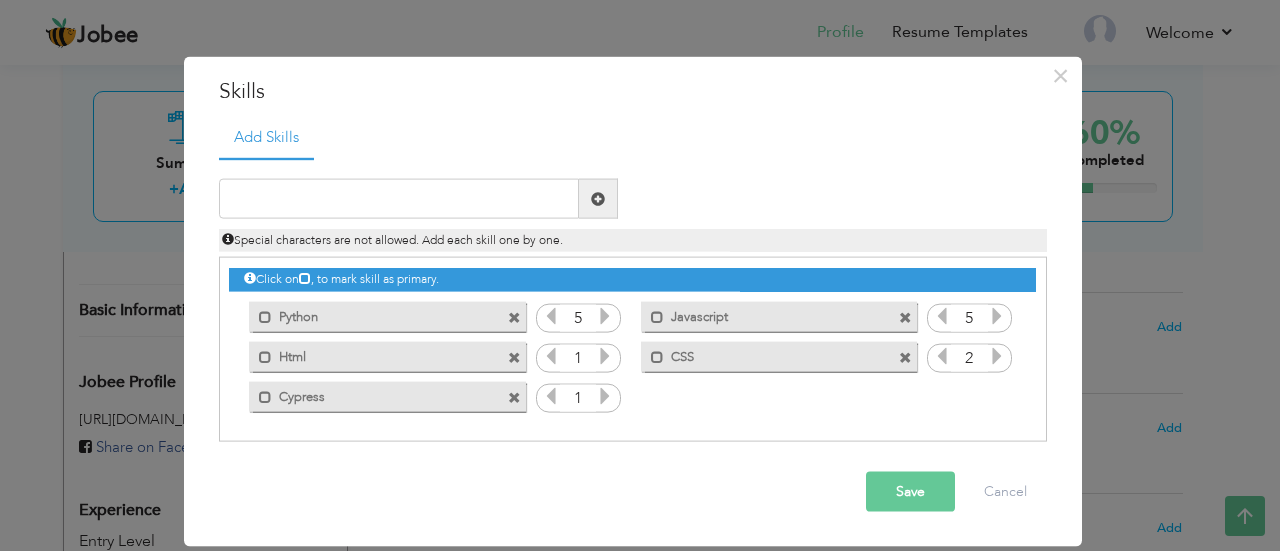 click at bounding box center [997, 356] 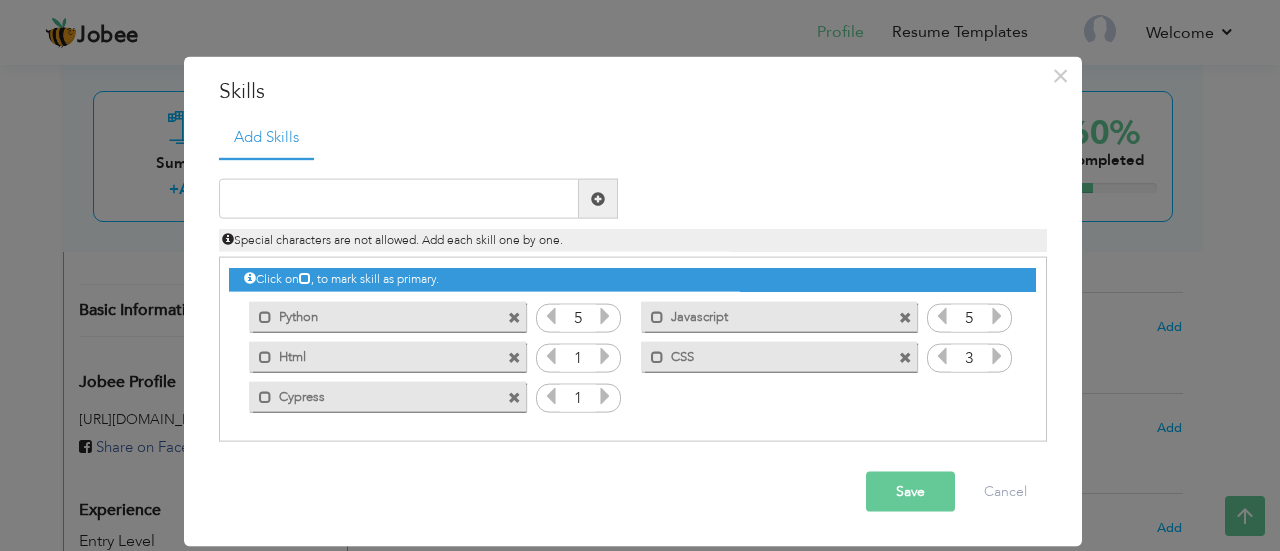 click at bounding box center (997, 356) 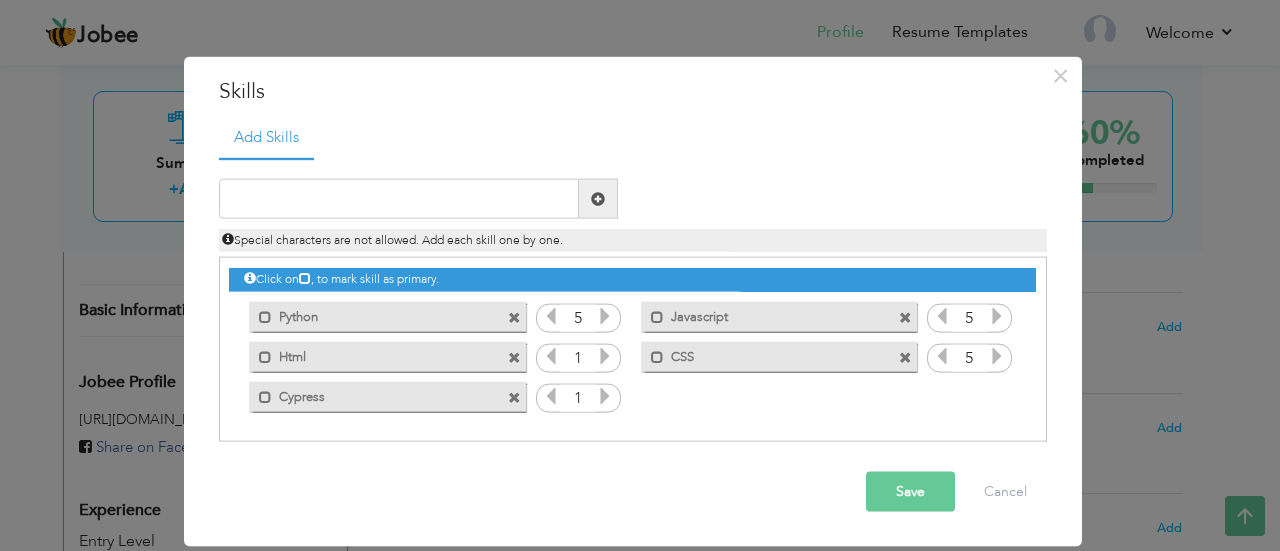 click at bounding box center (997, 356) 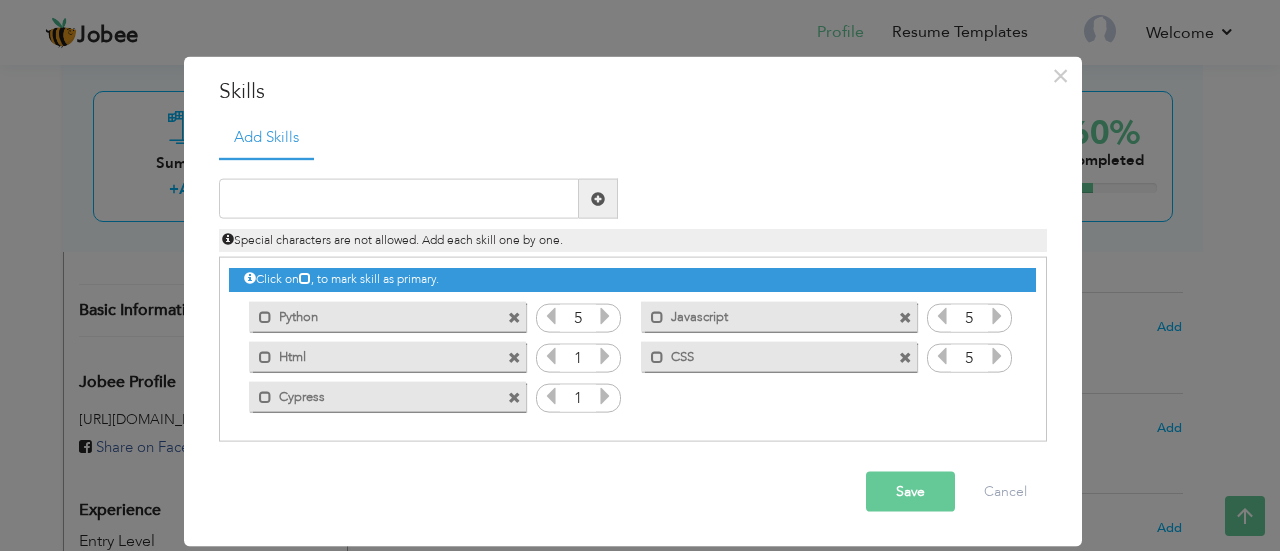 click at bounding box center [605, 356] 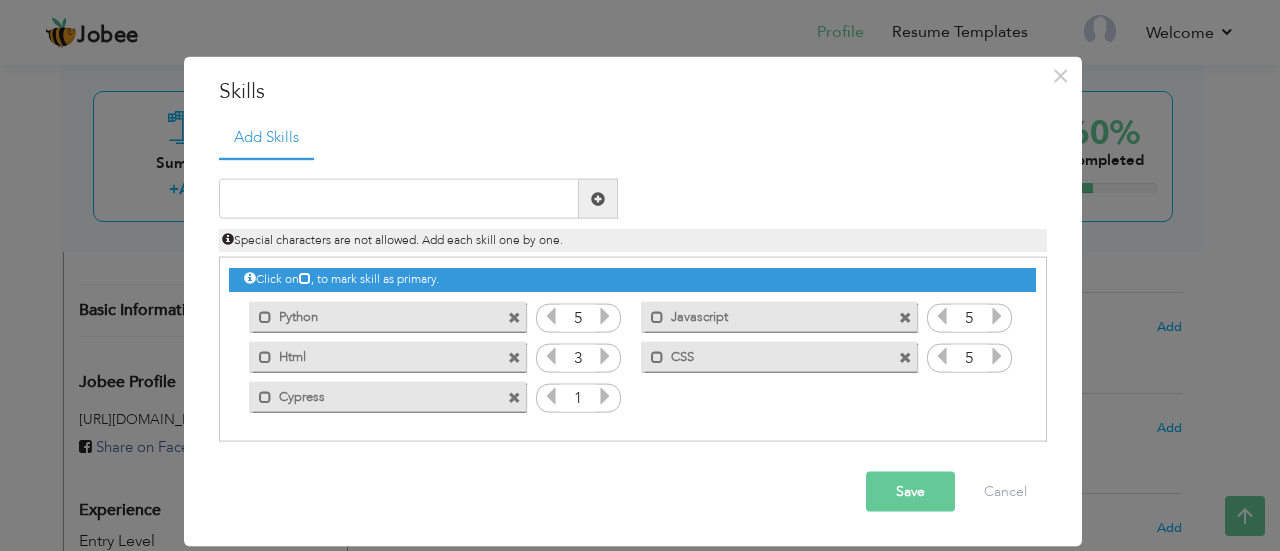 click at bounding box center (605, 356) 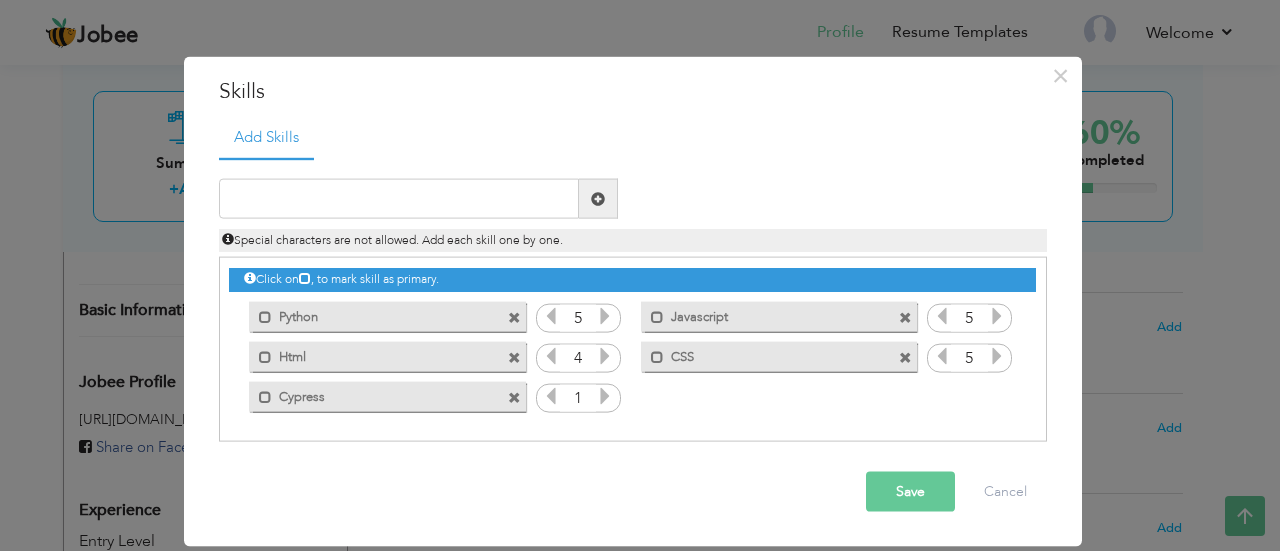 click at bounding box center (605, 356) 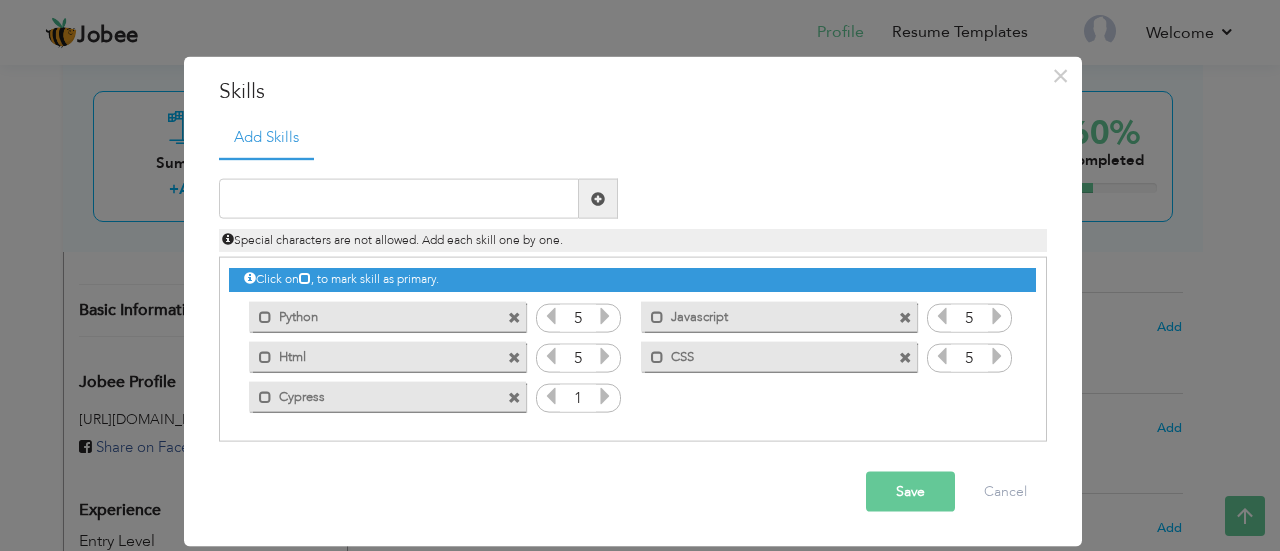 click at bounding box center [605, 356] 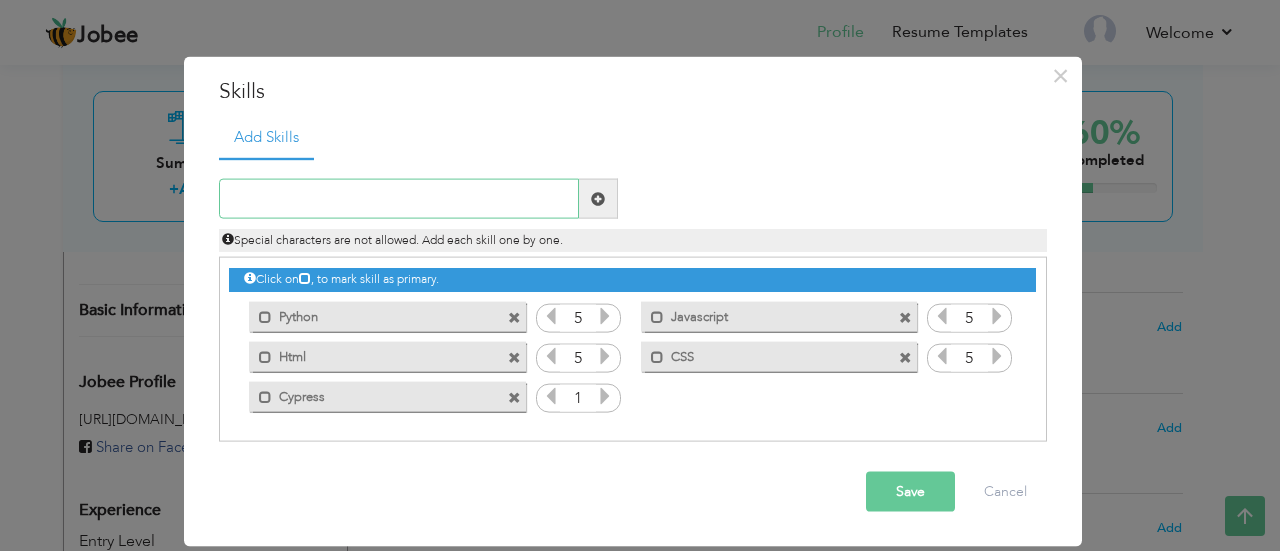 click at bounding box center [399, 199] 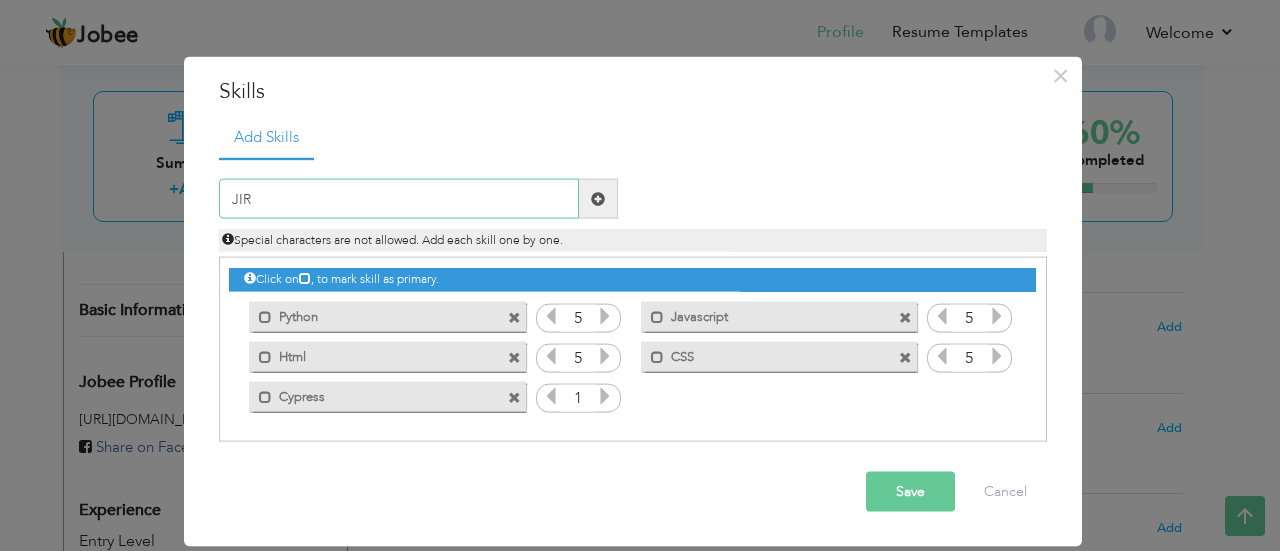 type on "JIRA" 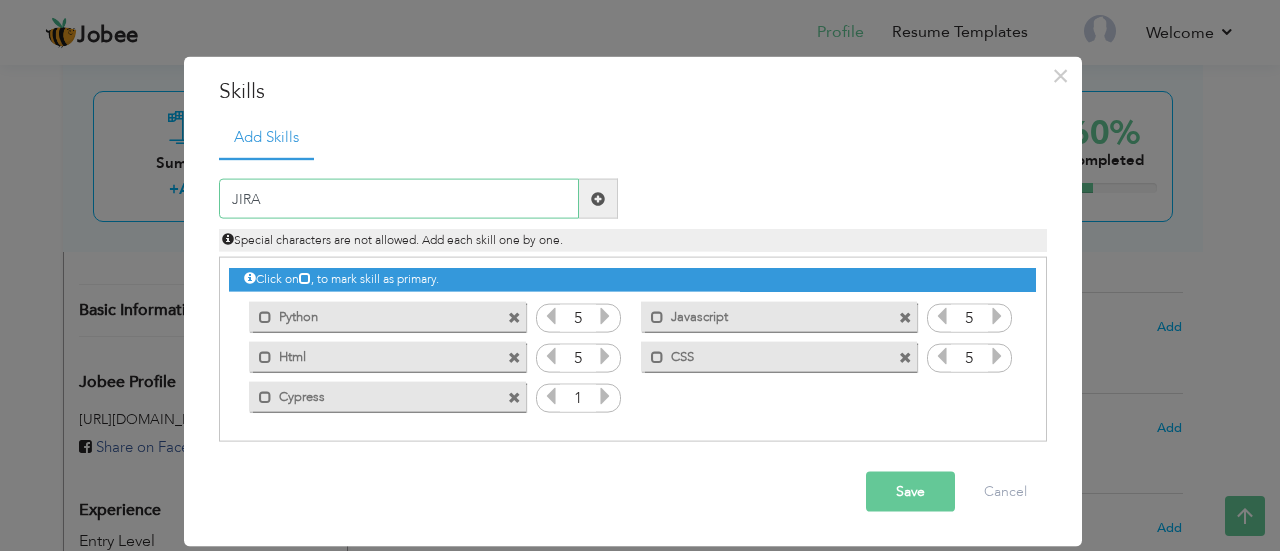 type 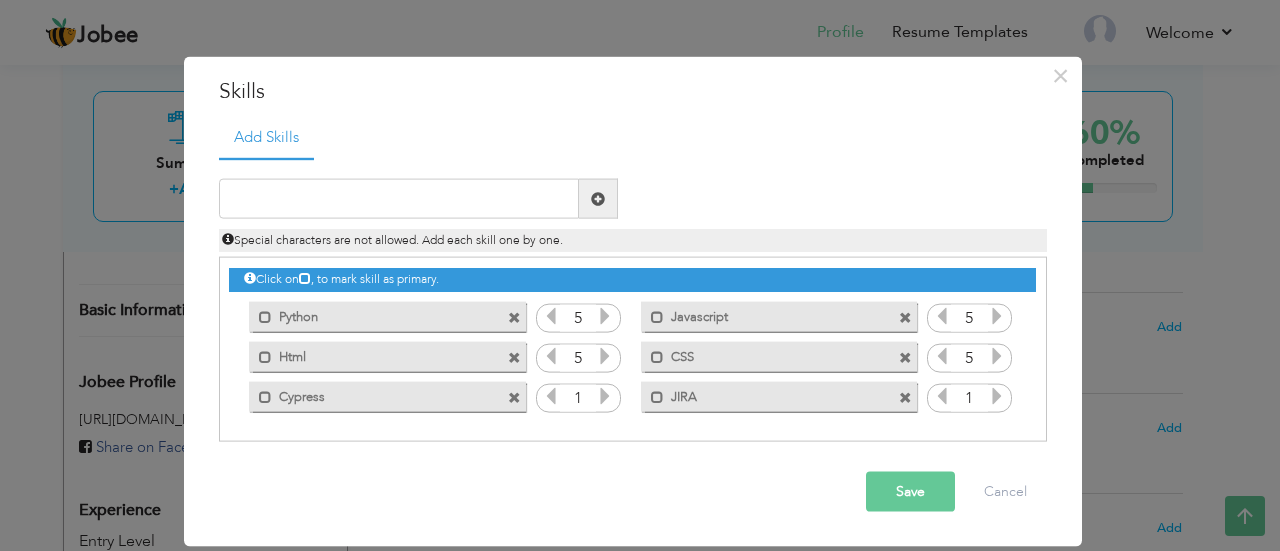 click at bounding box center [997, 396] 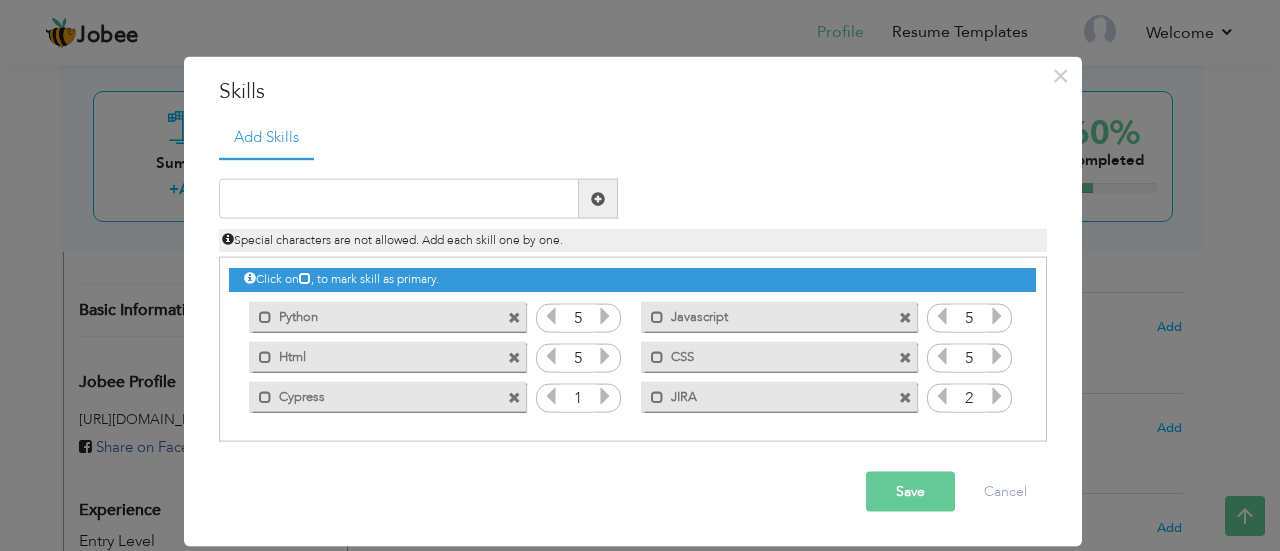 click at bounding box center [997, 396] 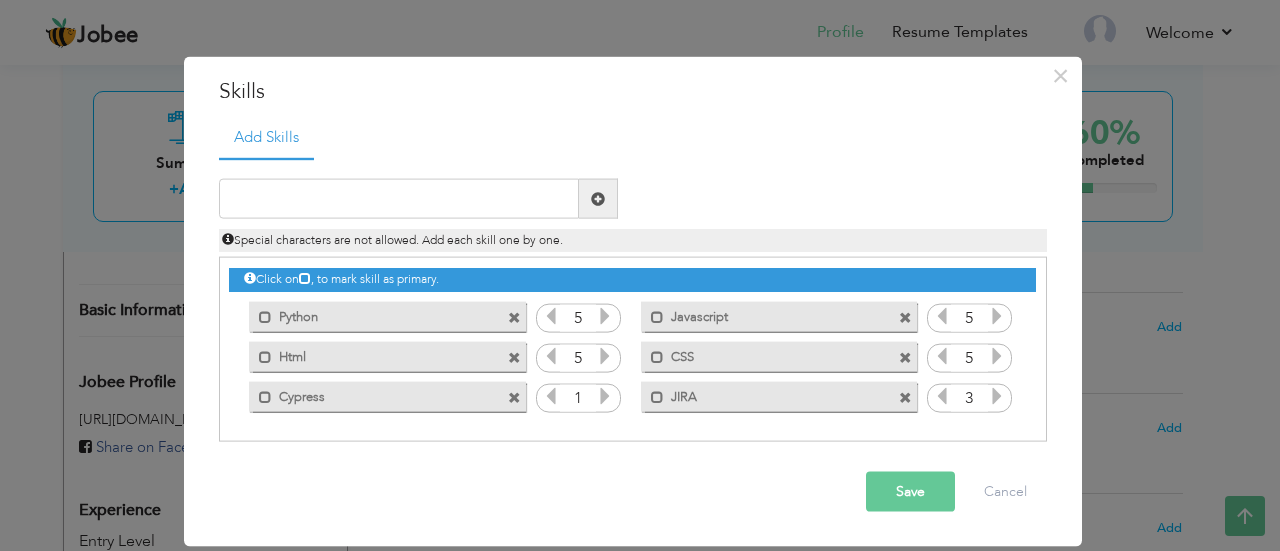 click at bounding box center (997, 396) 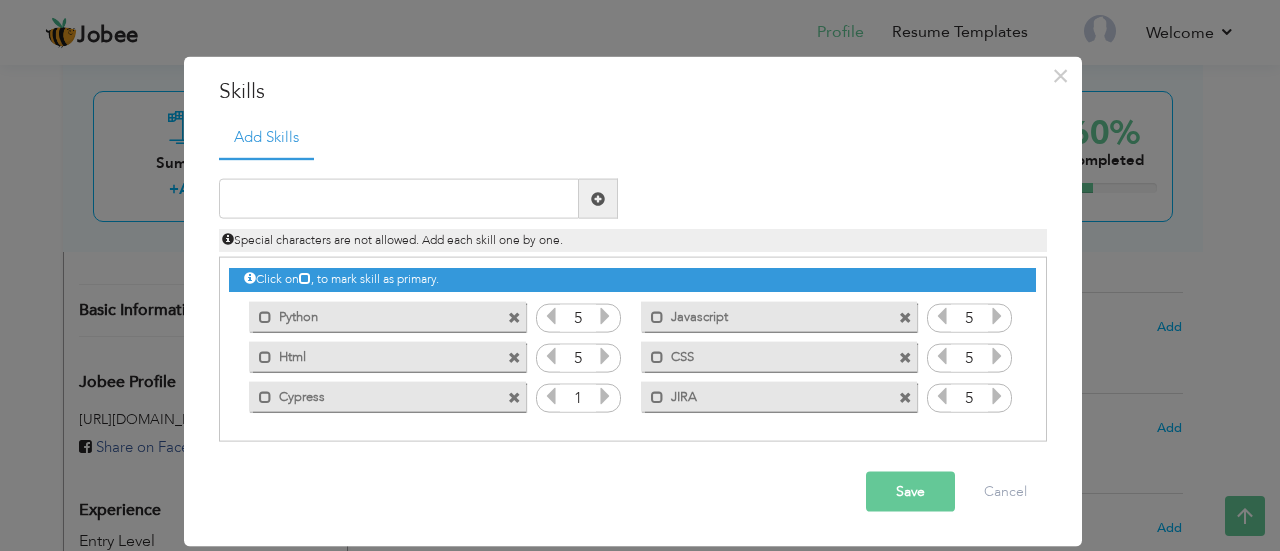 click at bounding box center [997, 396] 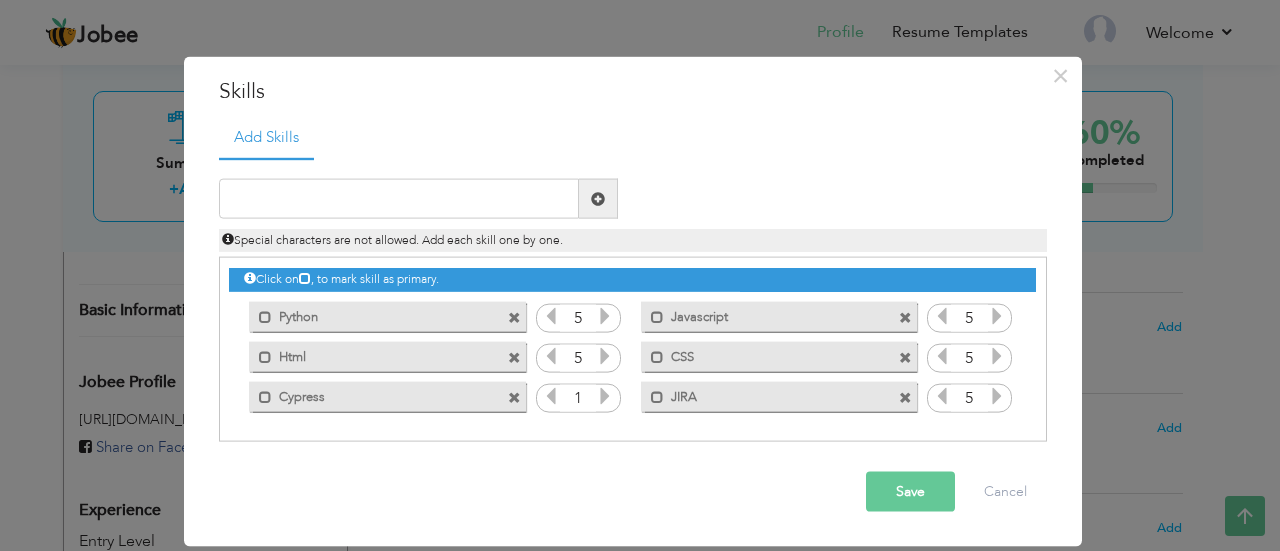 click at bounding box center [605, 396] 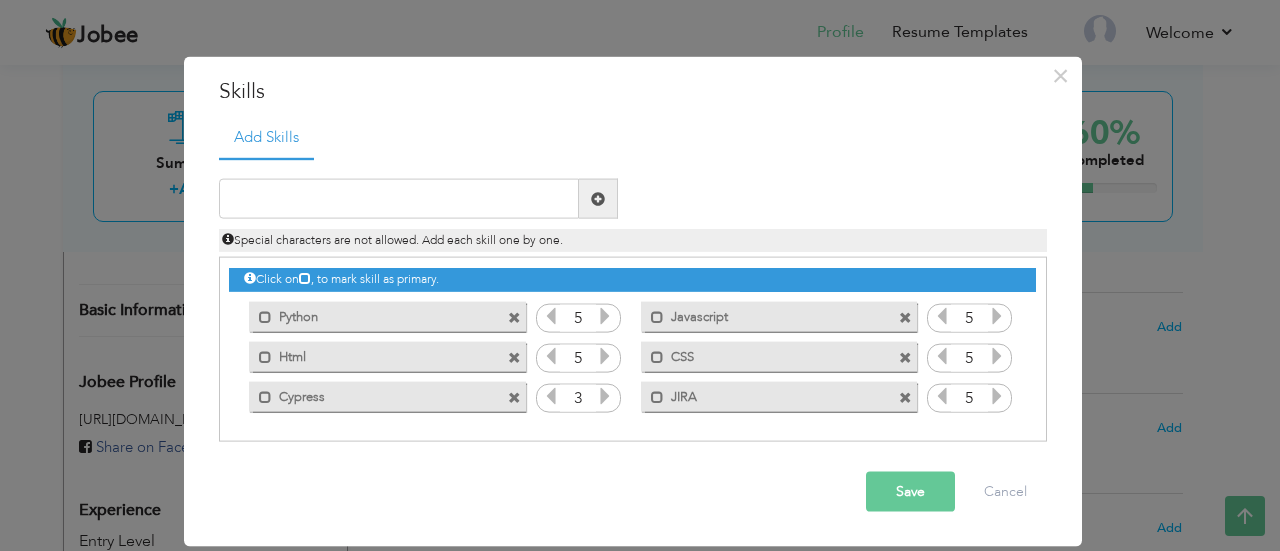 click at bounding box center (605, 396) 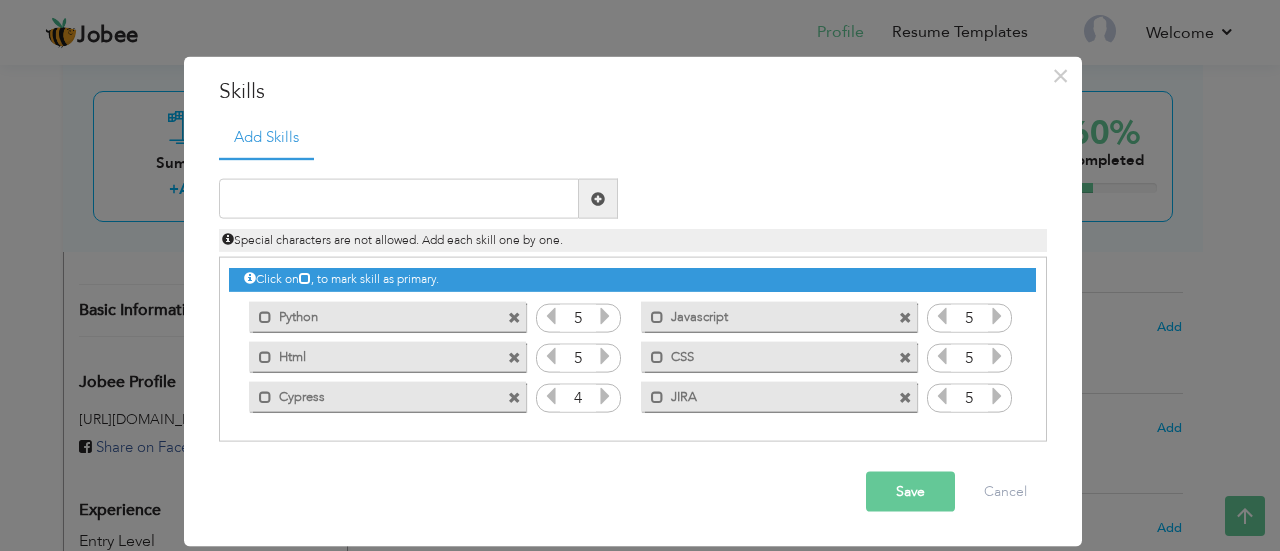 click at bounding box center (605, 396) 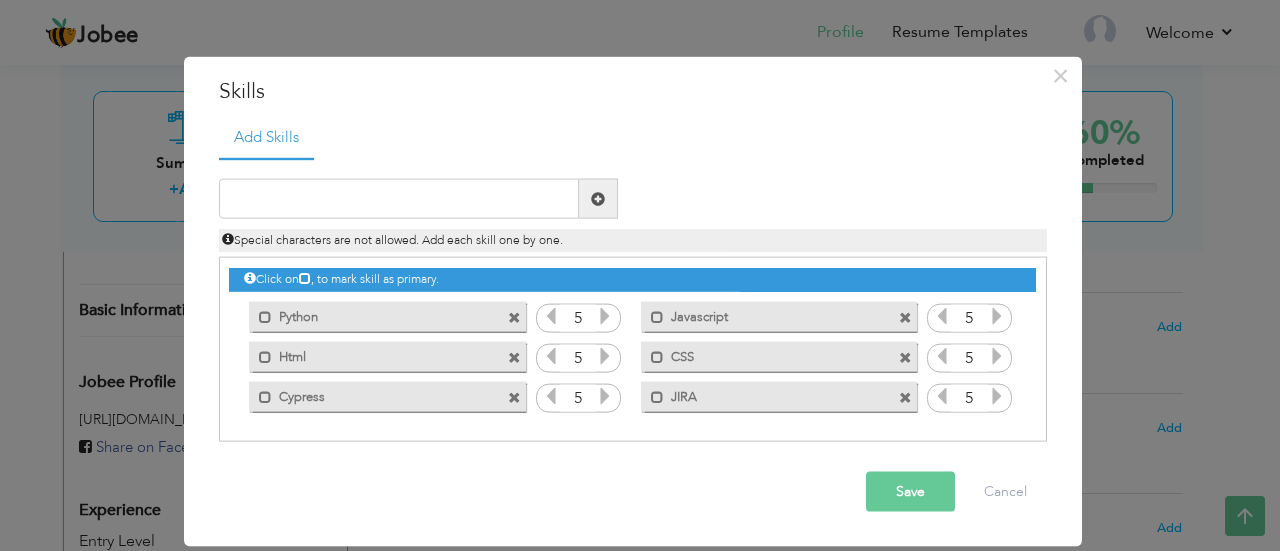 click at bounding box center [605, 396] 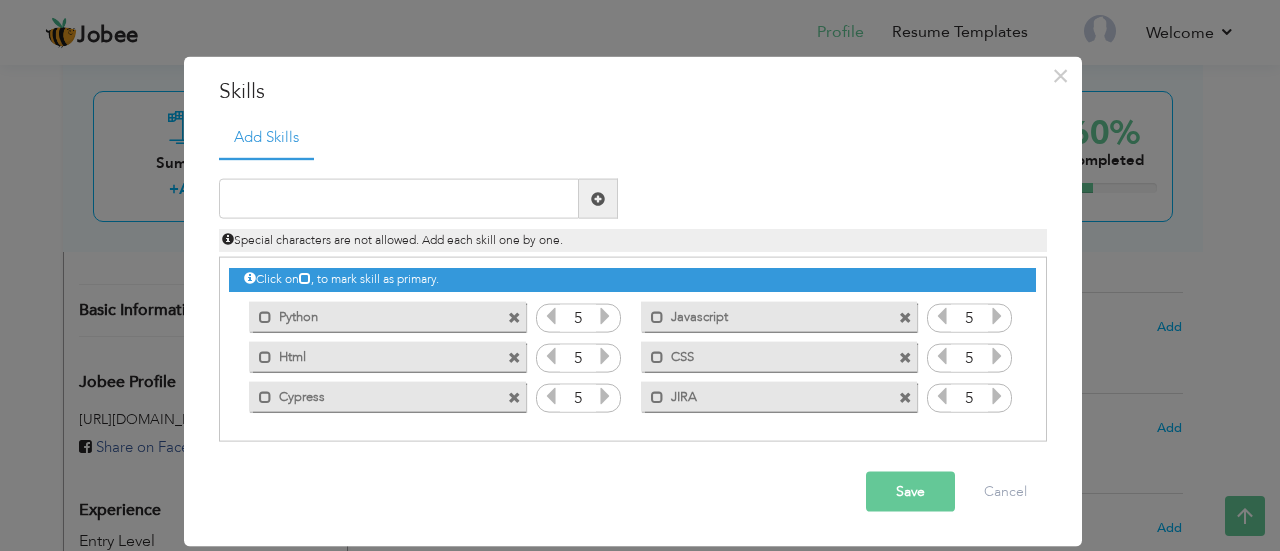 click on "Save" at bounding box center (910, 492) 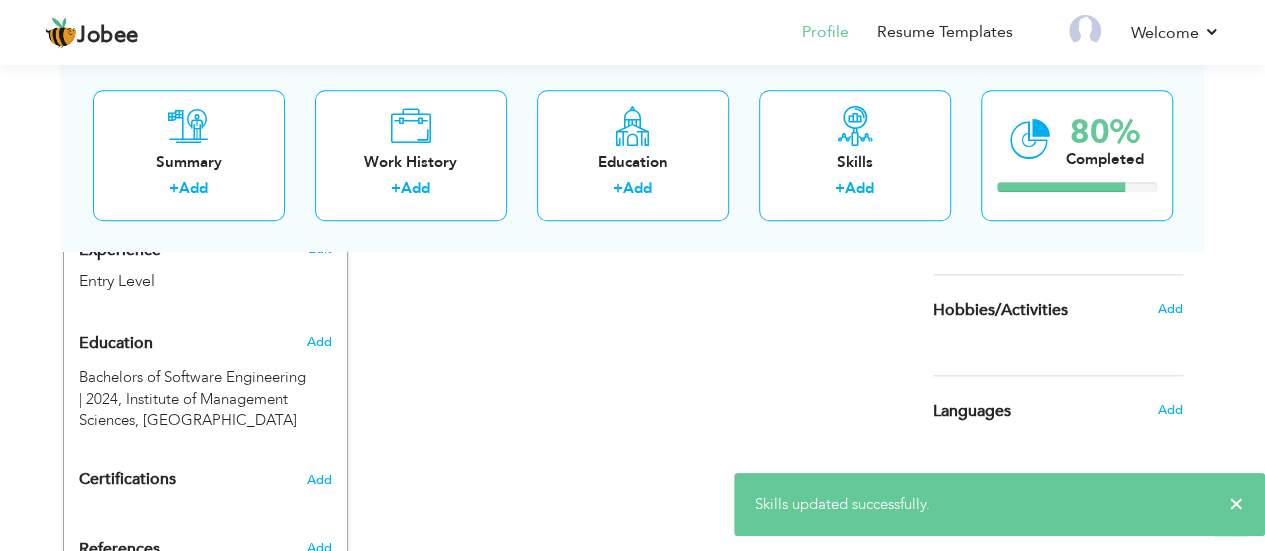 scroll, scrollTop: 823, scrollLeft: 0, axis: vertical 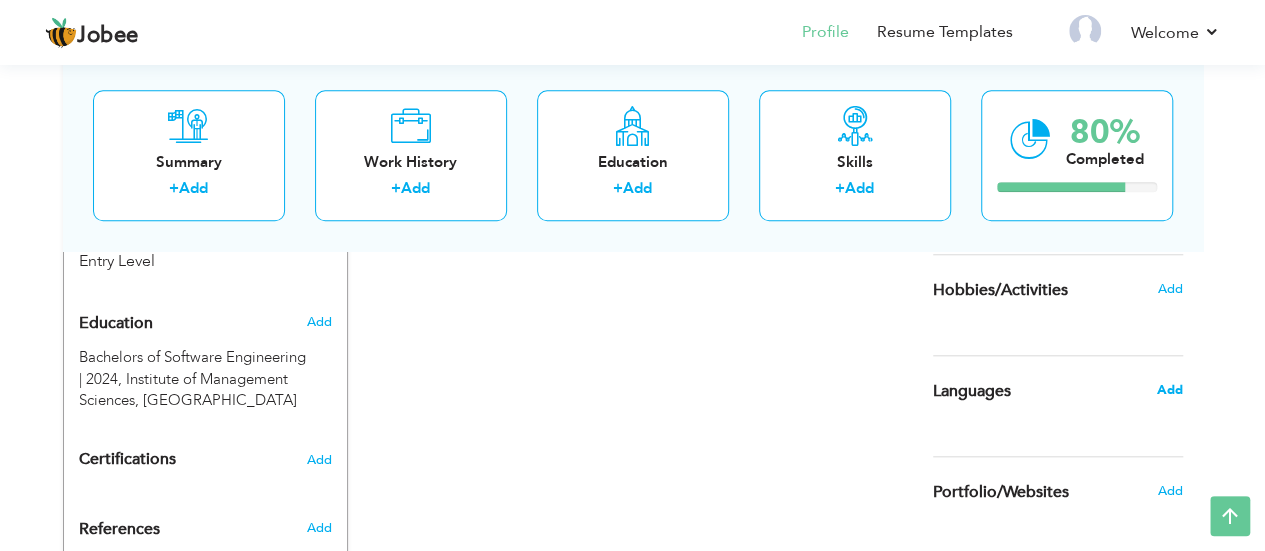 click on "Add" at bounding box center [1169, 390] 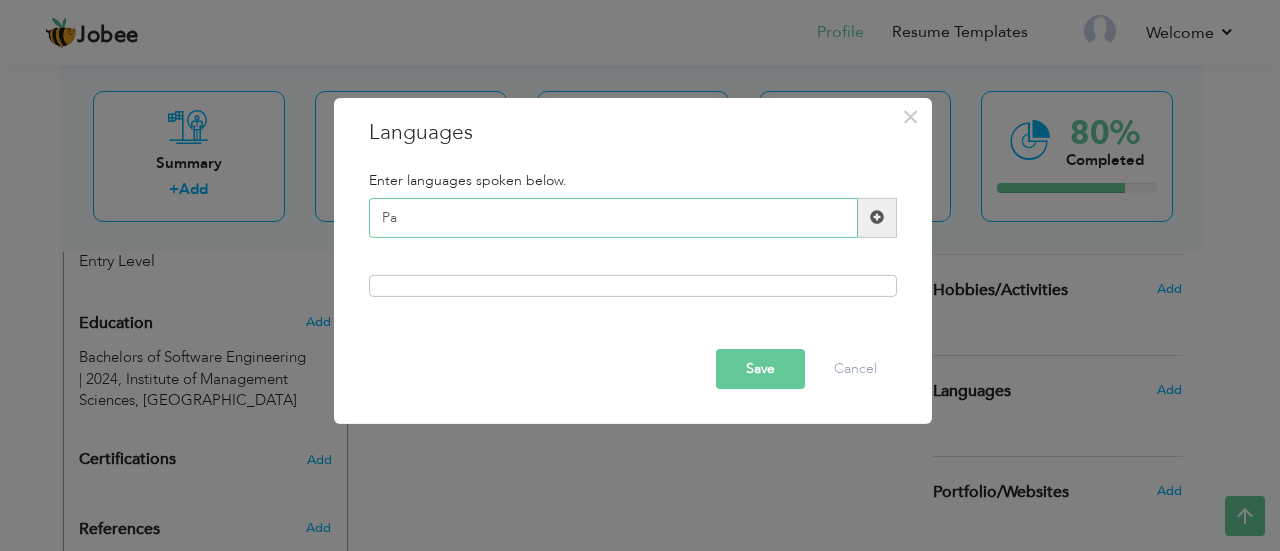type on "P" 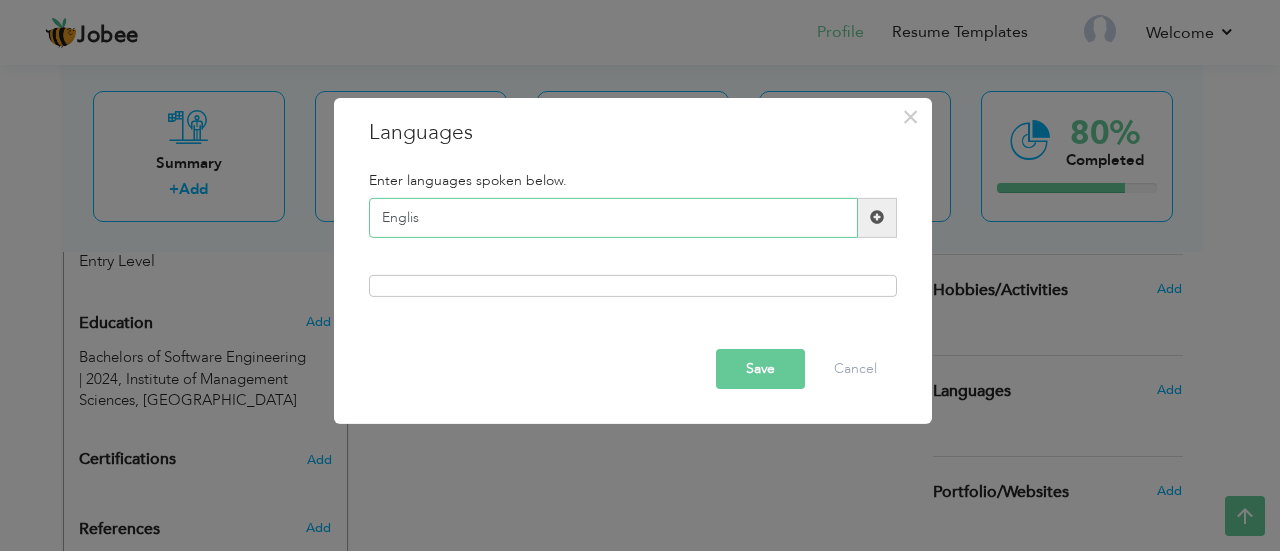 type on "English" 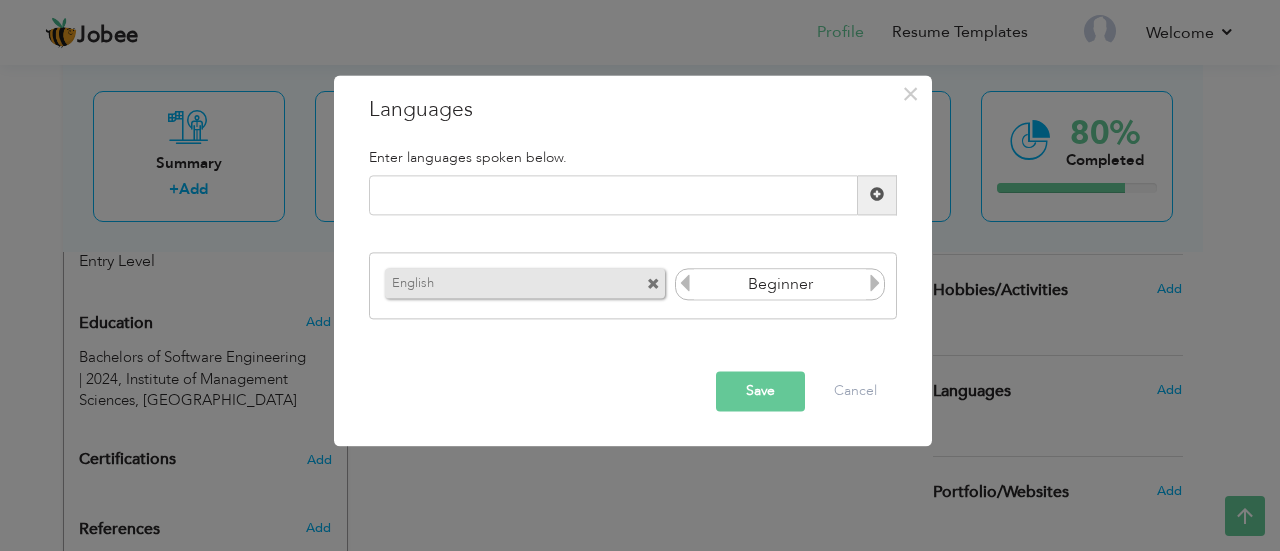 click at bounding box center (875, 284) 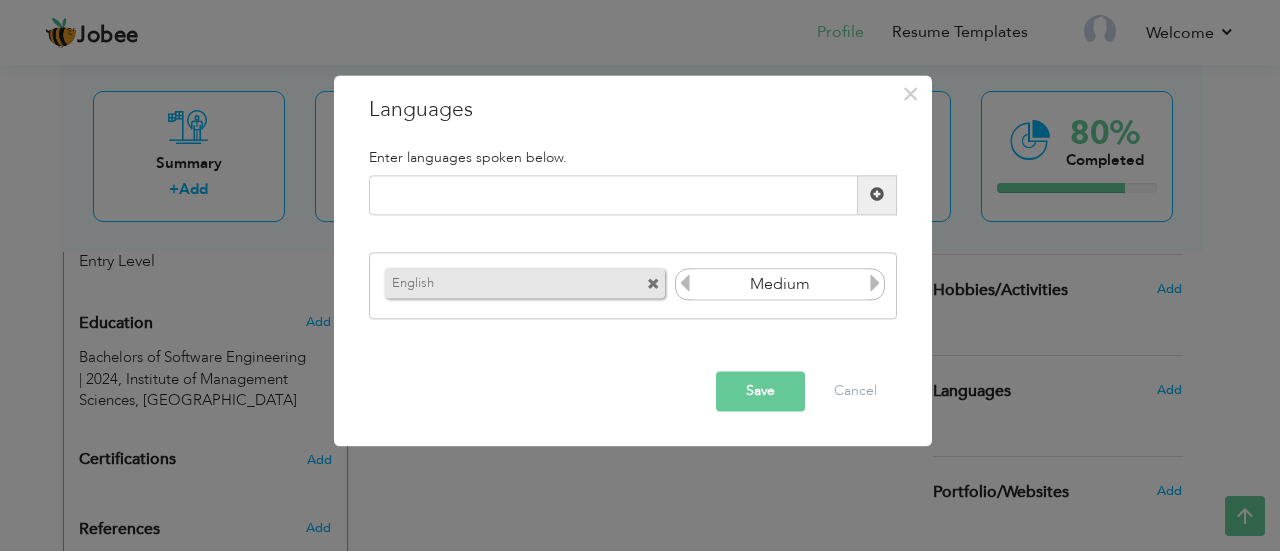click at bounding box center [875, 284] 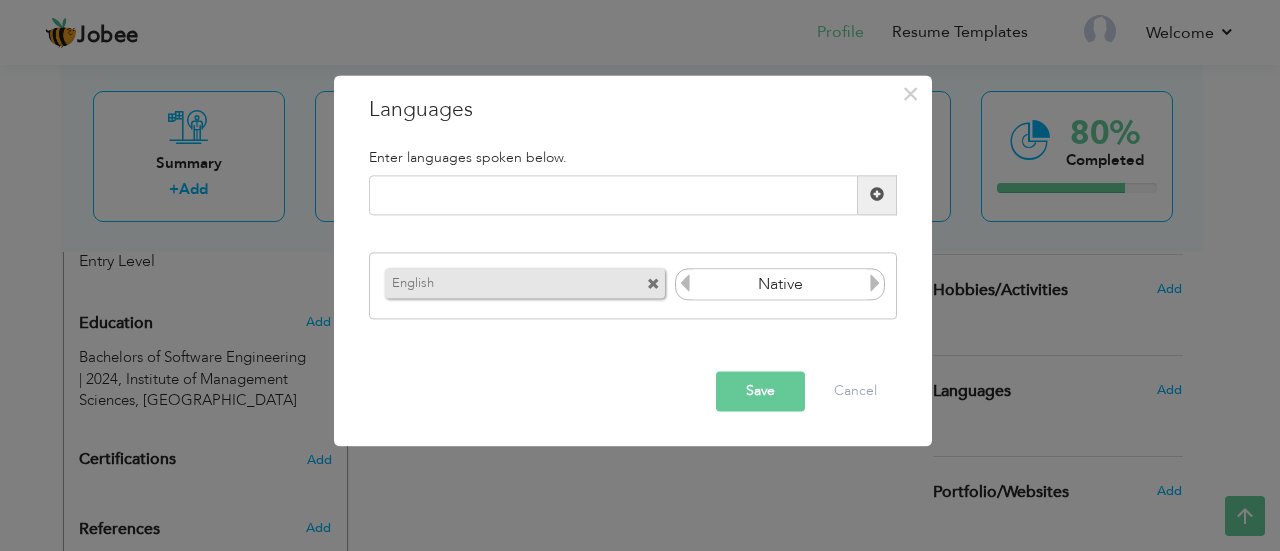 click at bounding box center (875, 284) 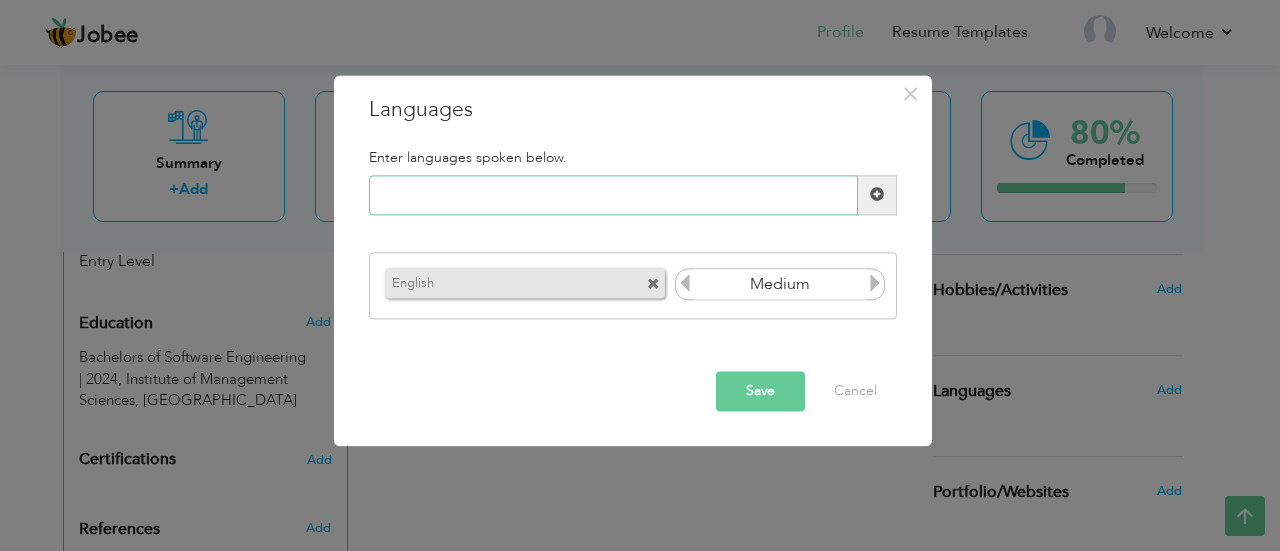 click at bounding box center (613, 195) 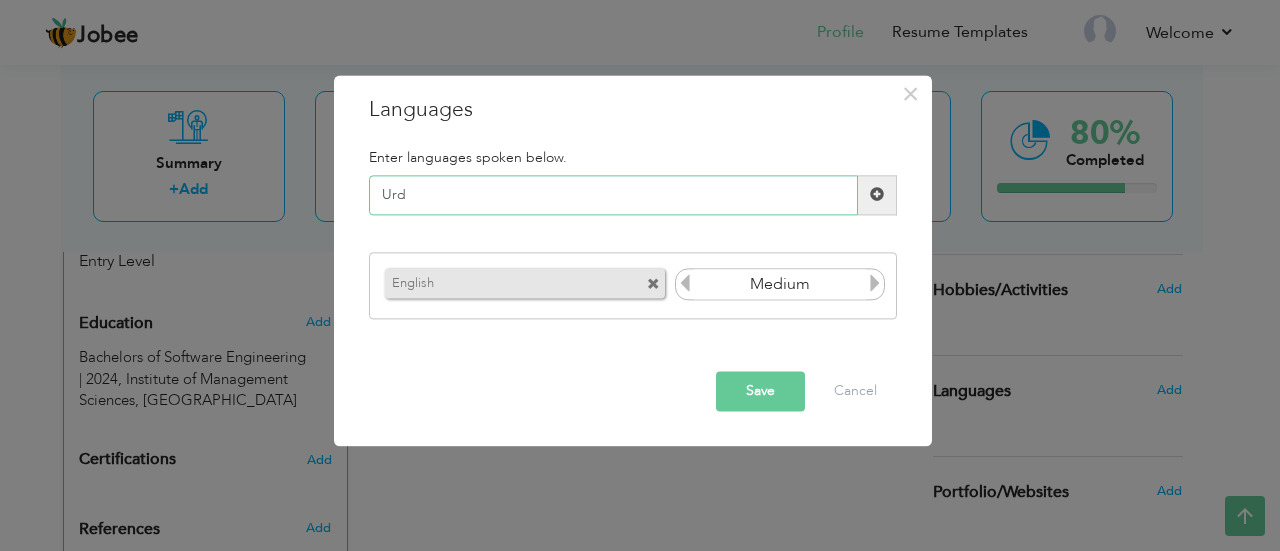 type on "Urdu" 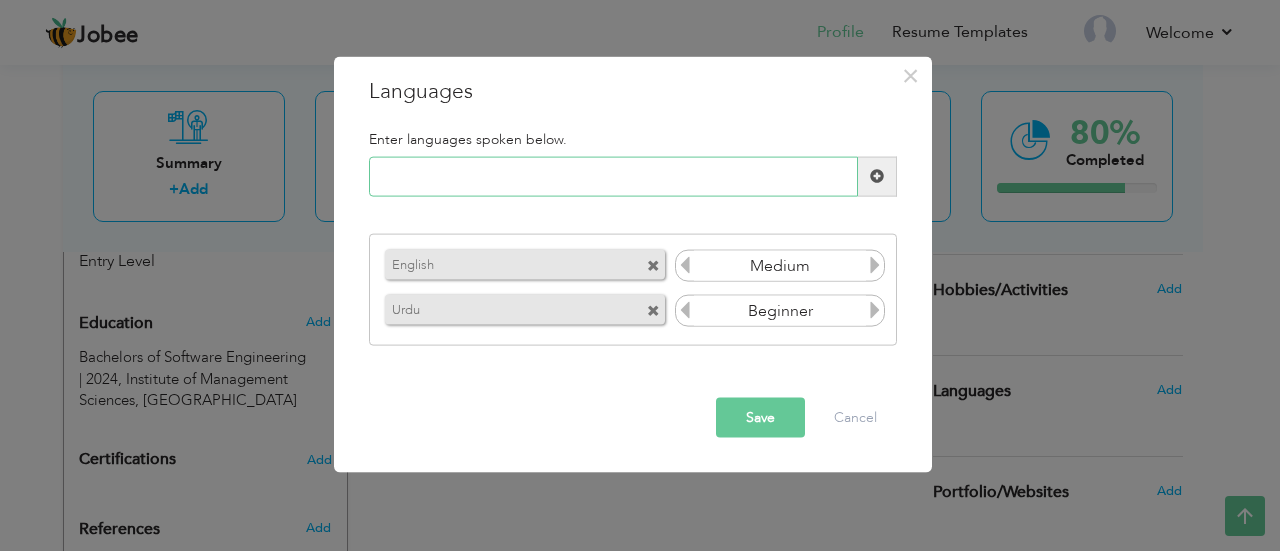 type on "a" 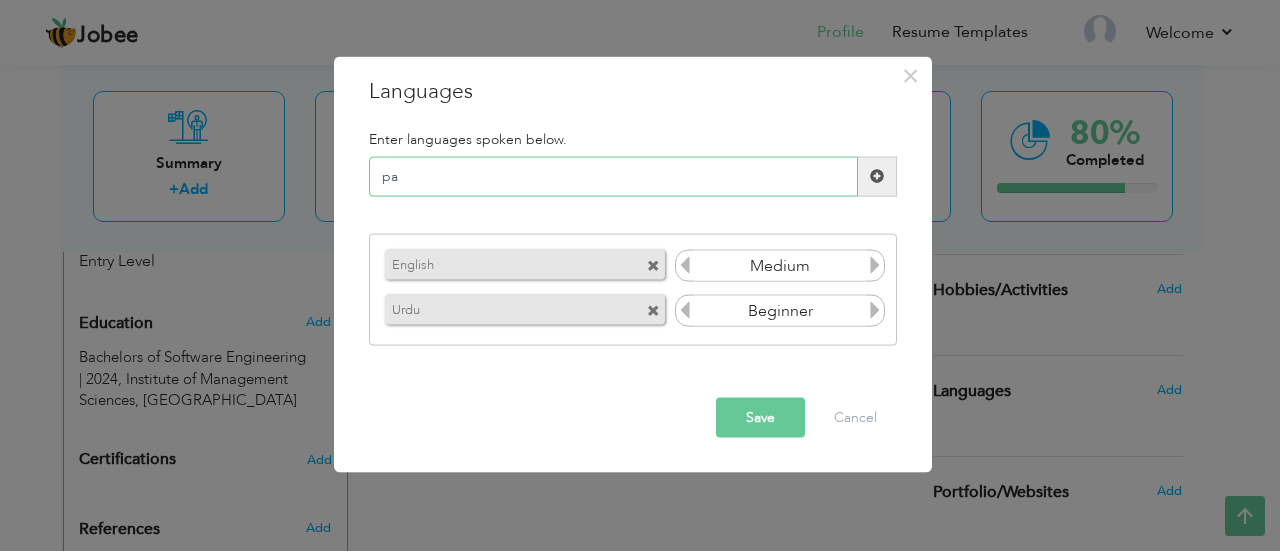 type on "p" 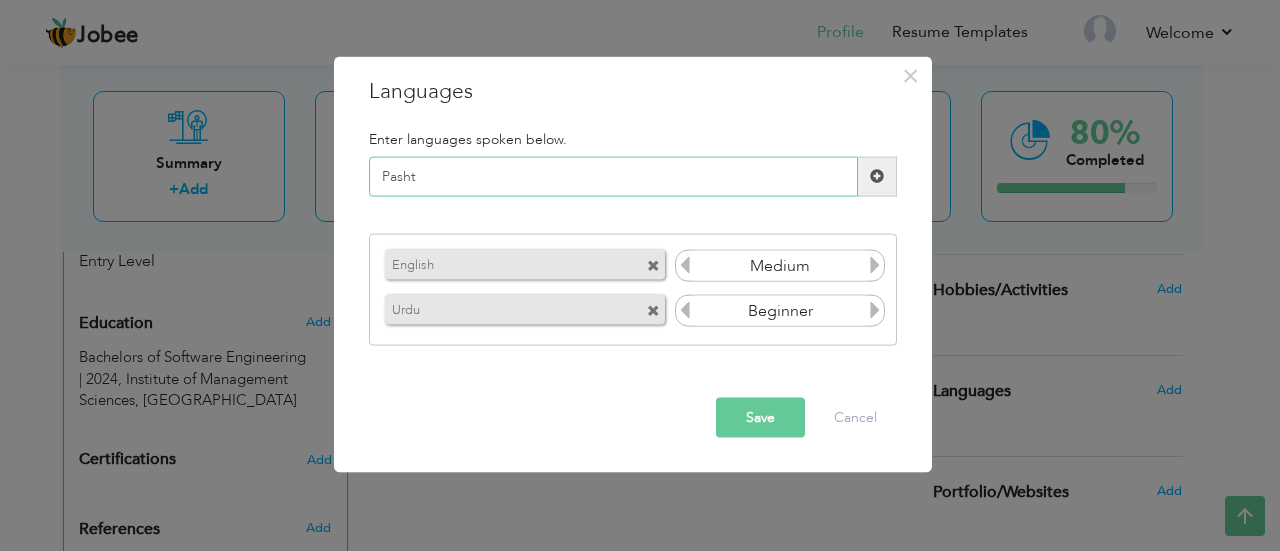 type on "Pashto" 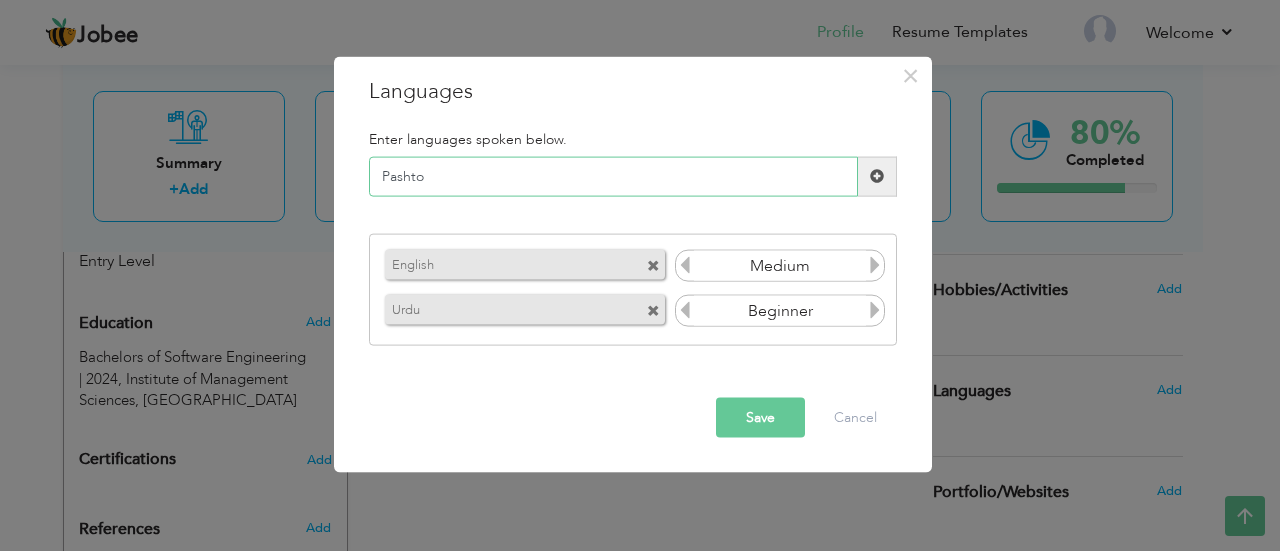 type 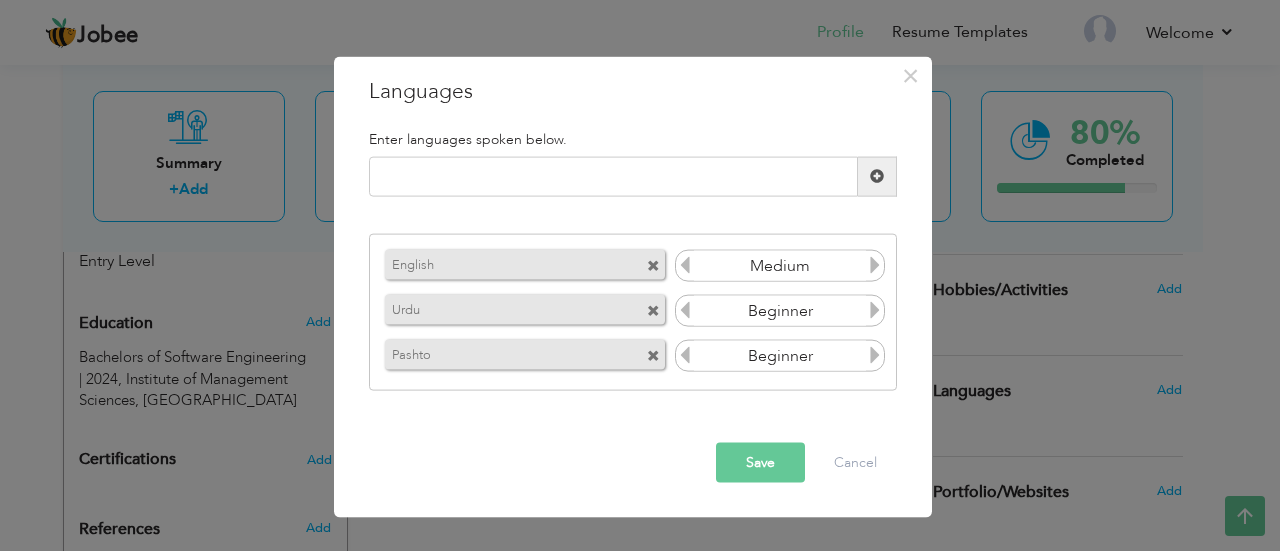 click at bounding box center [875, 355] 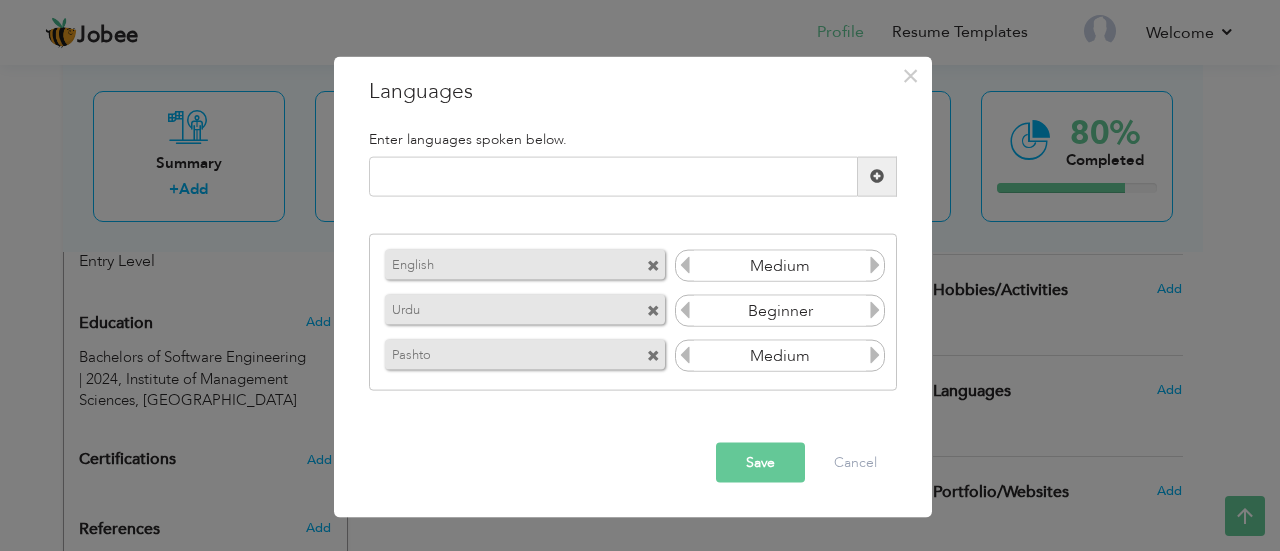 click at bounding box center [875, 355] 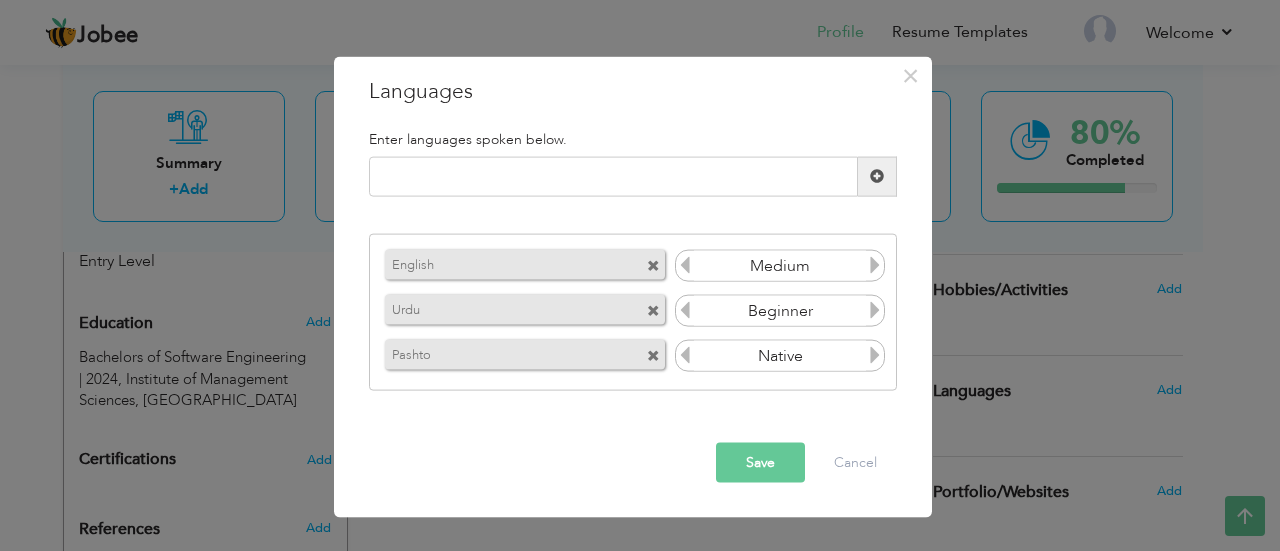click at bounding box center (875, 355) 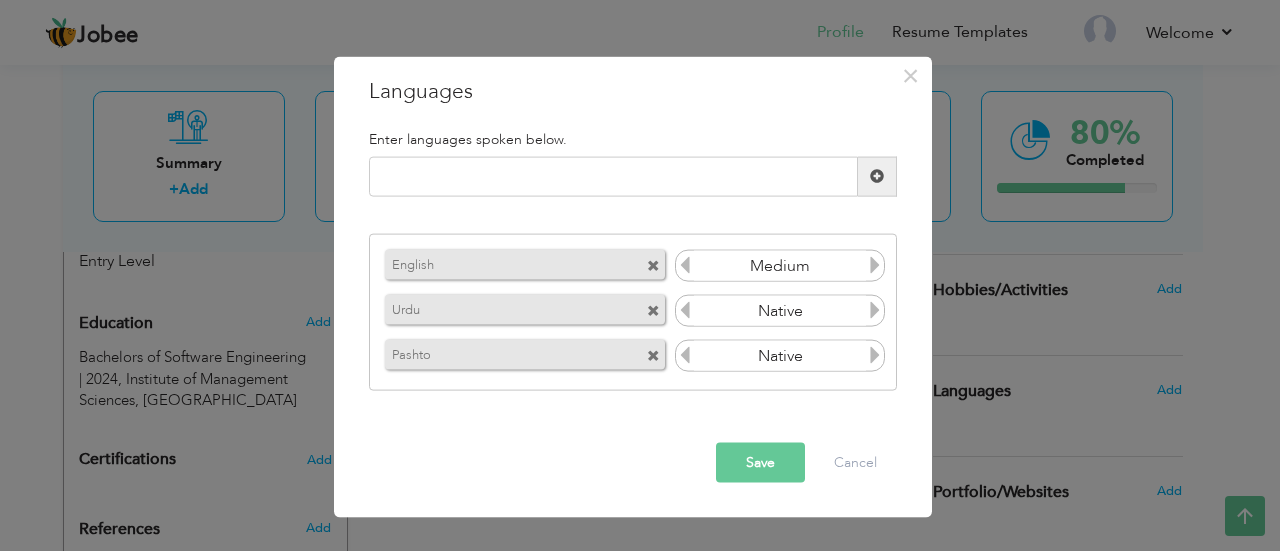 click at bounding box center [875, 310] 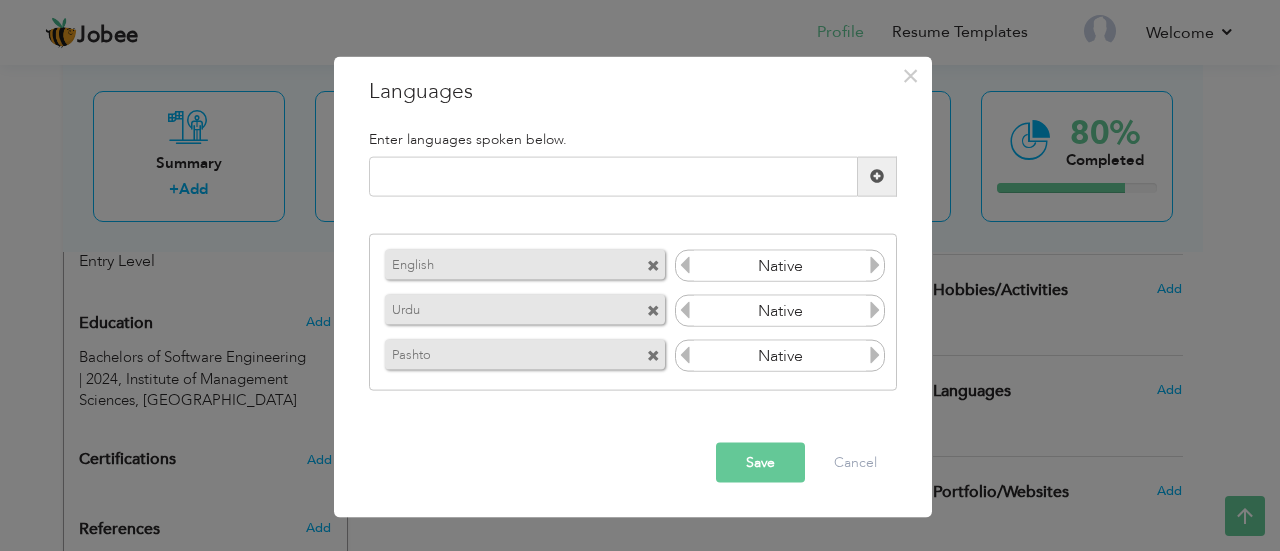 click at bounding box center (875, 265) 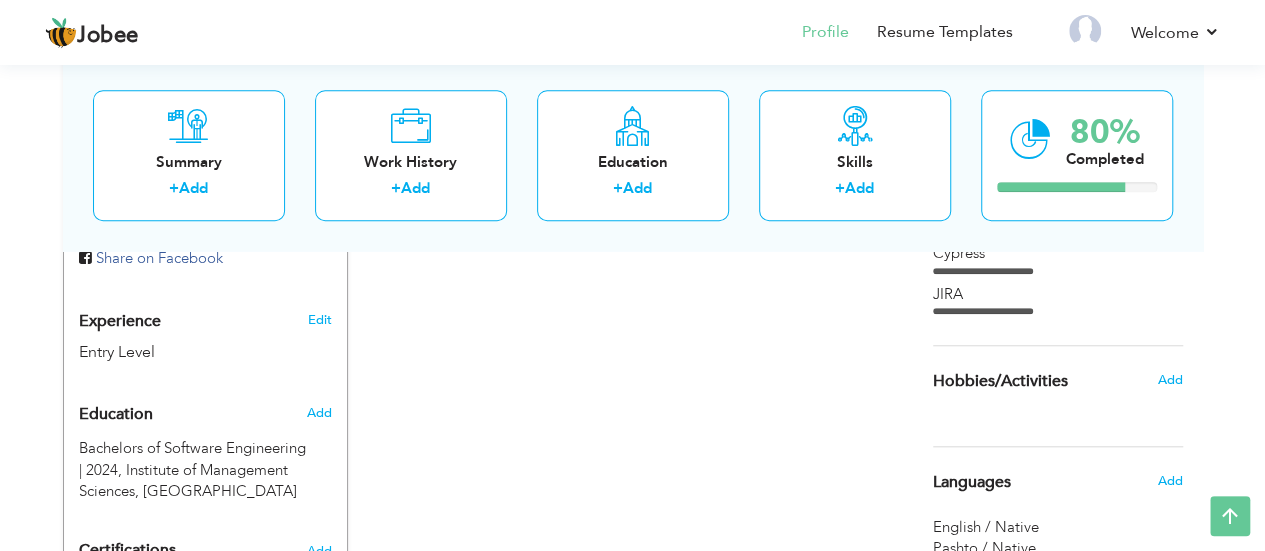 scroll, scrollTop: 727, scrollLeft: 0, axis: vertical 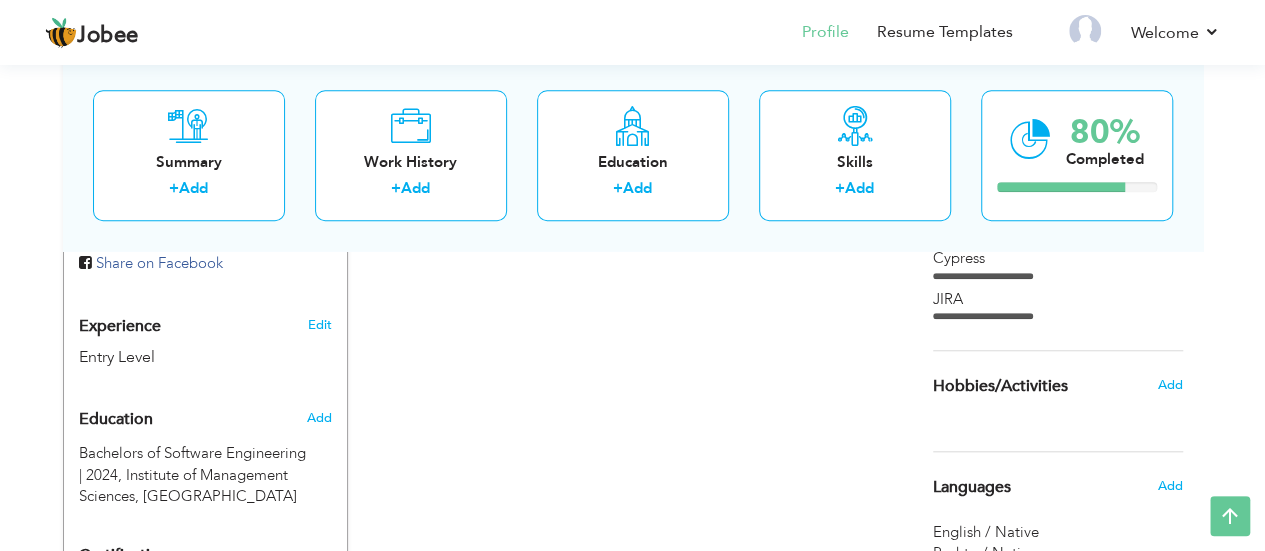 click on "Hobbies/Activities" at bounding box center [1000, 387] 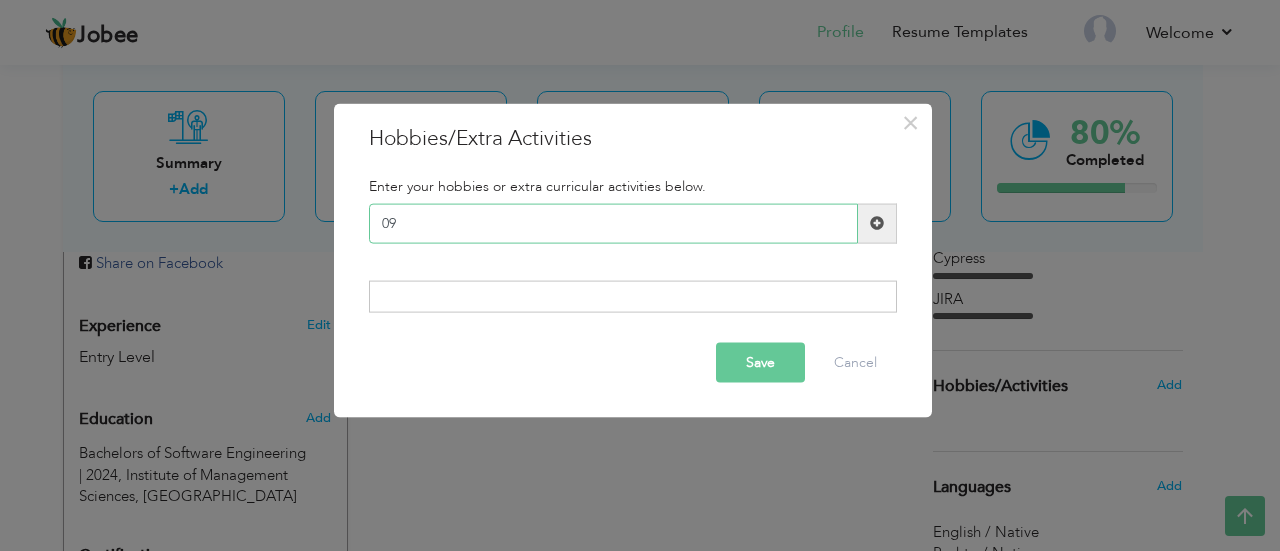 type on "0" 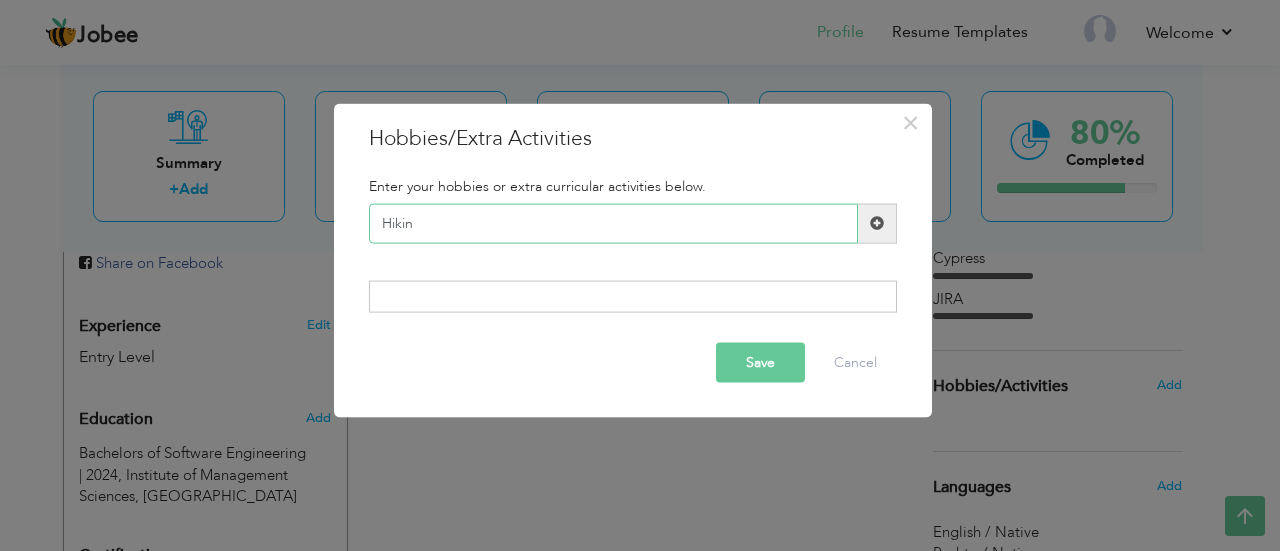 type on "Hiking" 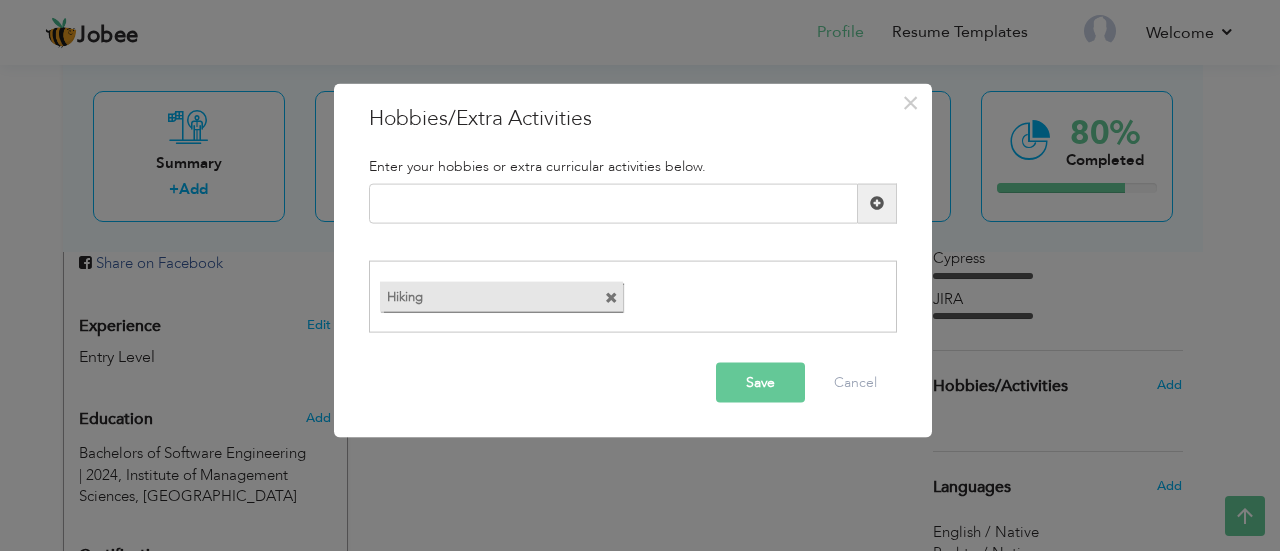 click at bounding box center (611, 298) 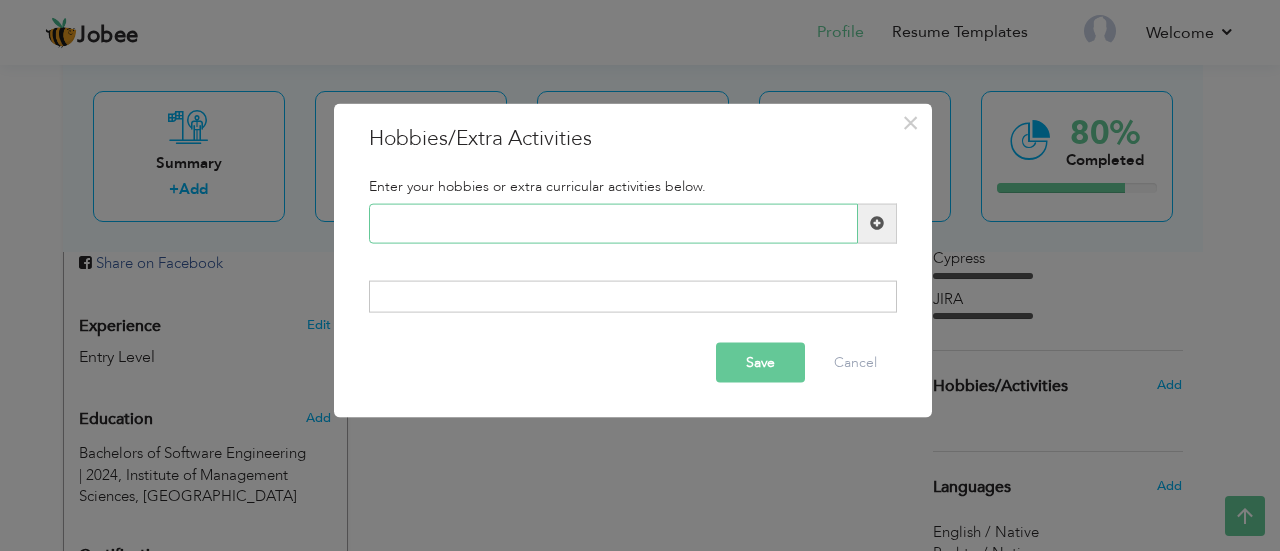 click at bounding box center [613, 223] 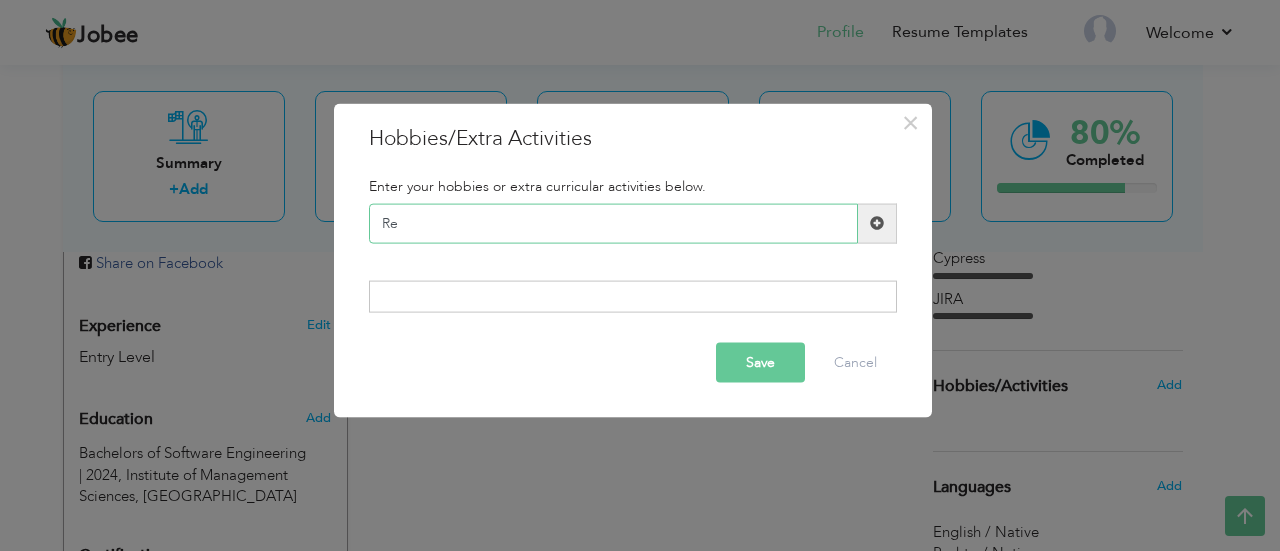 type on "R" 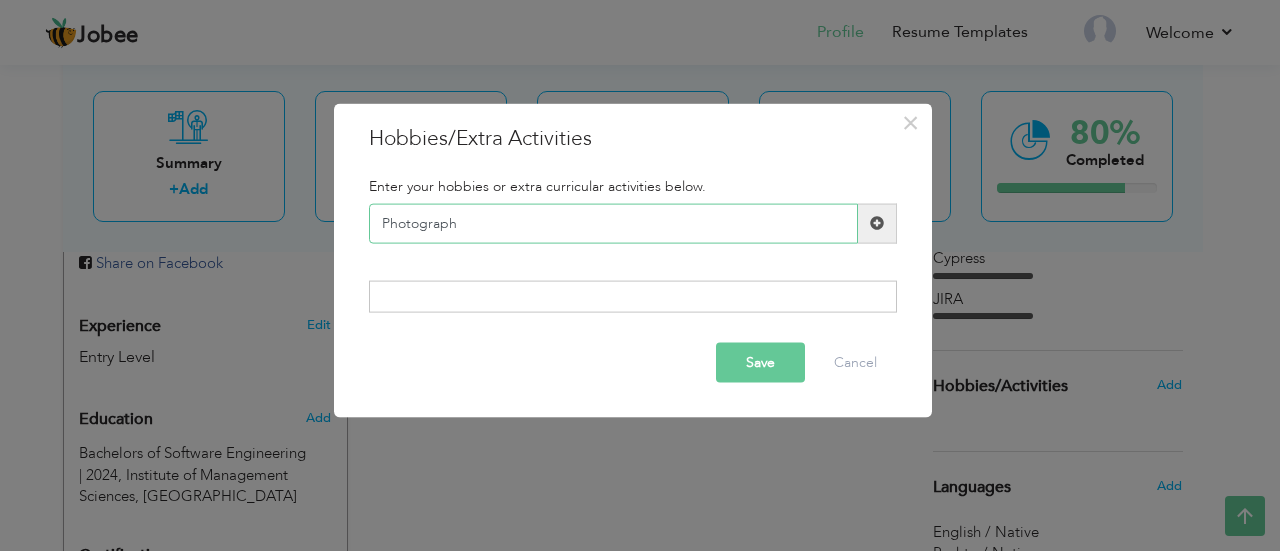 type on "Photography" 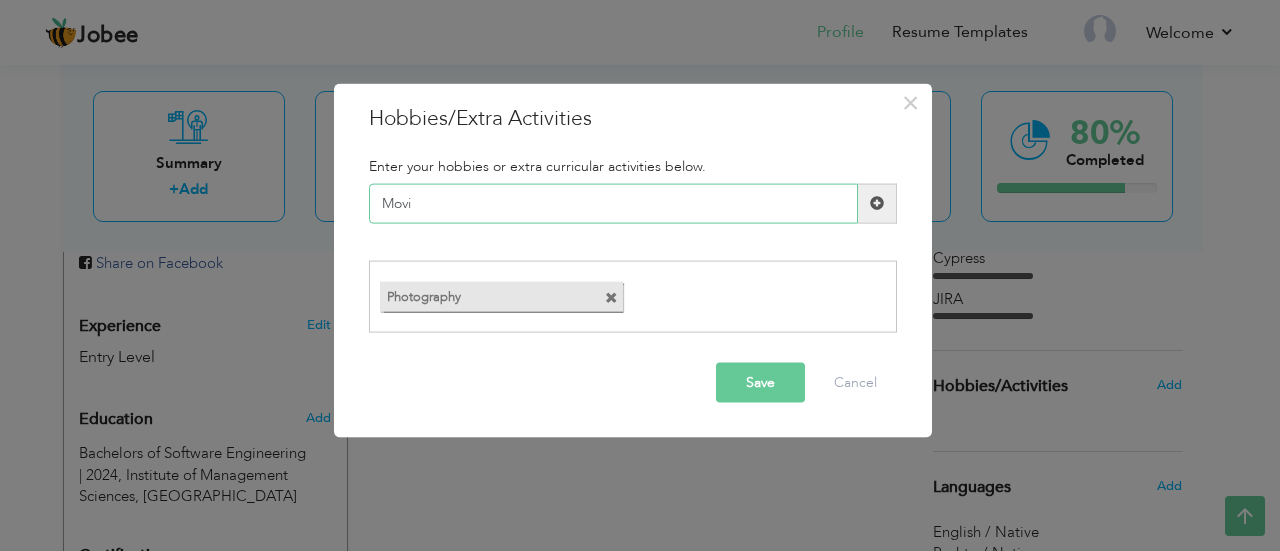 type on "Movie" 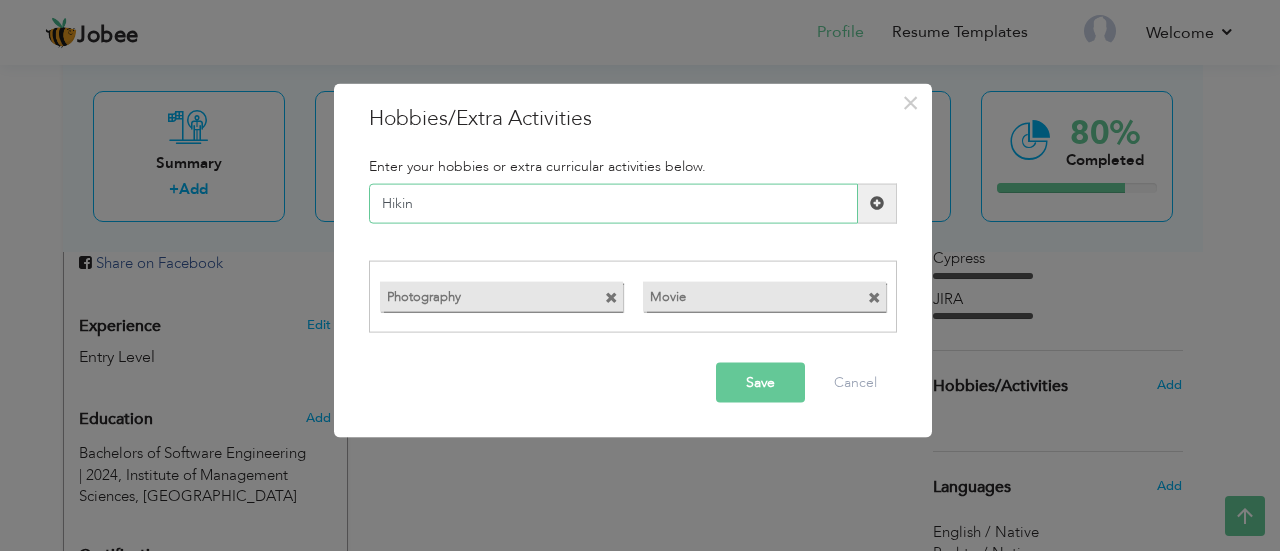 type on "Hiking" 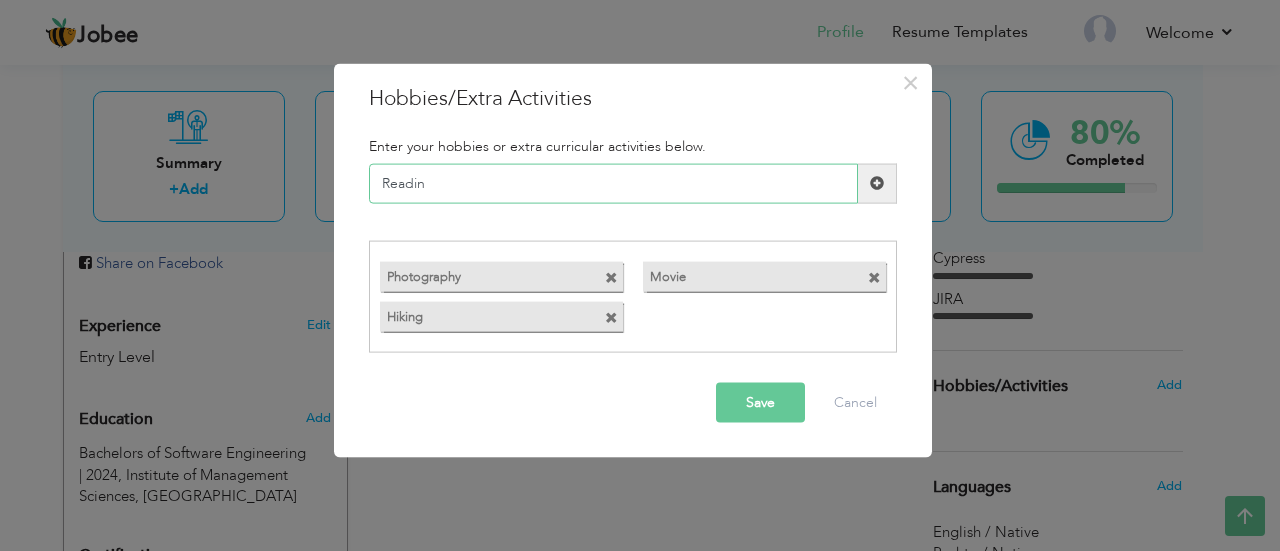 type on "Reading" 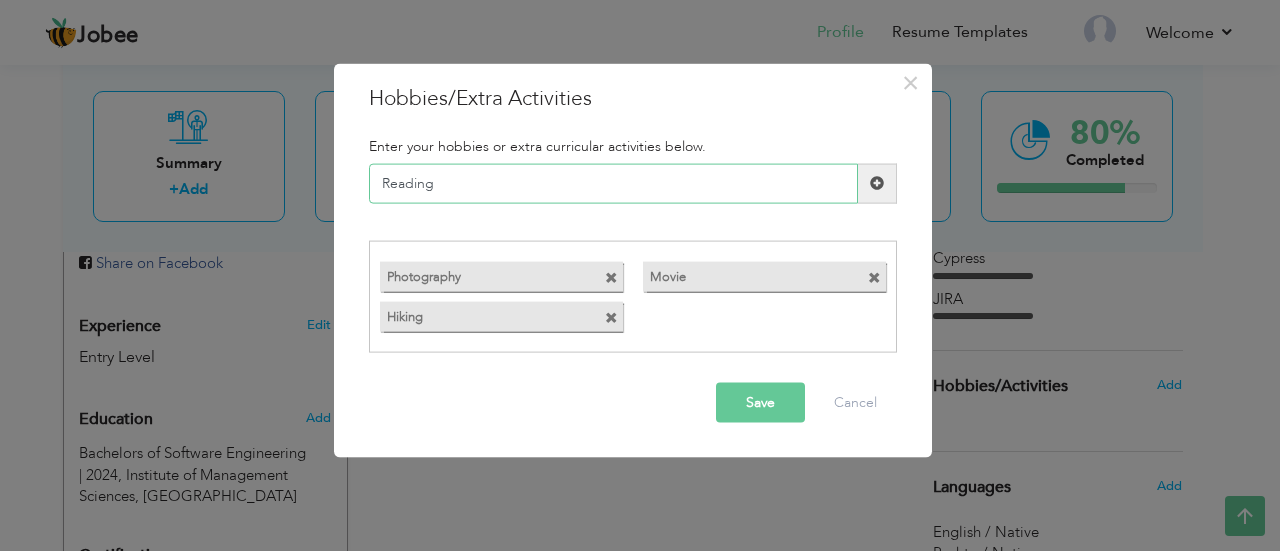 type 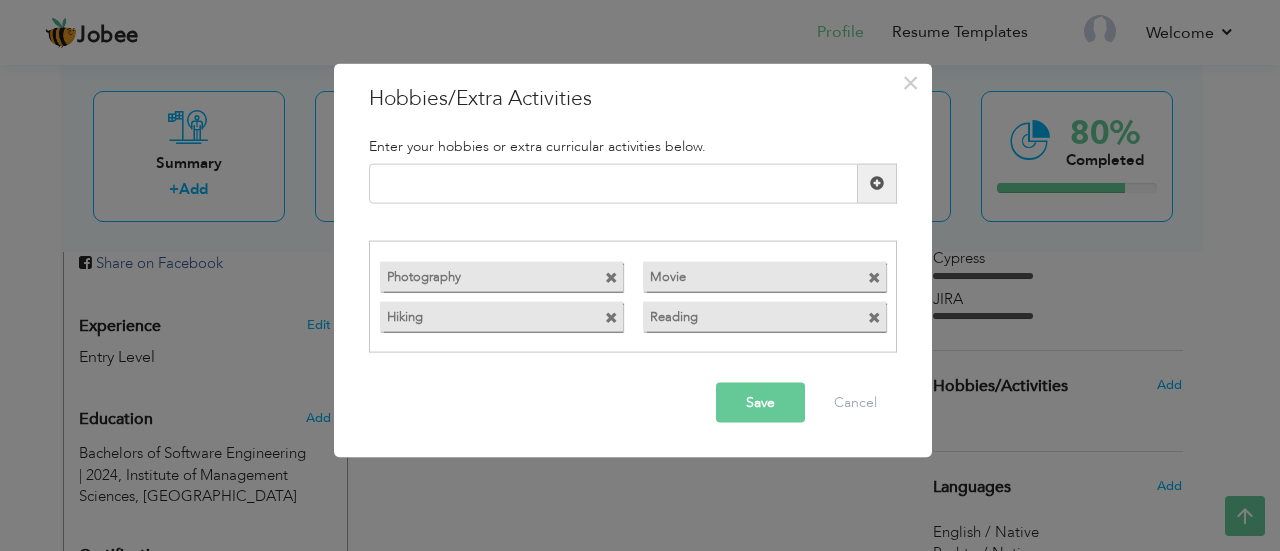 click on "Save" at bounding box center [760, 403] 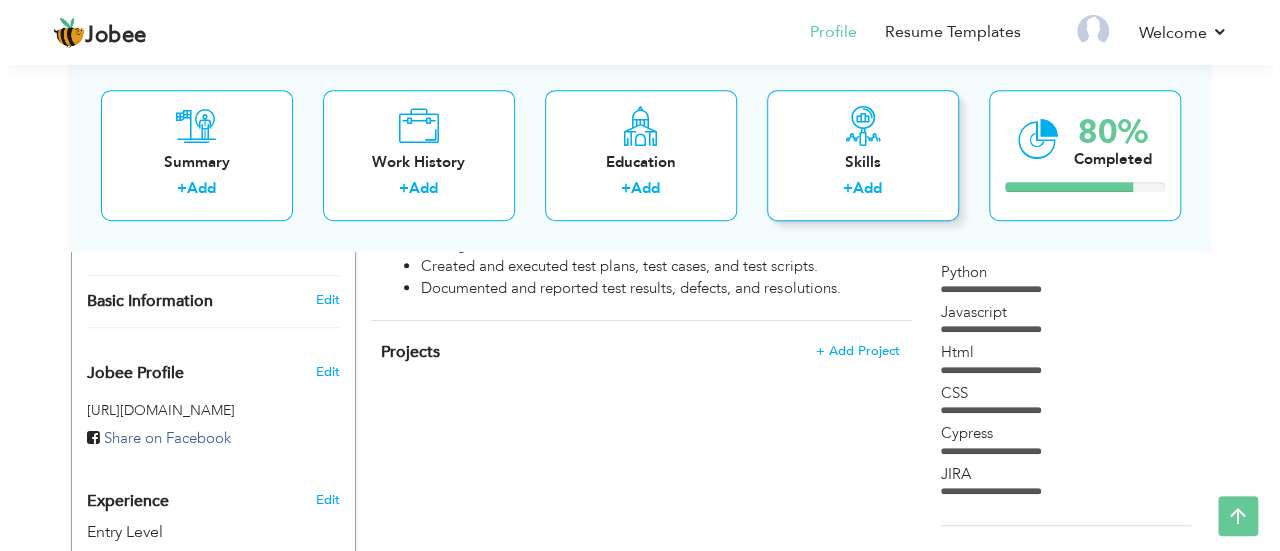 scroll, scrollTop: 553, scrollLeft: 0, axis: vertical 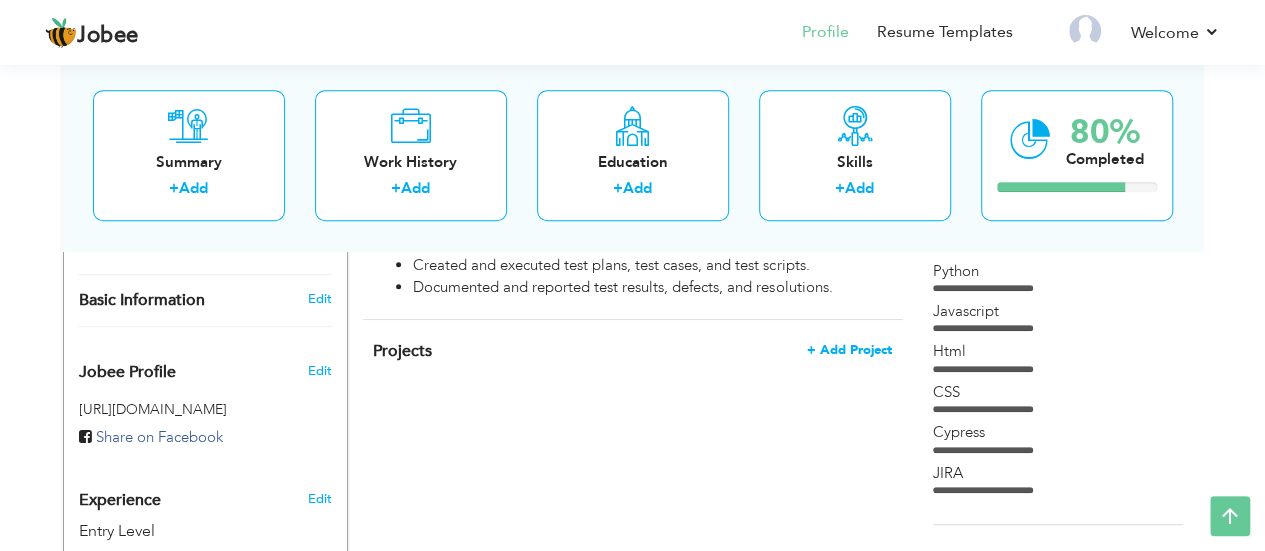 click on "+ Add Project" at bounding box center [849, 350] 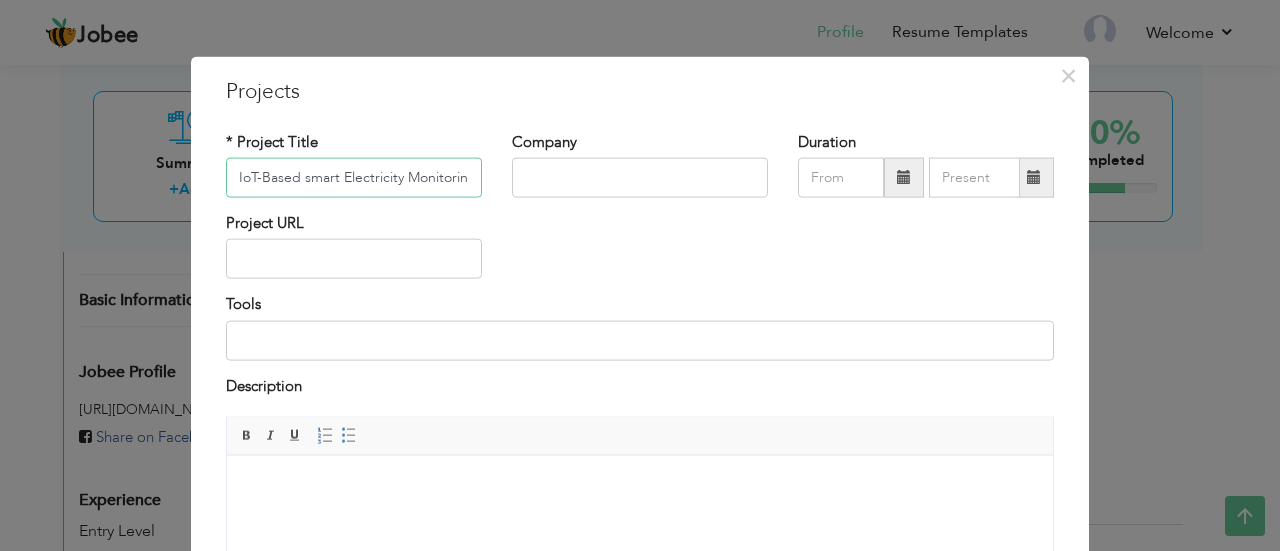 click on "IoT-Based smart Electricity Monitoring System" at bounding box center [354, 178] 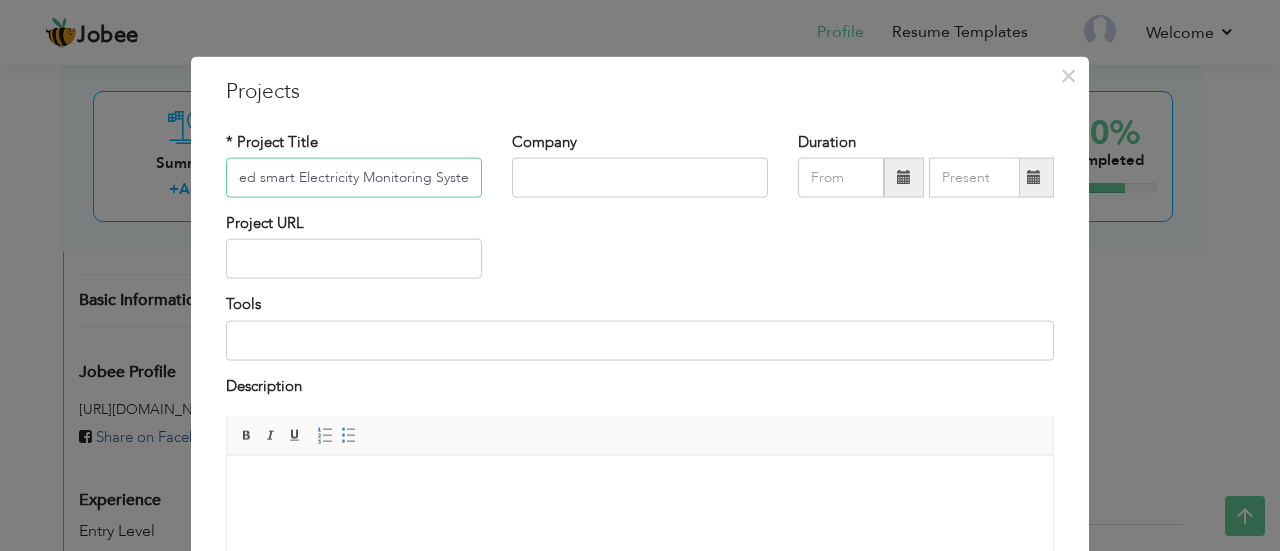 scroll, scrollTop: 0, scrollLeft: 41, axis: horizontal 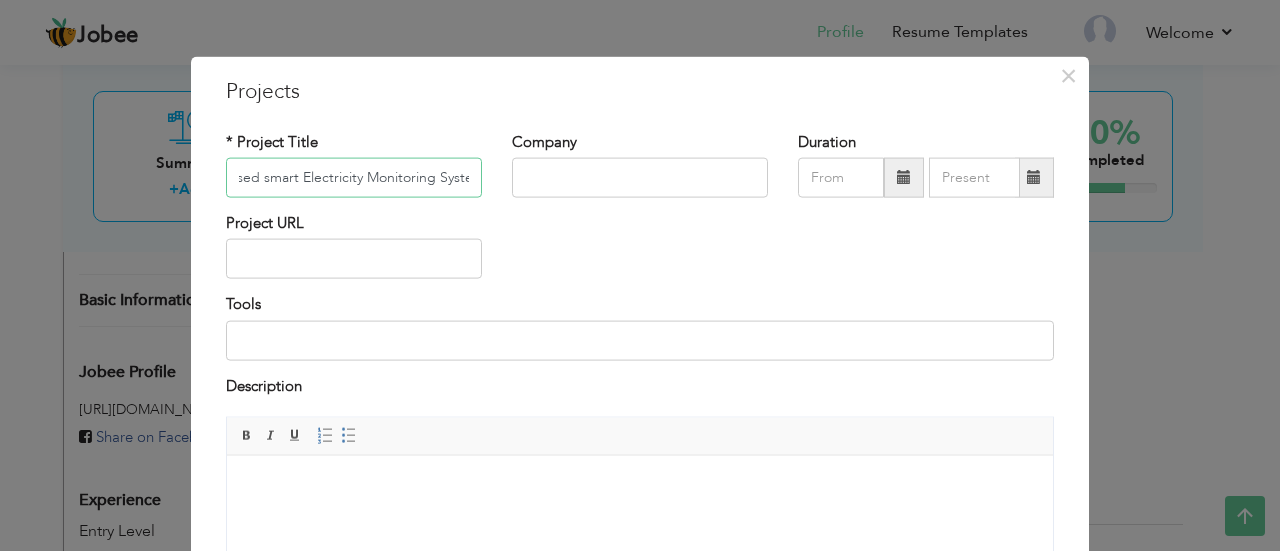 type on "IoT-Based smart Electricity Monitoring System" 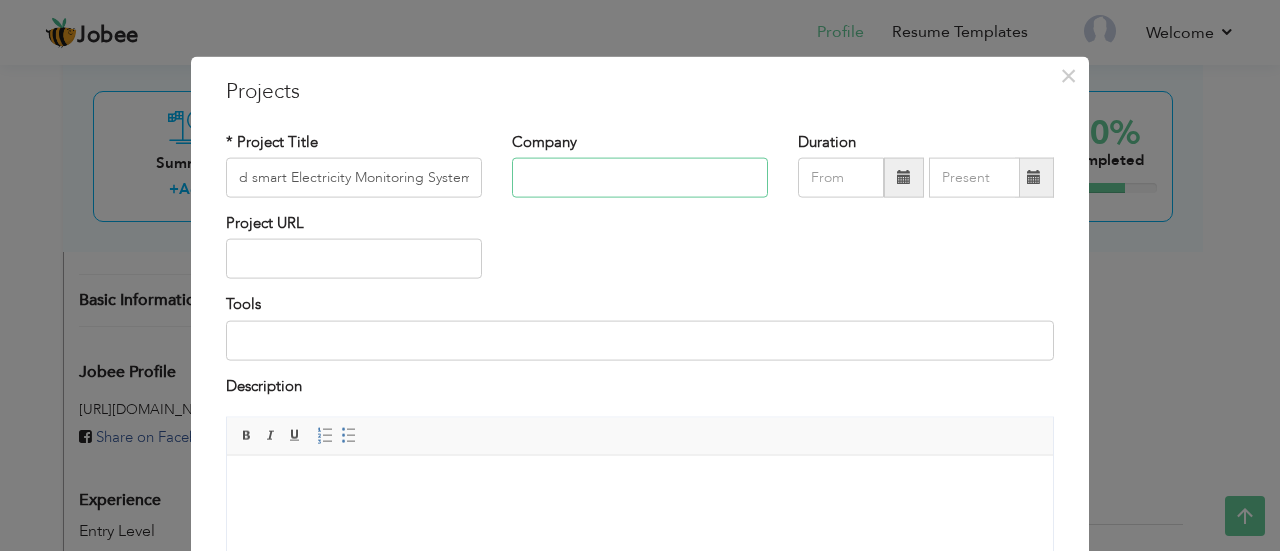 scroll, scrollTop: 0, scrollLeft: 0, axis: both 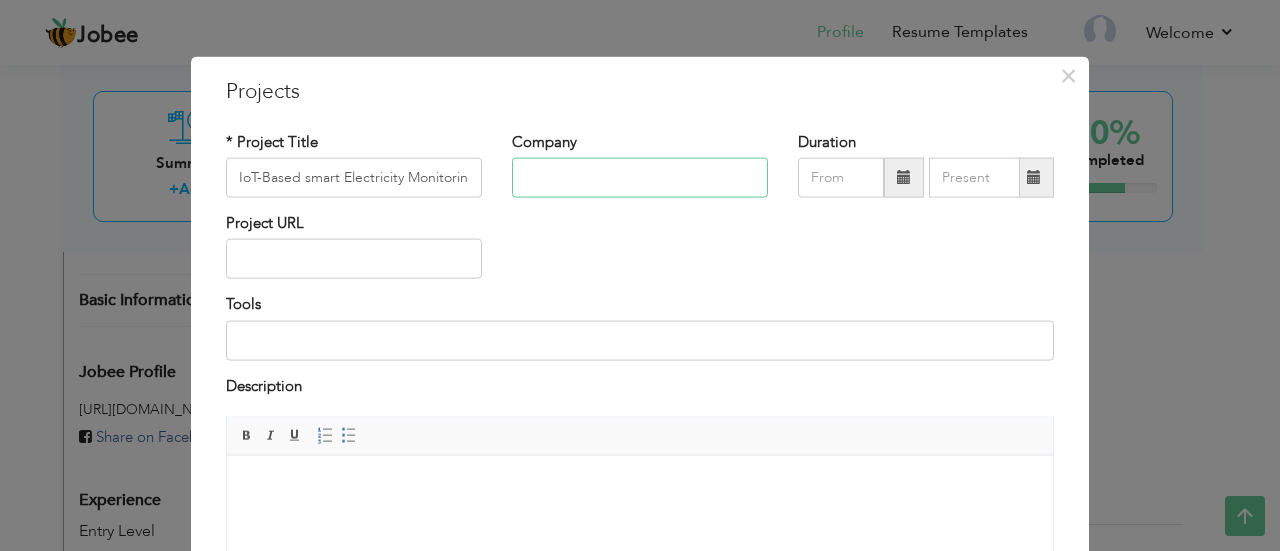 click at bounding box center (640, 178) 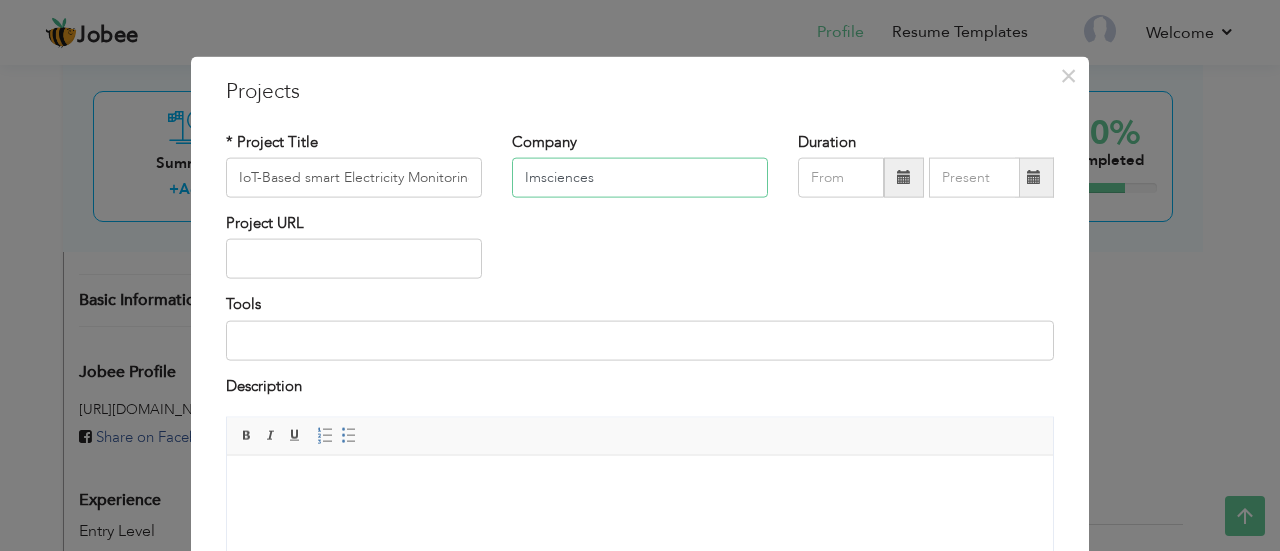 click on "Imsciences" at bounding box center [640, 178] 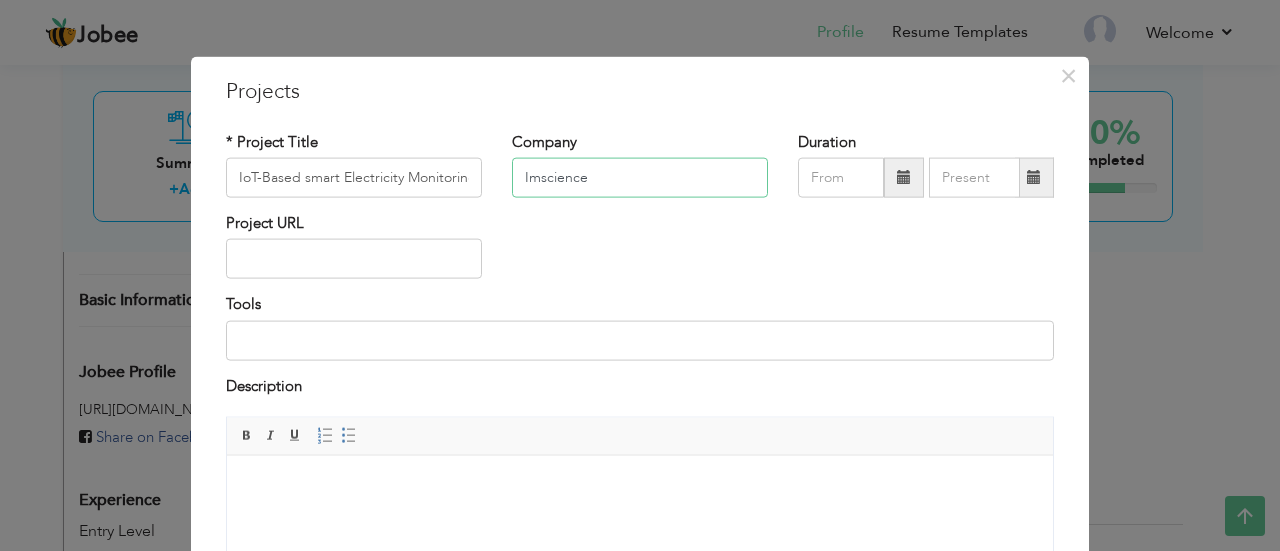 type on "Imsciences" 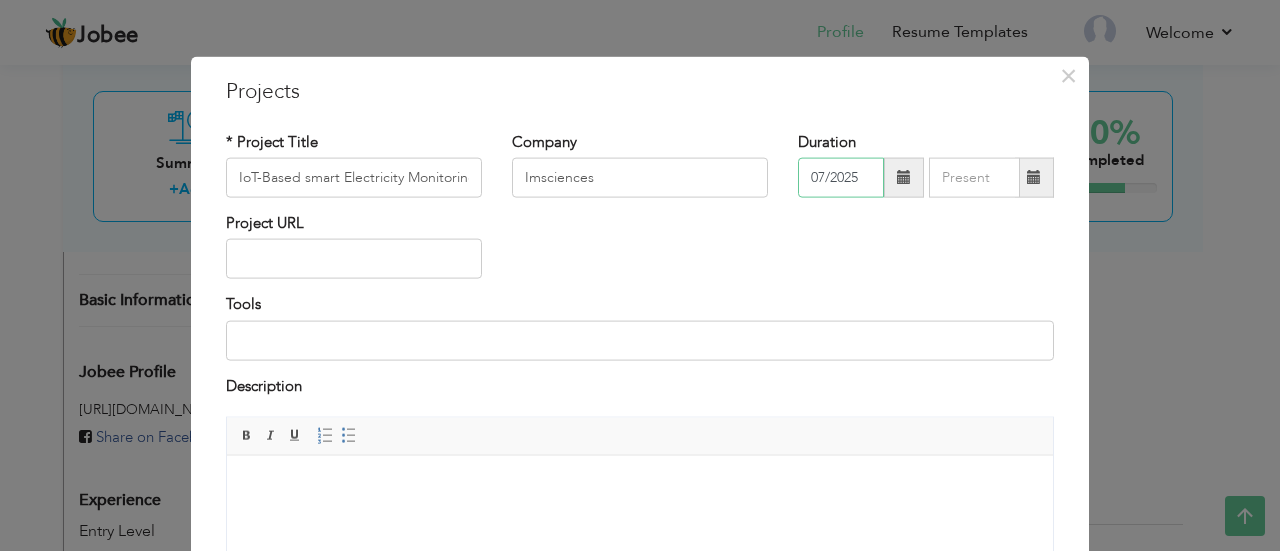 click on "07/2025" at bounding box center (841, 178) 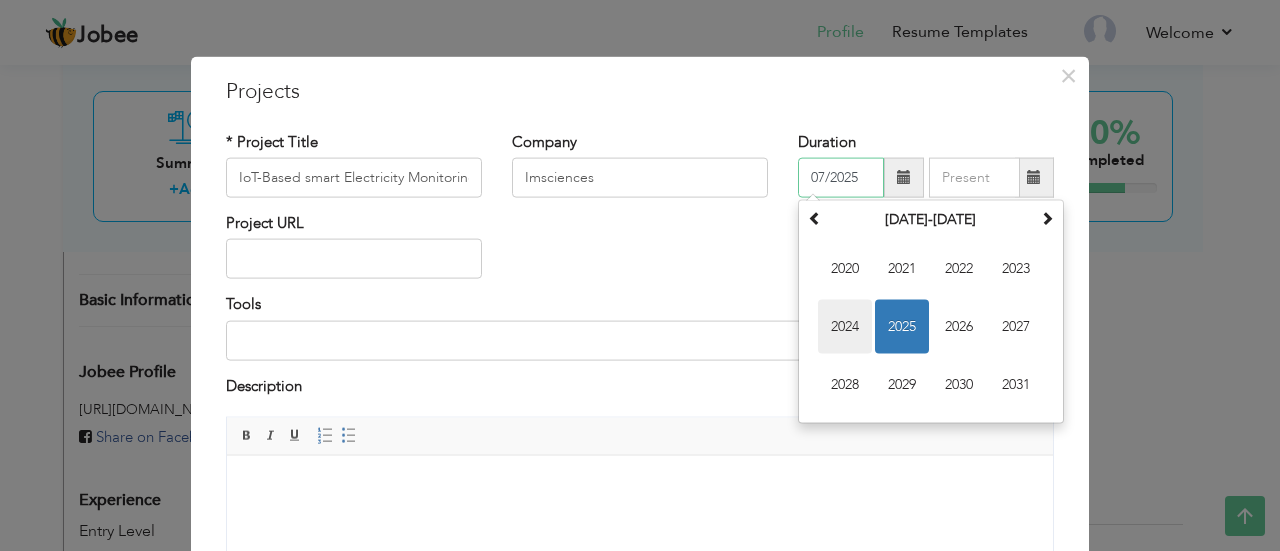 click on "2024" at bounding box center [845, 327] 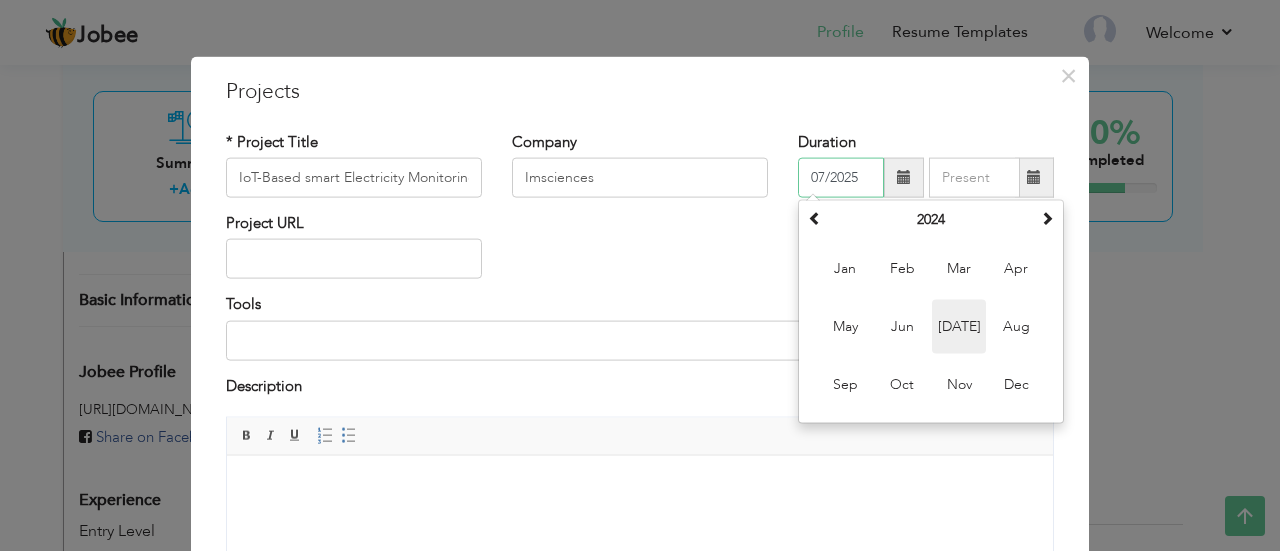 click on "Jul" at bounding box center (959, 327) 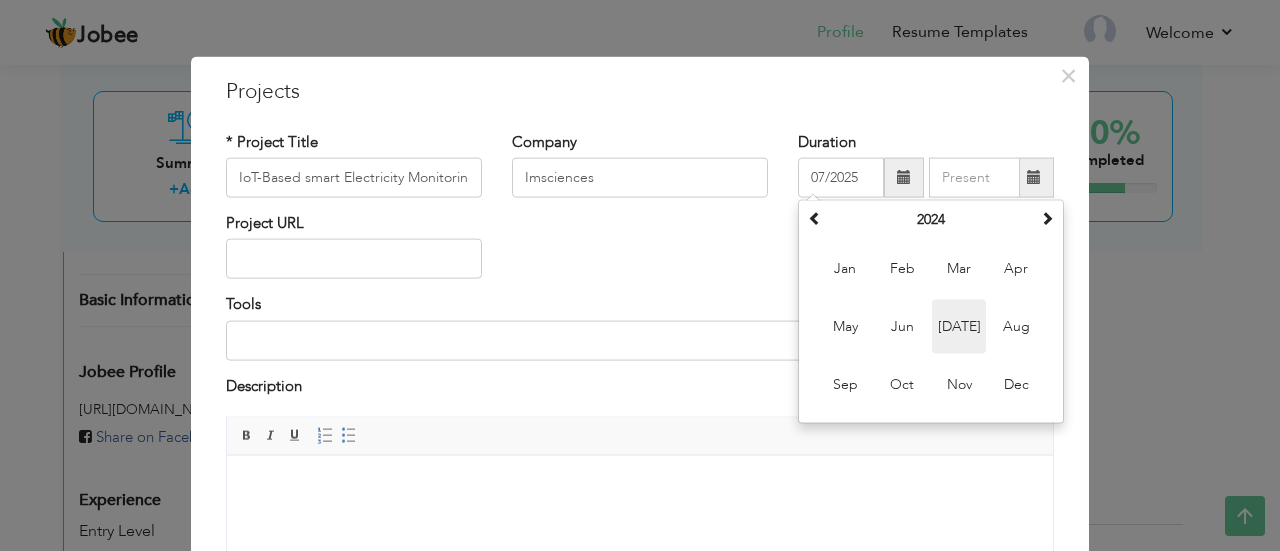 type on "07/2024" 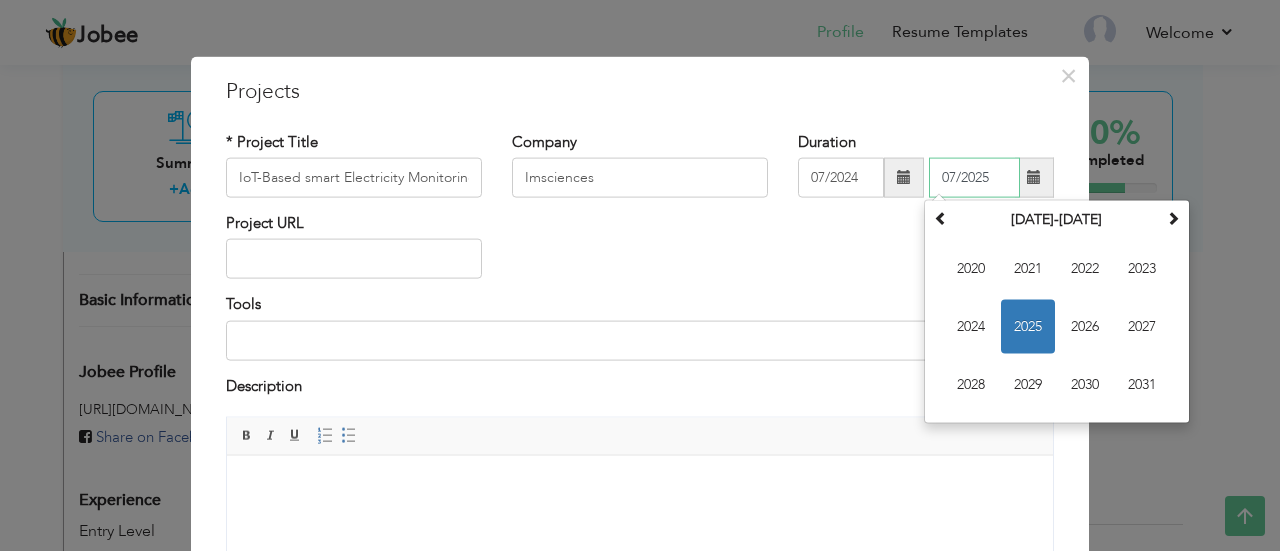click on "07/2025" at bounding box center (974, 178) 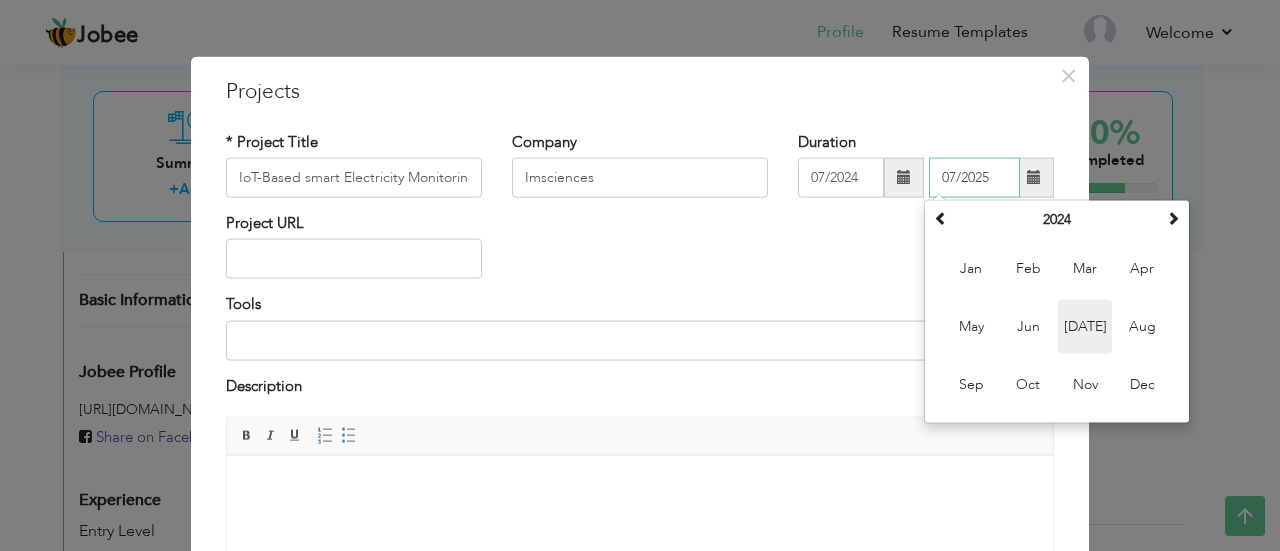 click on "Jul" at bounding box center (1085, 327) 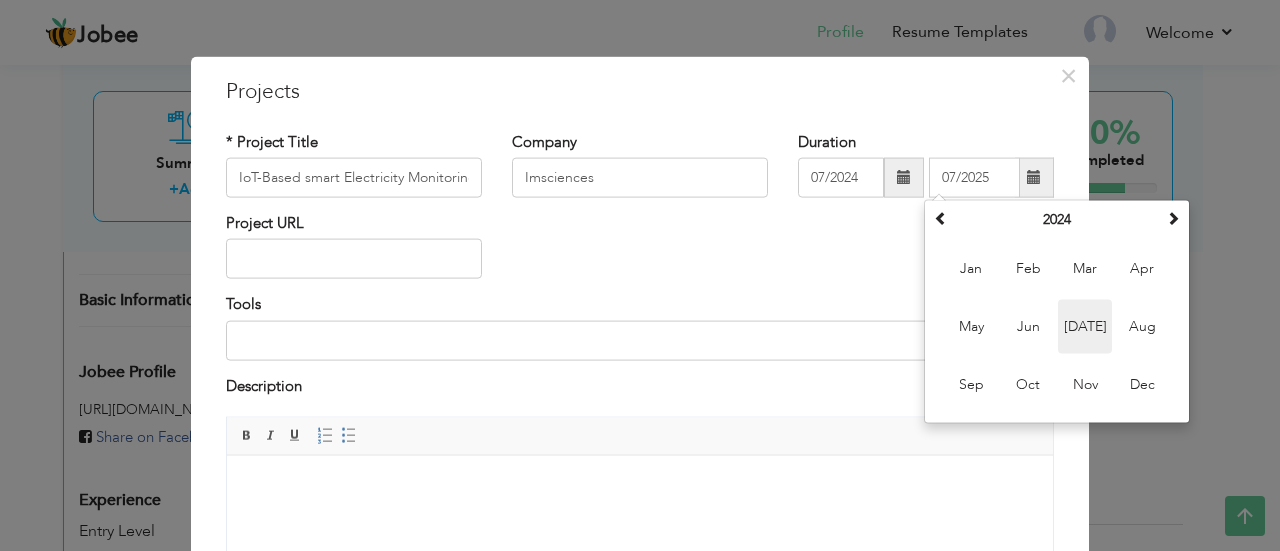 type on "07/2024" 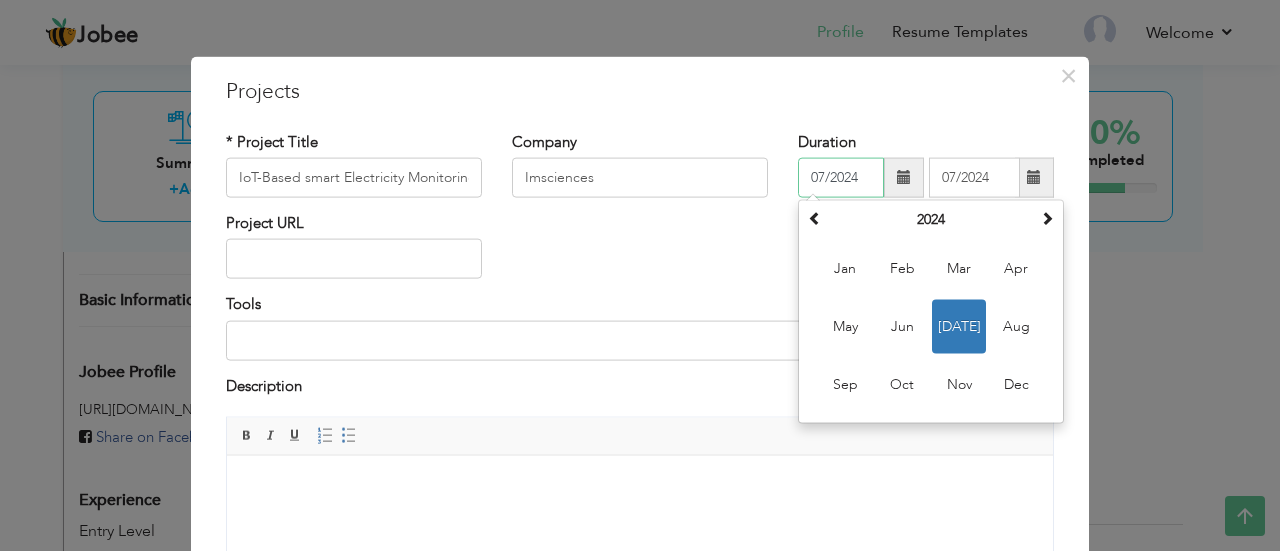 click on "07/2024" at bounding box center [841, 178] 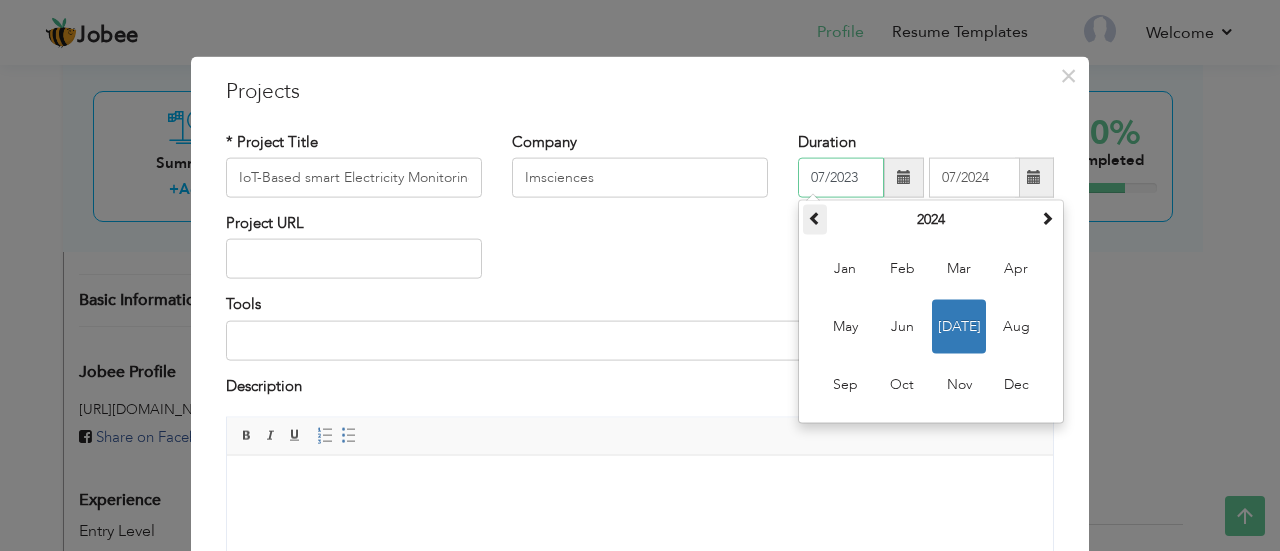 click at bounding box center [815, 218] 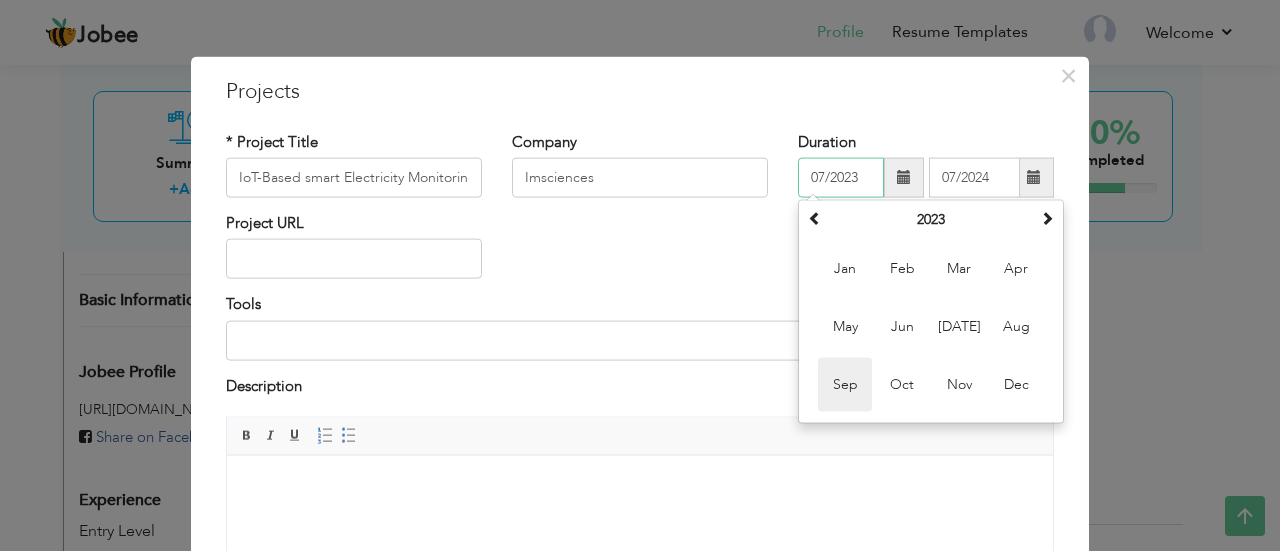 click on "Sep" at bounding box center (845, 385) 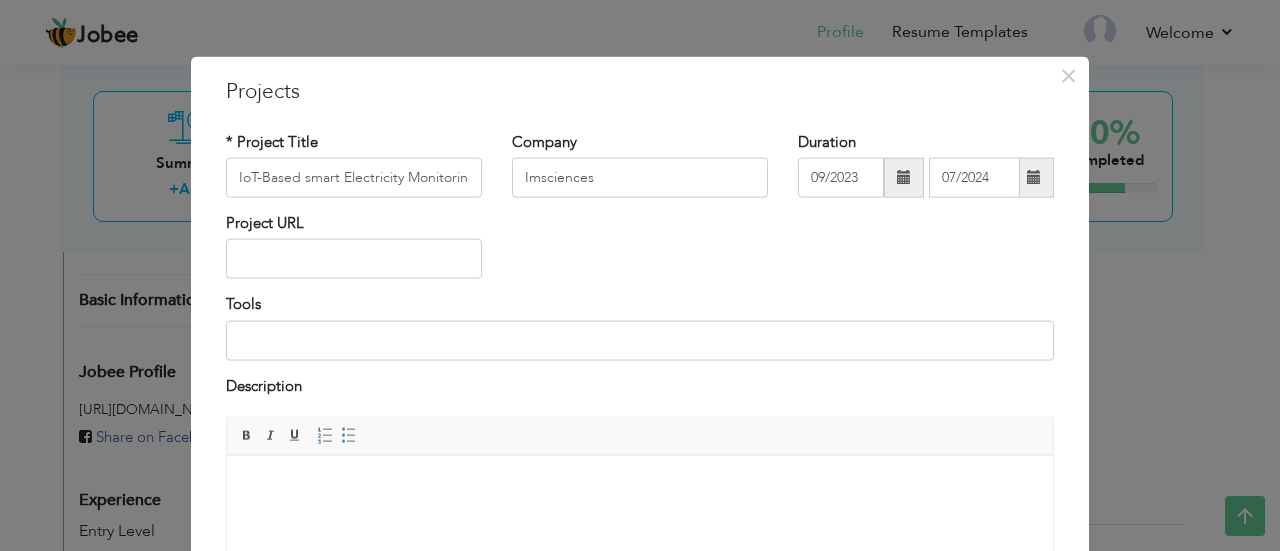 click on "Project URL" at bounding box center (640, 253) 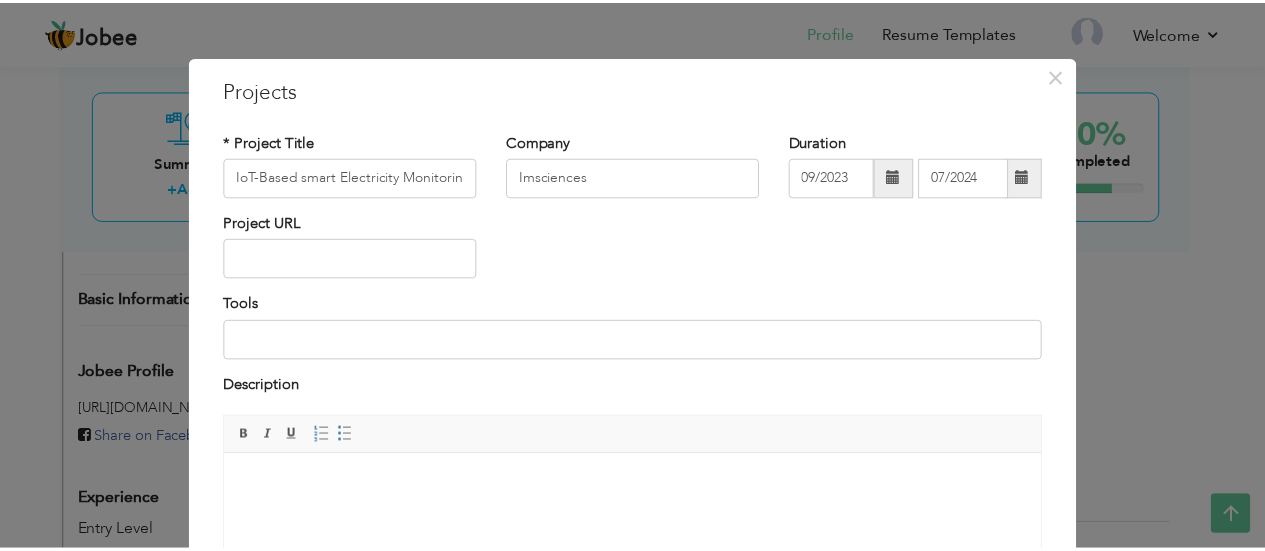 scroll, scrollTop: 240, scrollLeft: 0, axis: vertical 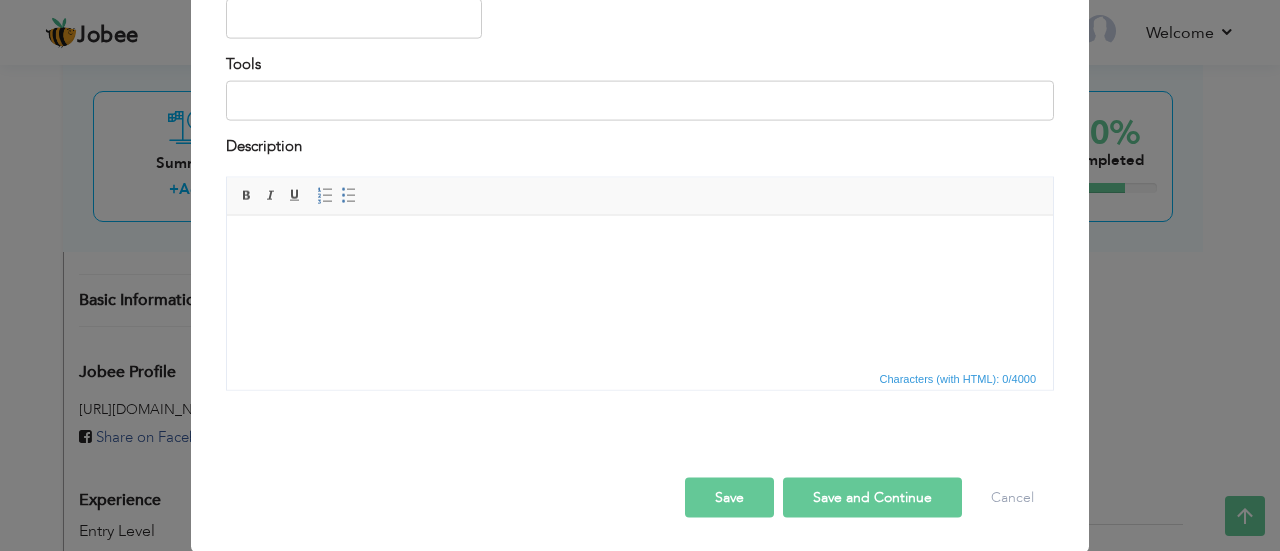 click on "Save and Continue" at bounding box center (872, 498) 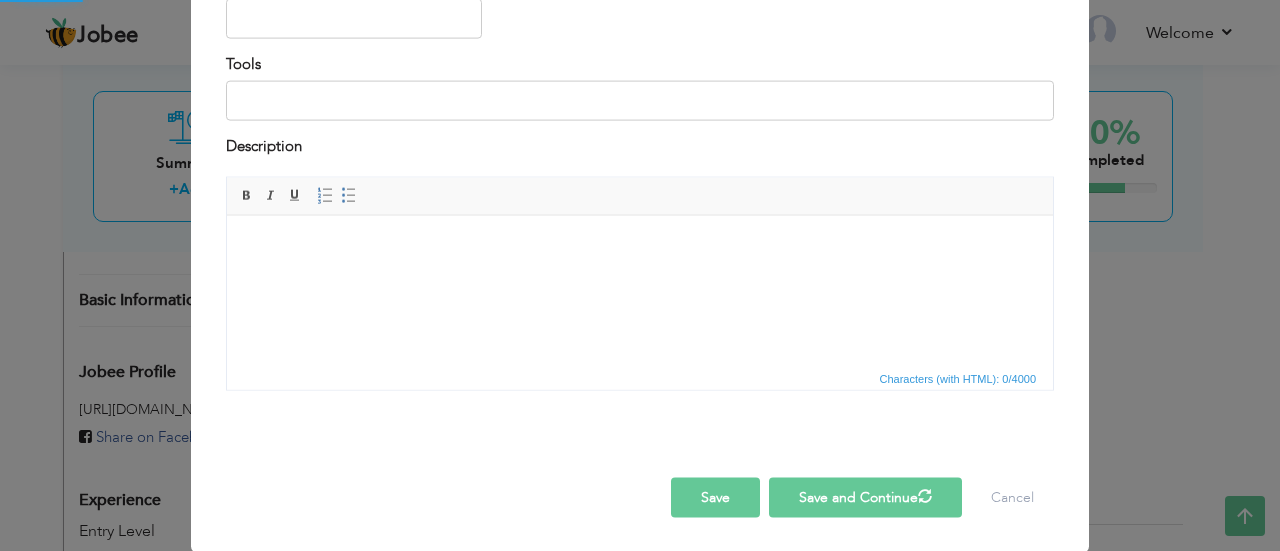 type 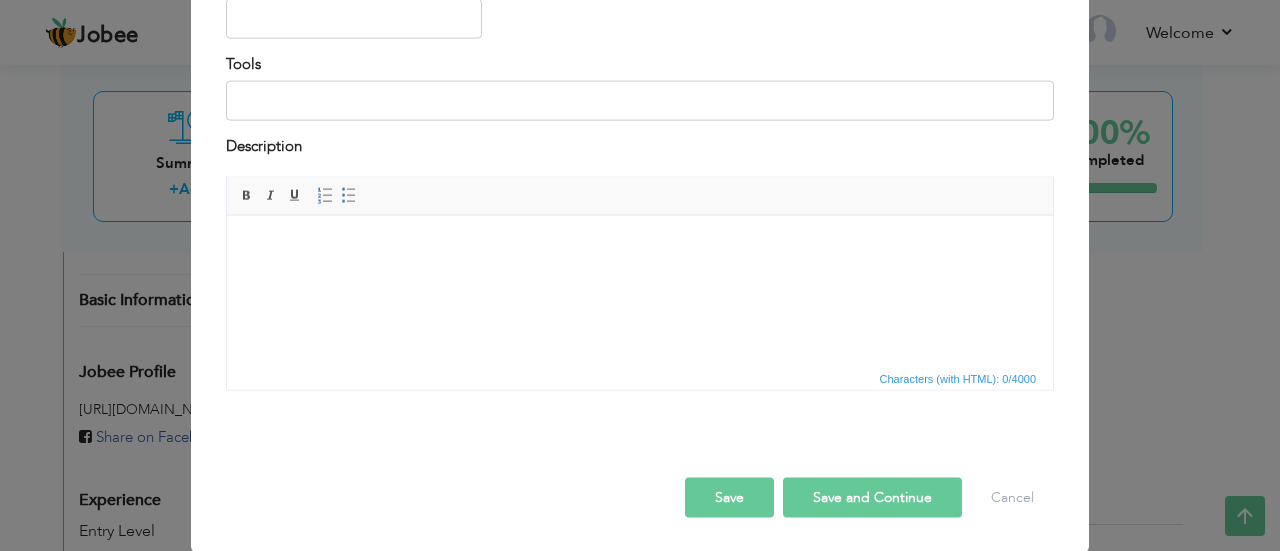 click on "×
Projects
* Project Title
Company
Duration Project URL Tools Description" at bounding box center (640, 275) 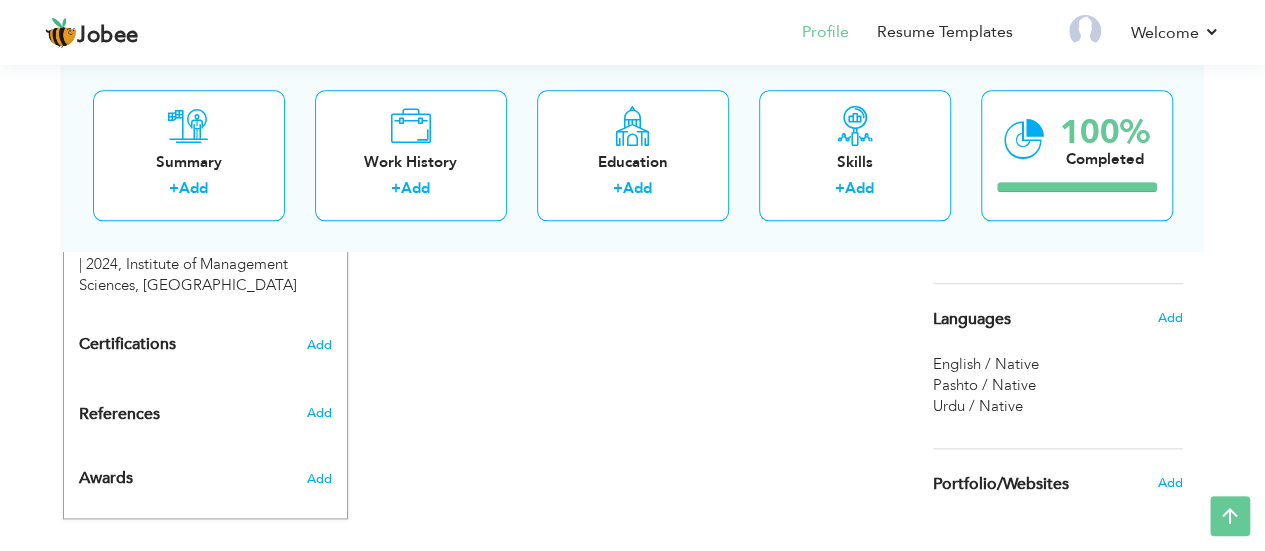 scroll, scrollTop: 989, scrollLeft: 0, axis: vertical 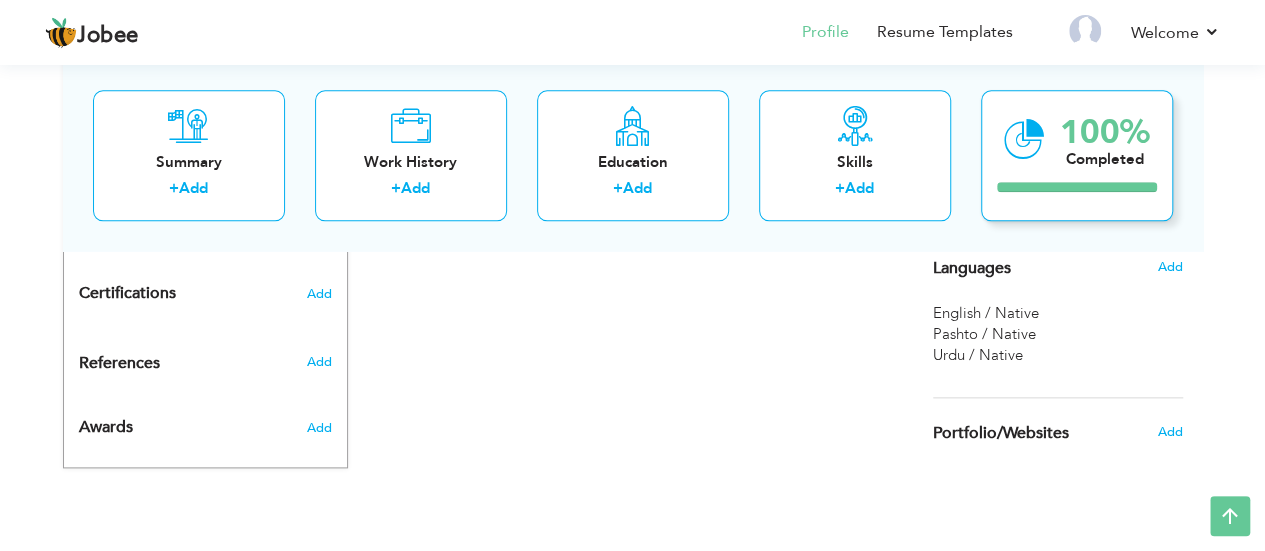 click on "100%" at bounding box center [1105, 132] 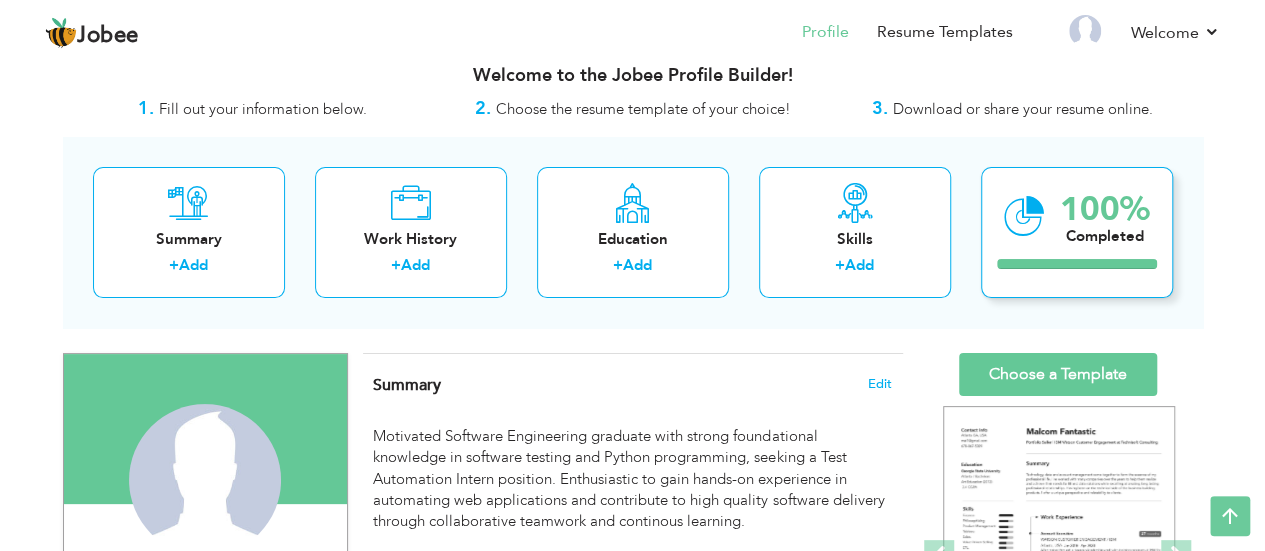 scroll, scrollTop: 0, scrollLeft: 0, axis: both 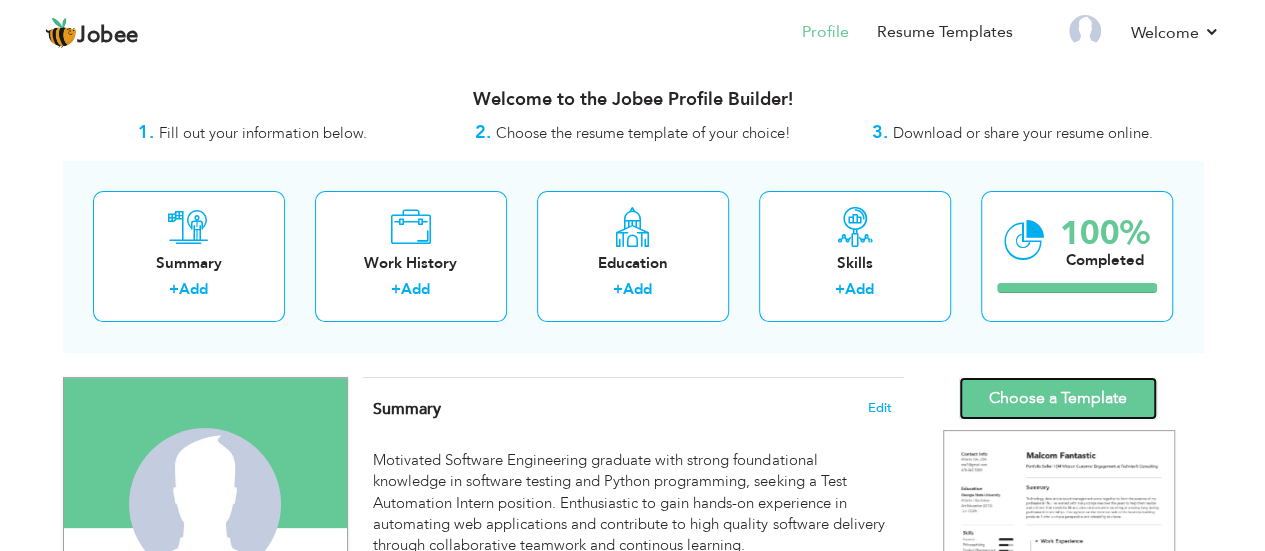 click on "Choose a Template" at bounding box center [1058, 398] 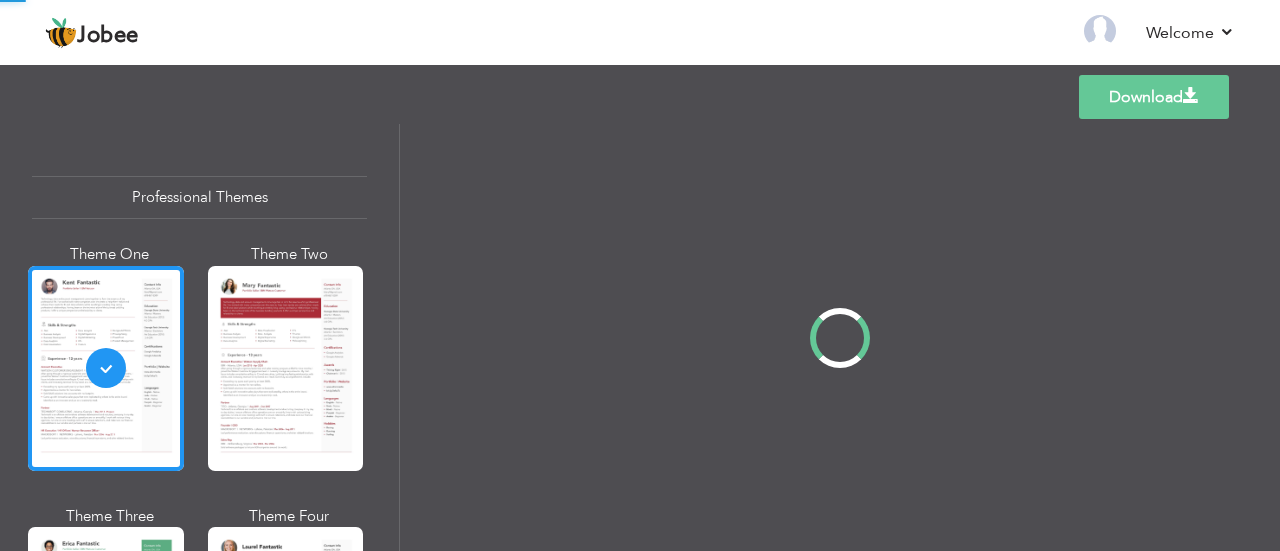 scroll, scrollTop: 0, scrollLeft: 0, axis: both 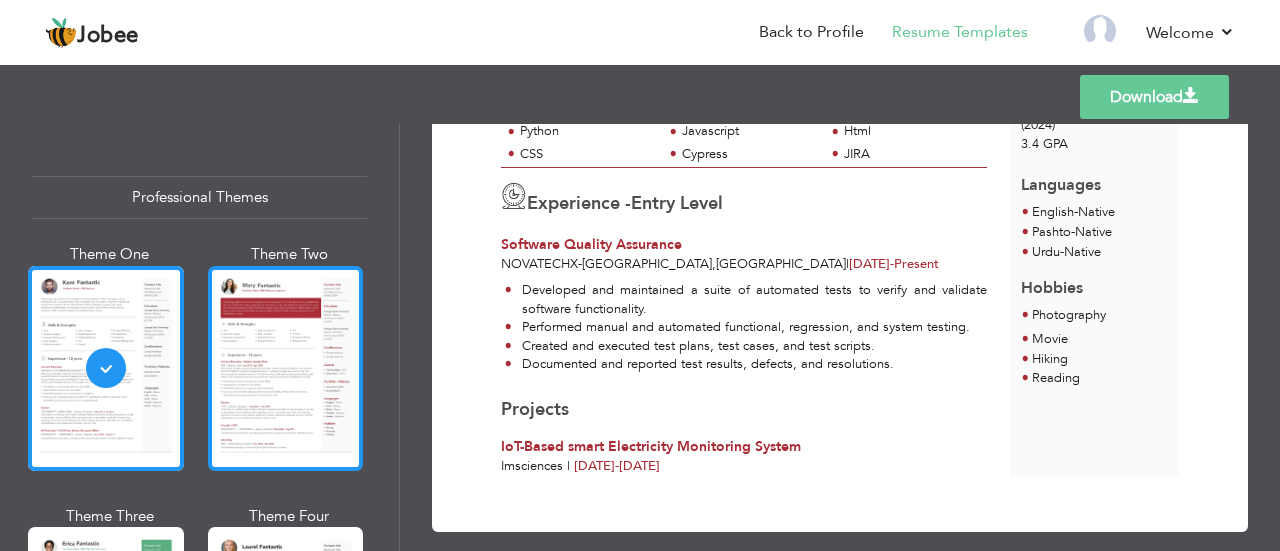 click at bounding box center [286, 368] 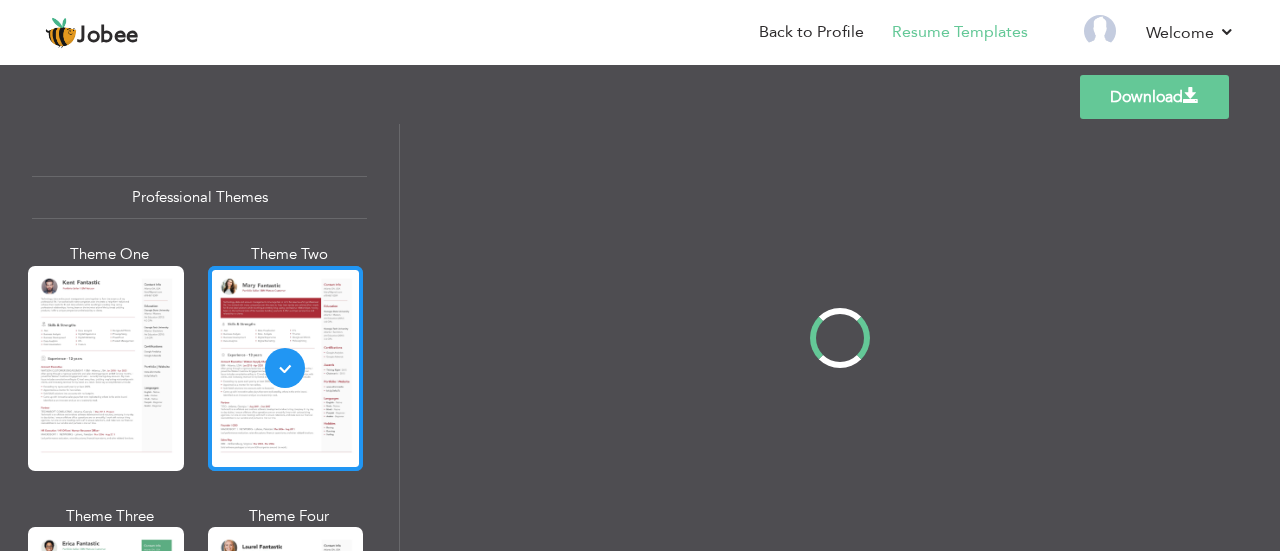 scroll, scrollTop: 0, scrollLeft: 0, axis: both 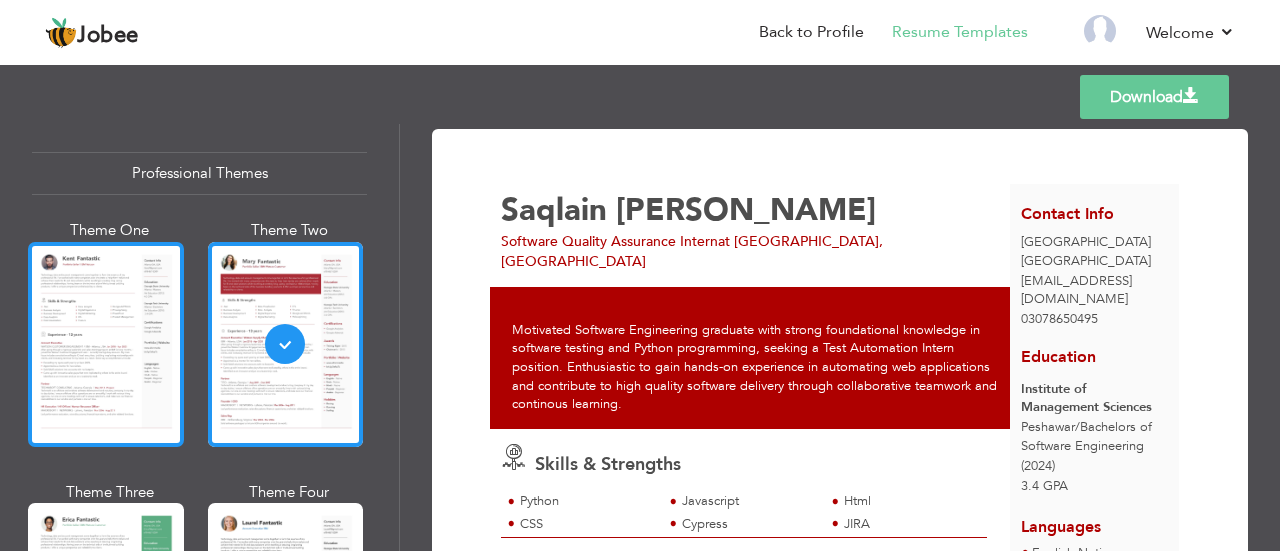 click at bounding box center (106, 344) 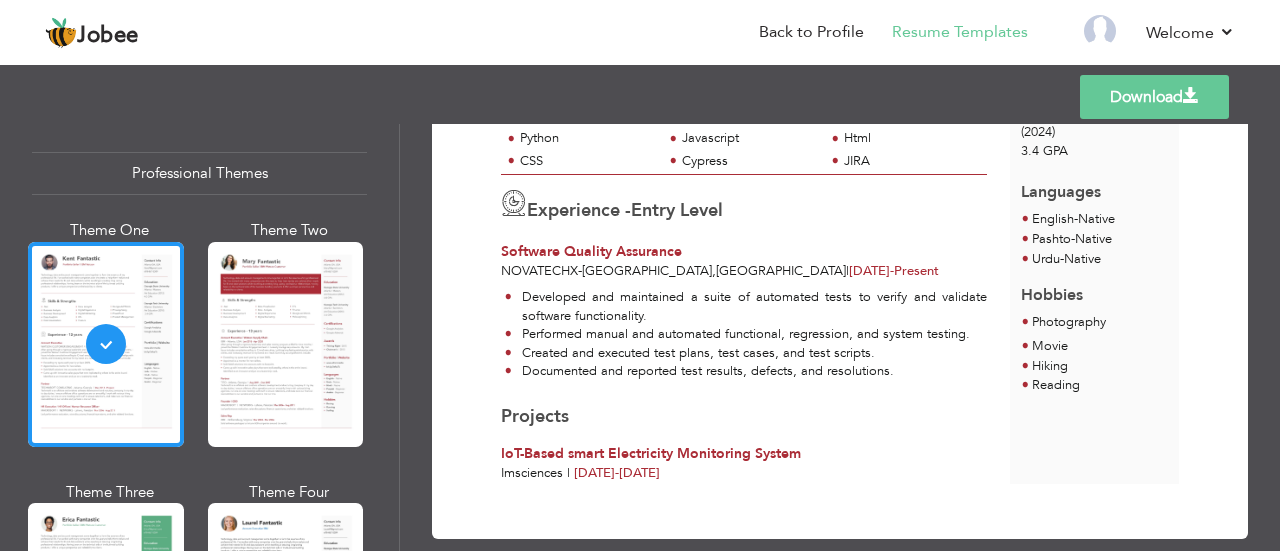 scroll, scrollTop: 350, scrollLeft: 0, axis: vertical 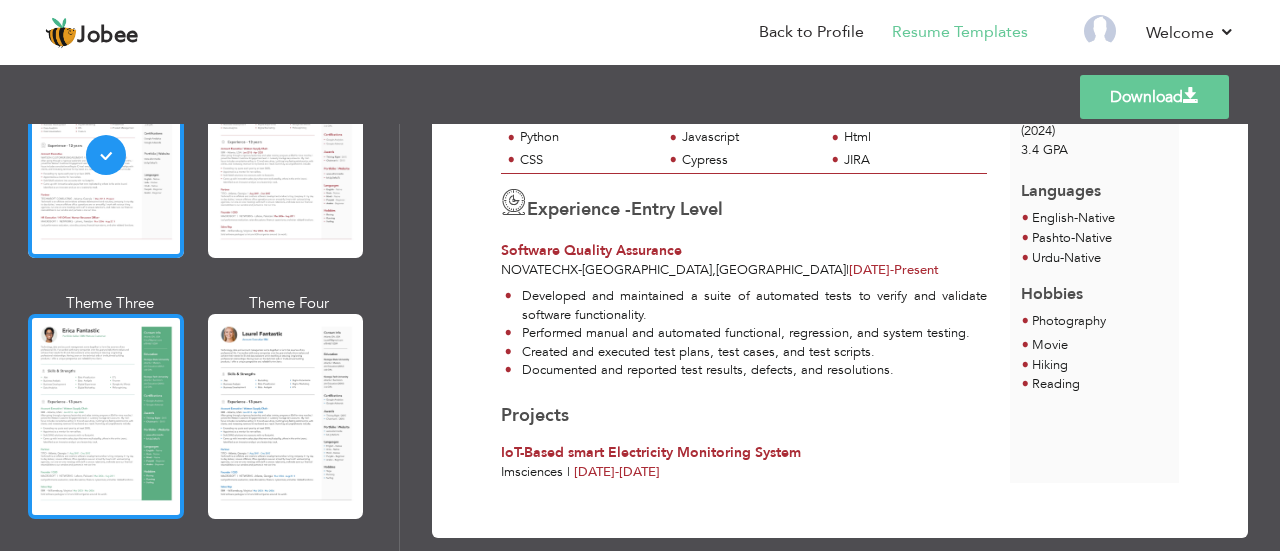 click at bounding box center (106, 416) 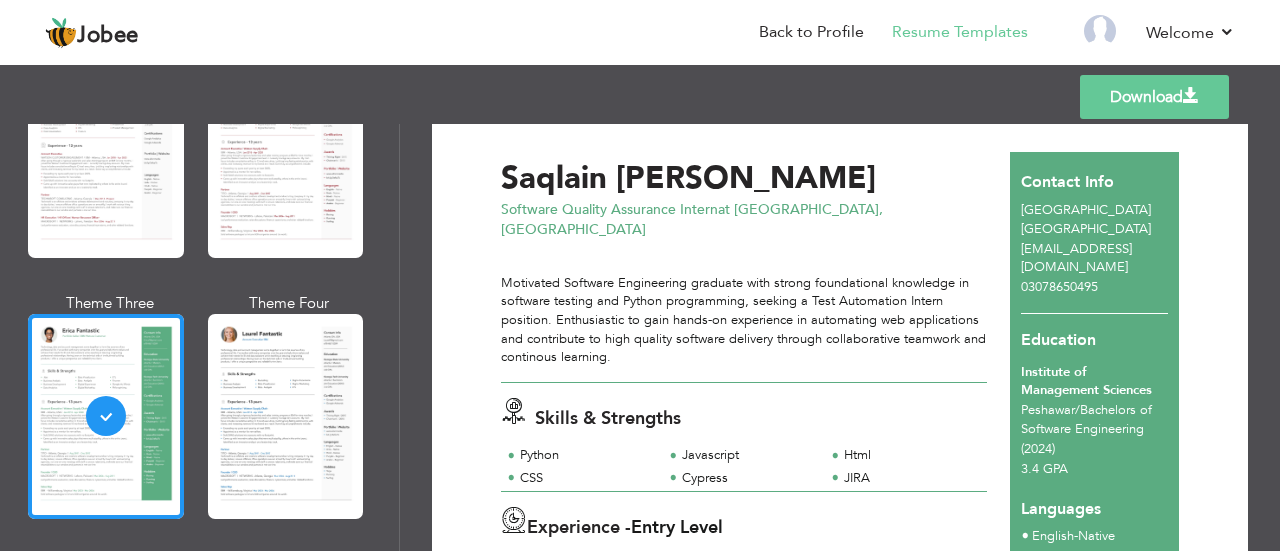 scroll, scrollTop: 30, scrollLeft: 0, axis: vertical 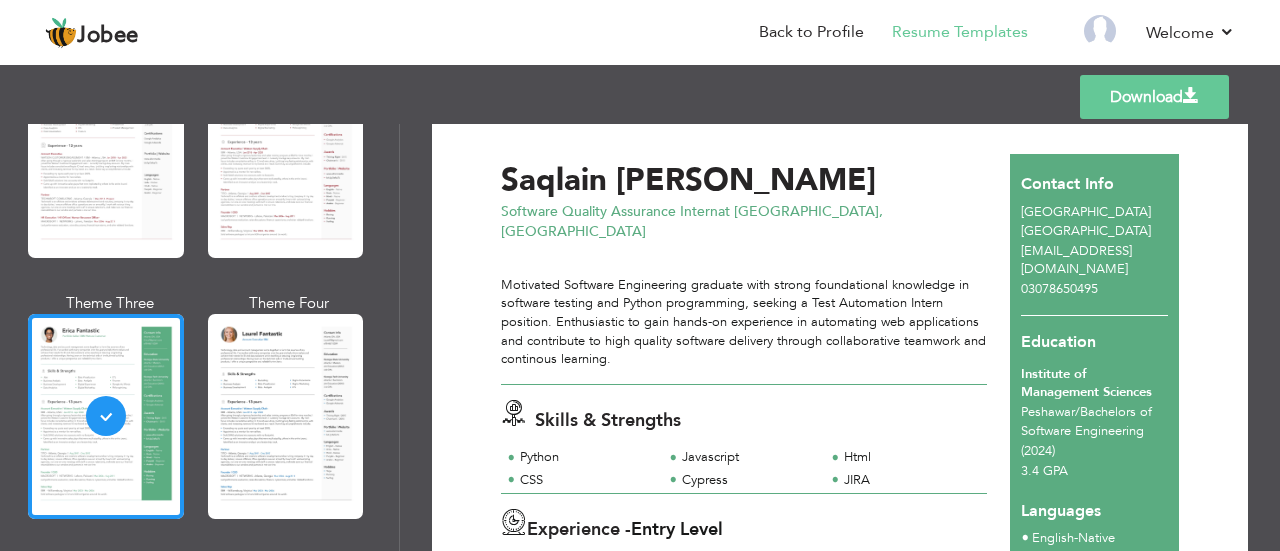 click on "Download" at bounding box center [1154, 97] 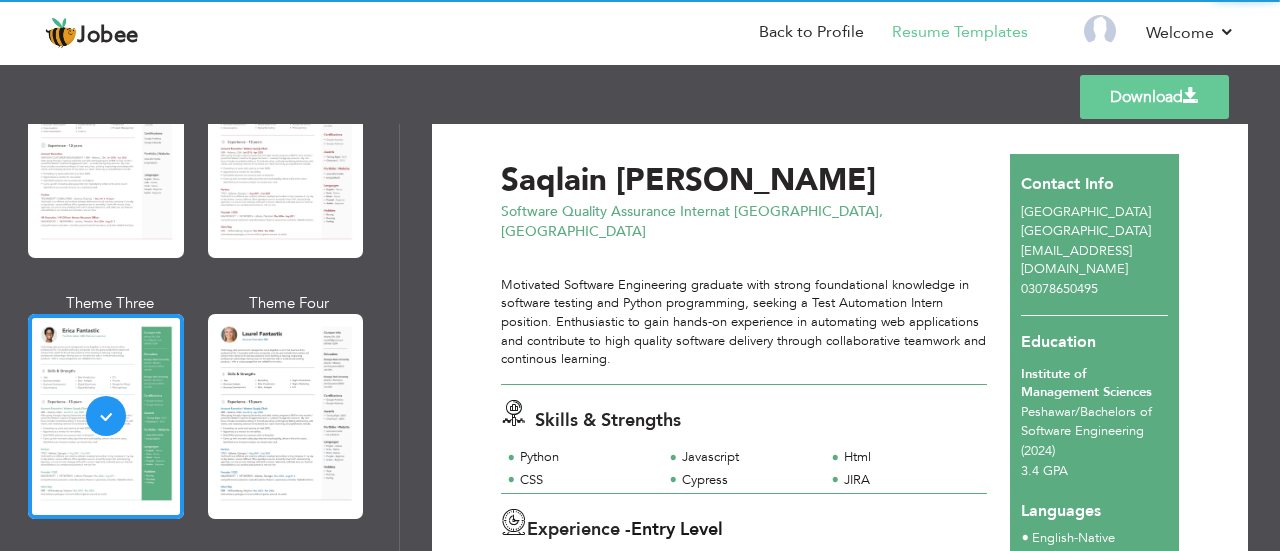 click on "Download" at bounding box center (1154, 97) 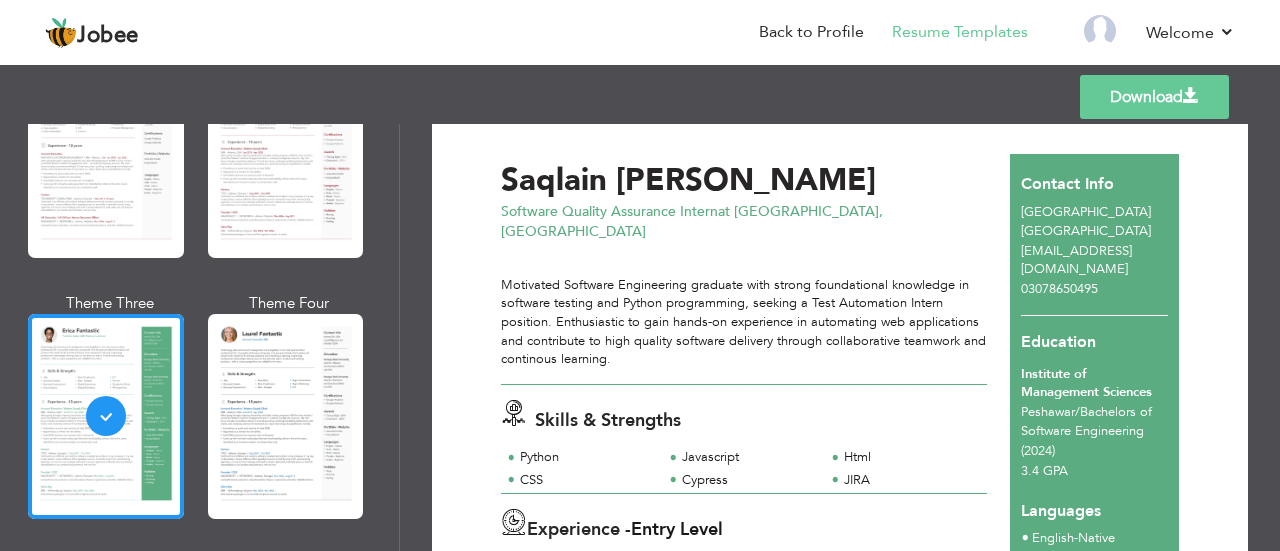 scroll, scrollTop: 178, scrollLeft: 0, axis: vertical 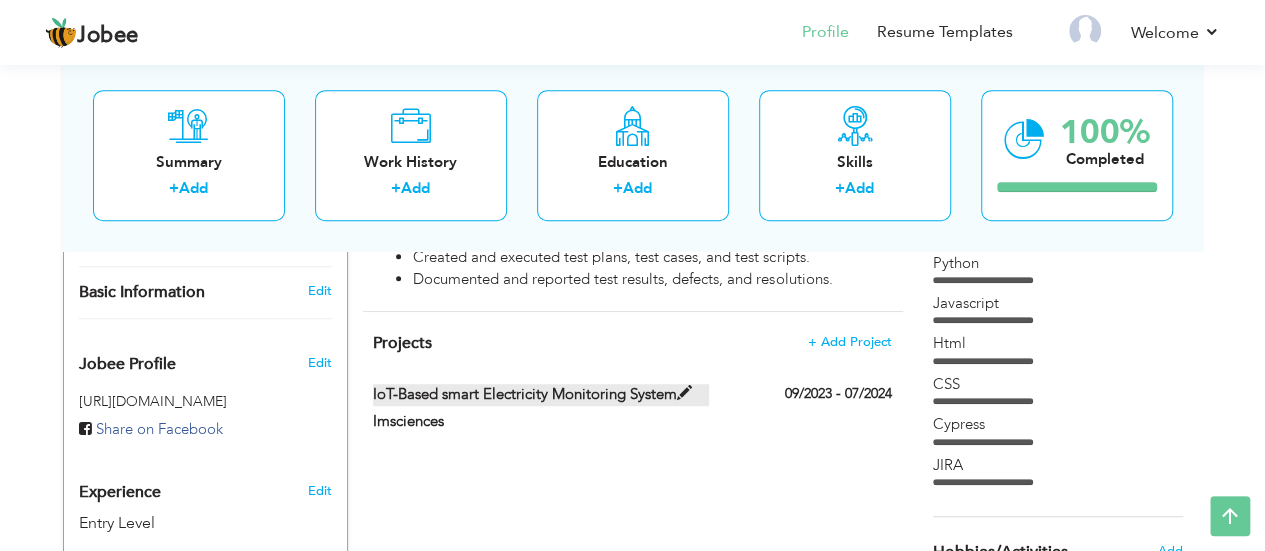 click at bounding box center (684, 393) 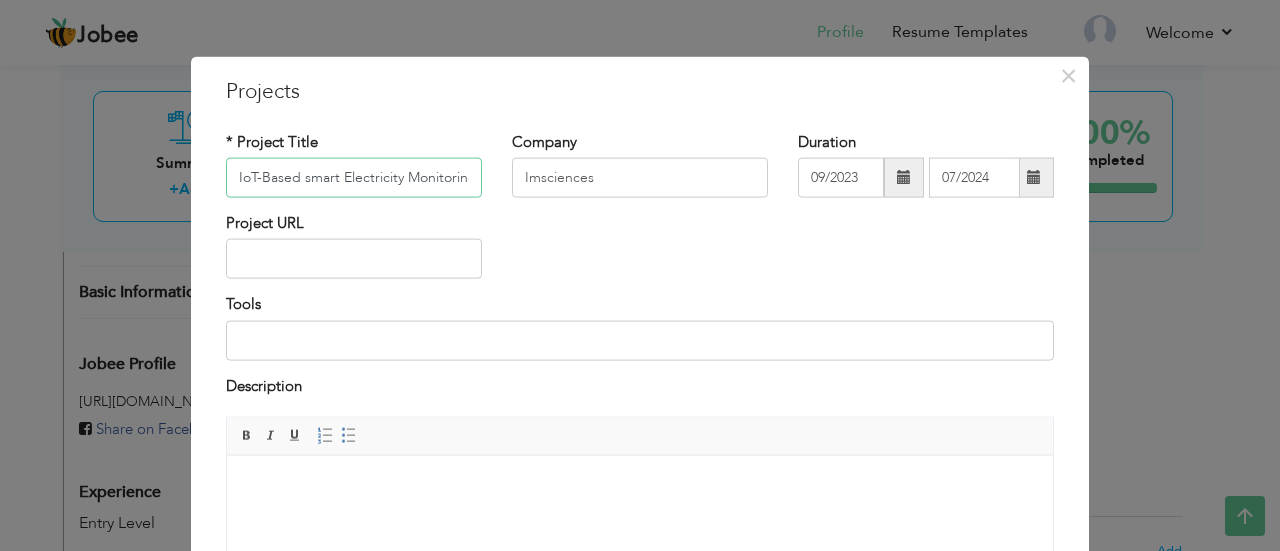scroll, scrollTop: 0, scrollLeft: 53, axis: horizontal 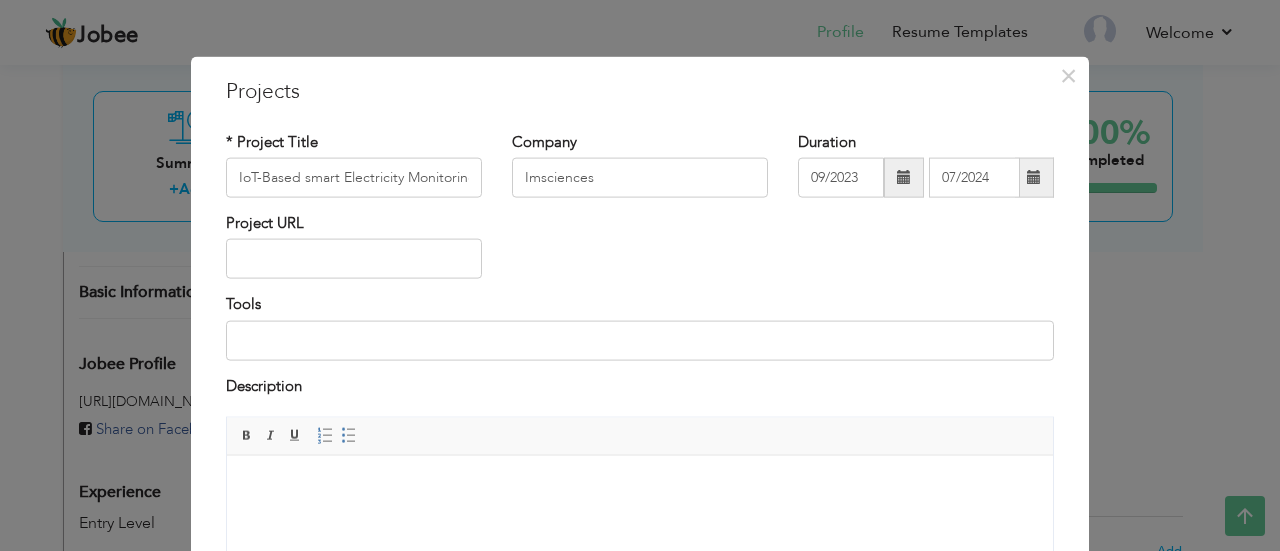 click at bounding box center (640, 485) 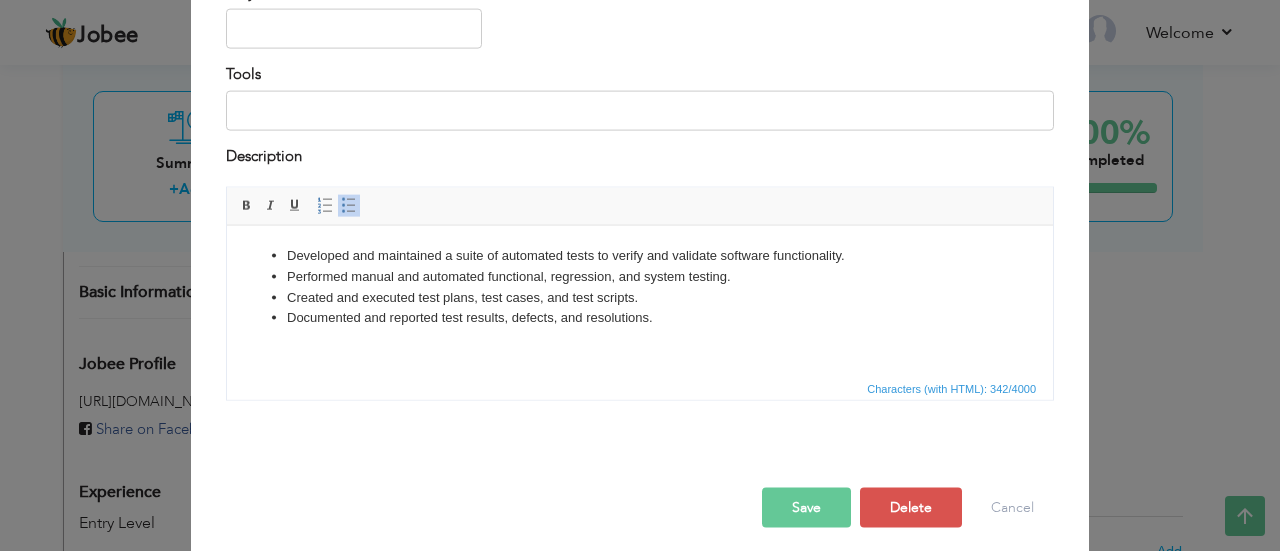 scroll, scrollTop: 237, scrollLeft: 0, axis: vertical 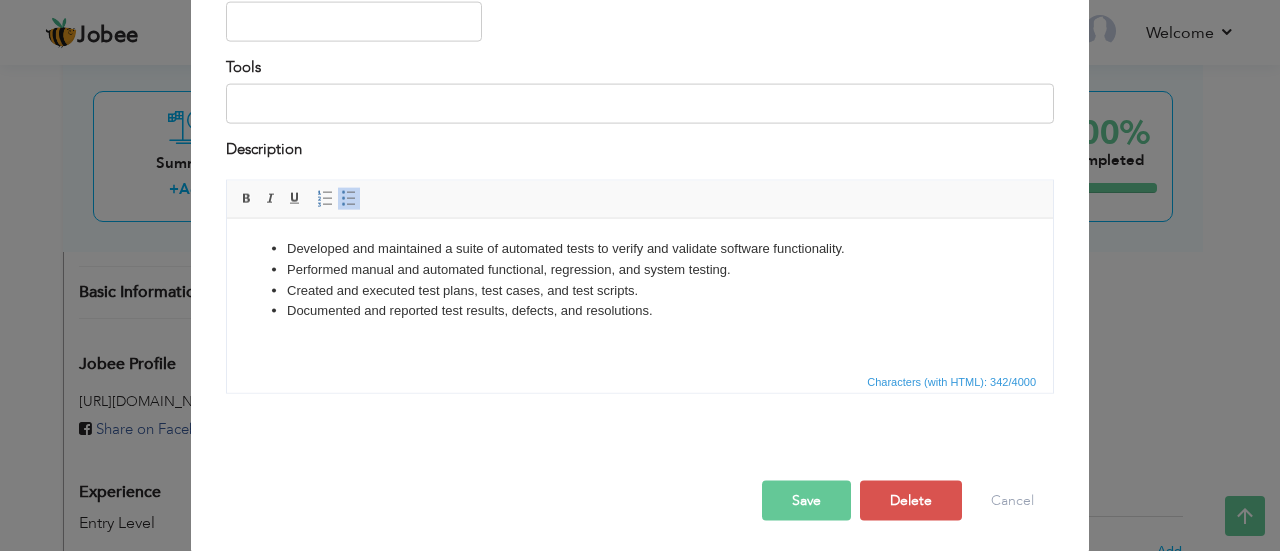 type 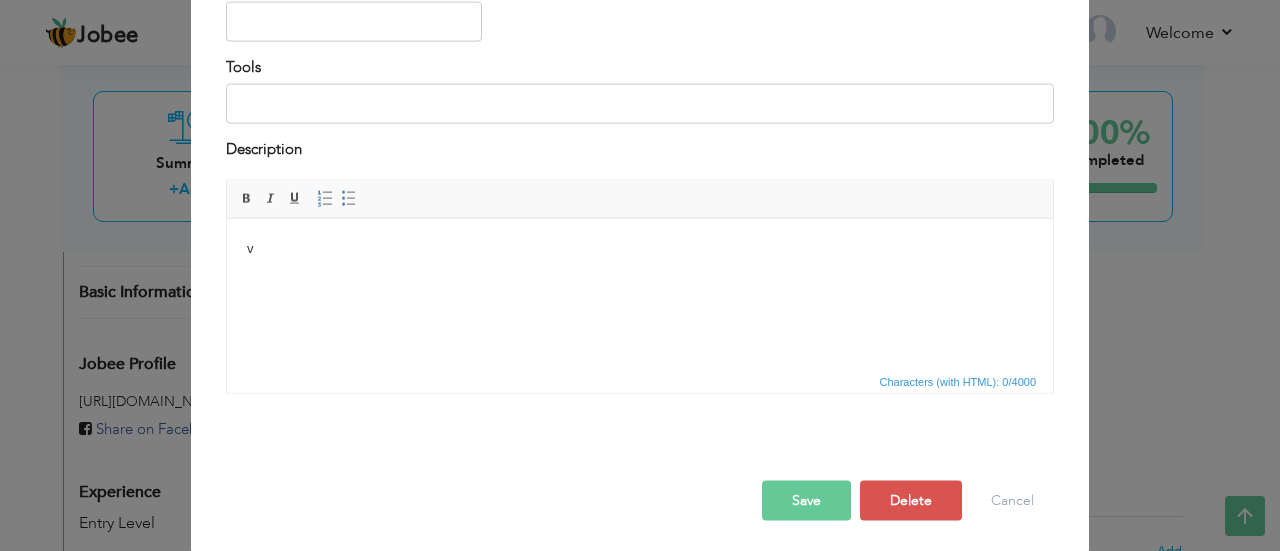 click on "v" at bounding box center (640, 248) 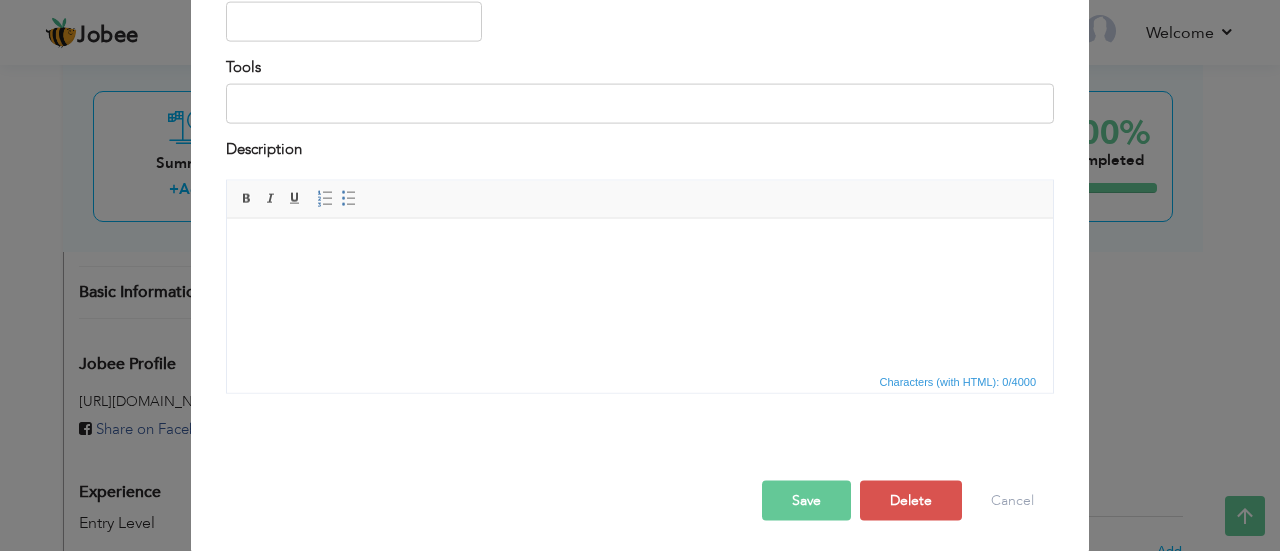 drag, startPoint x: 492, startPoint y: 289, endPoint x: 289, endPoint y: 250, distance: 206.71236 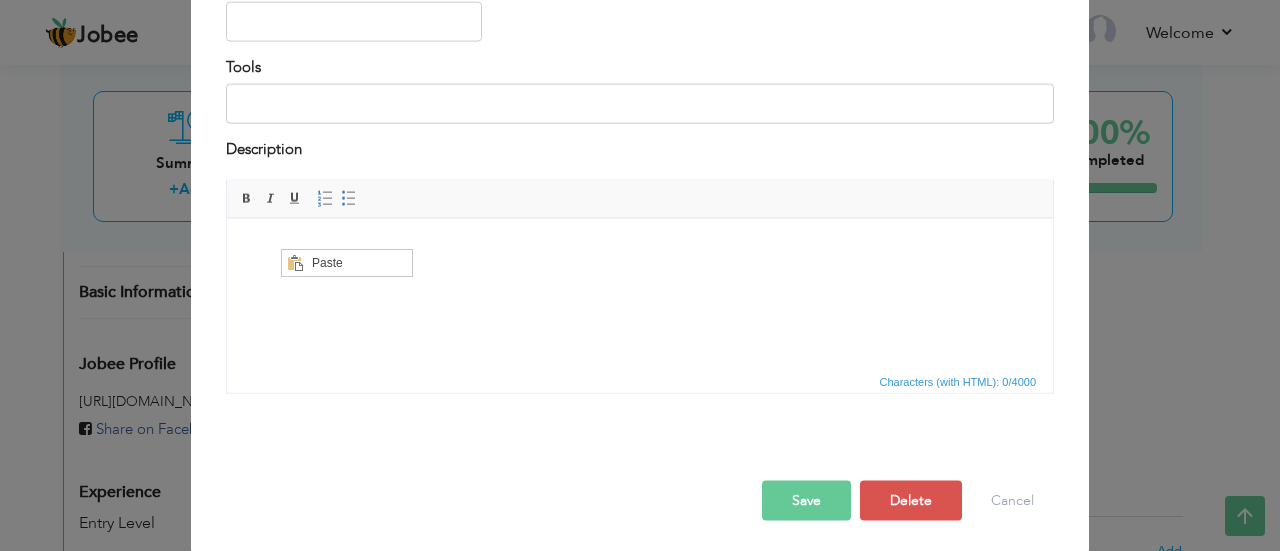 scroll, scrollTop: 0, scrollLeft: 0, axis: both 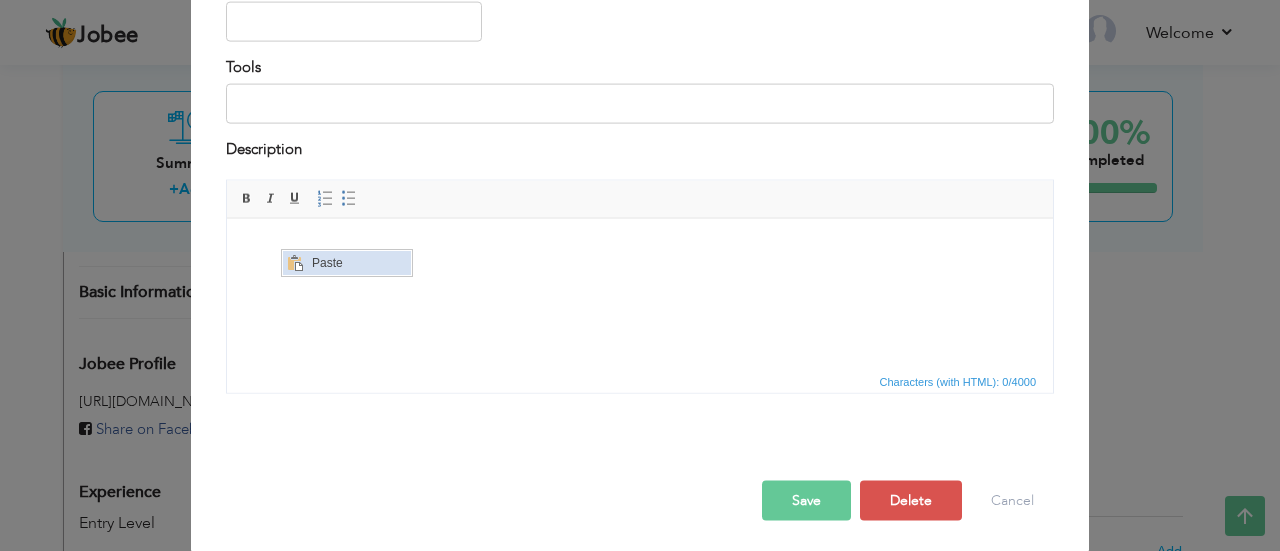 click on "Paste" at bounding box center [358, 263] 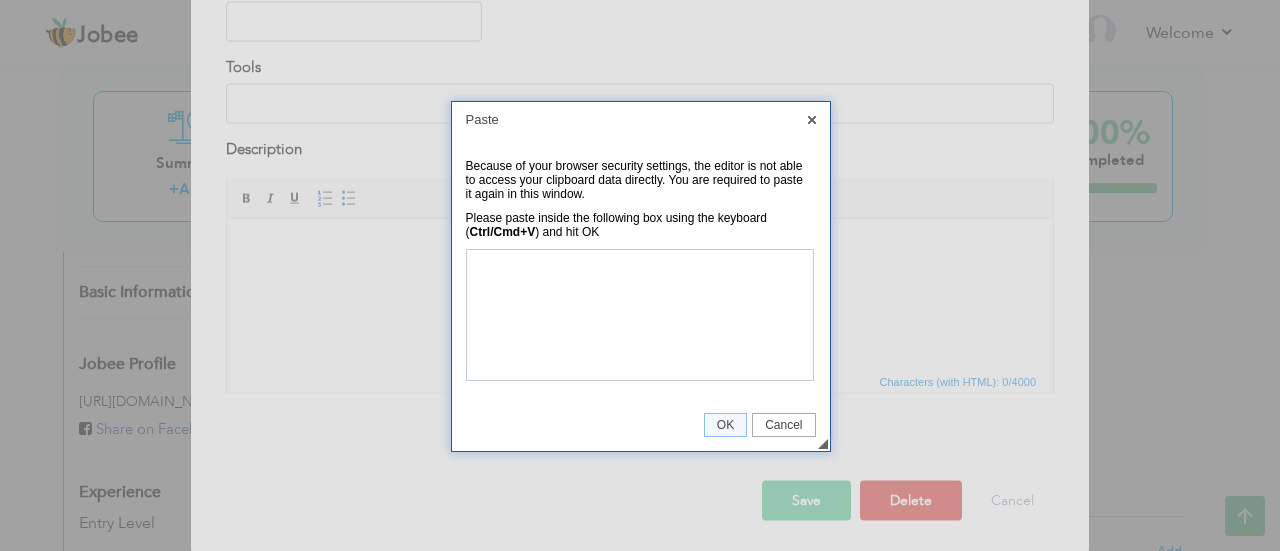 click at bounding box center [640, 275] 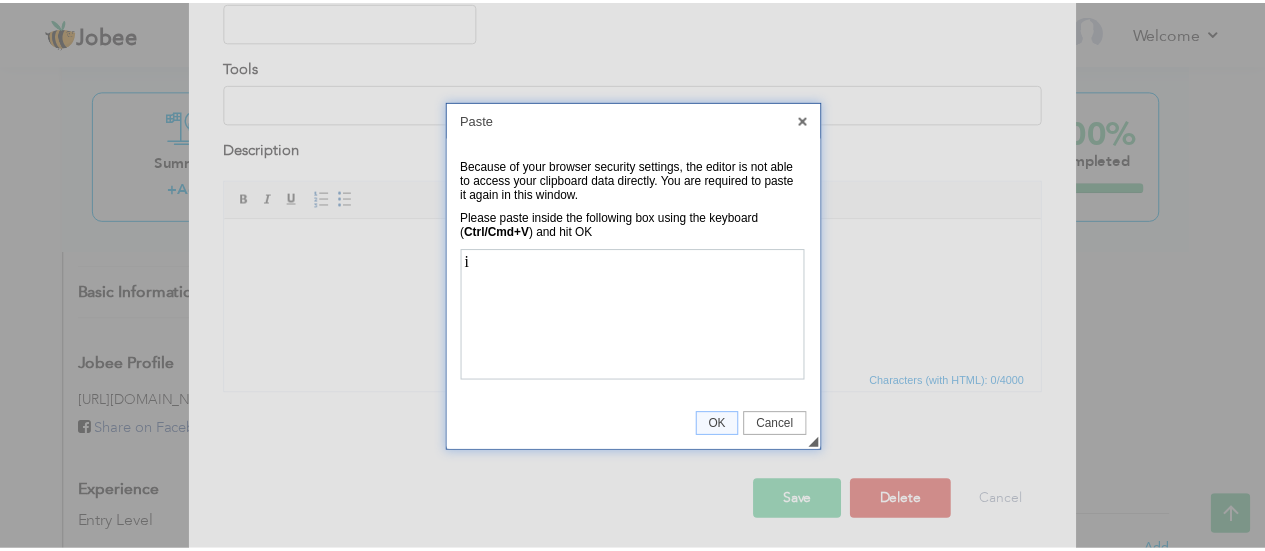 scroll, scrollTop: 0, scrollLeft: 0, axis: both 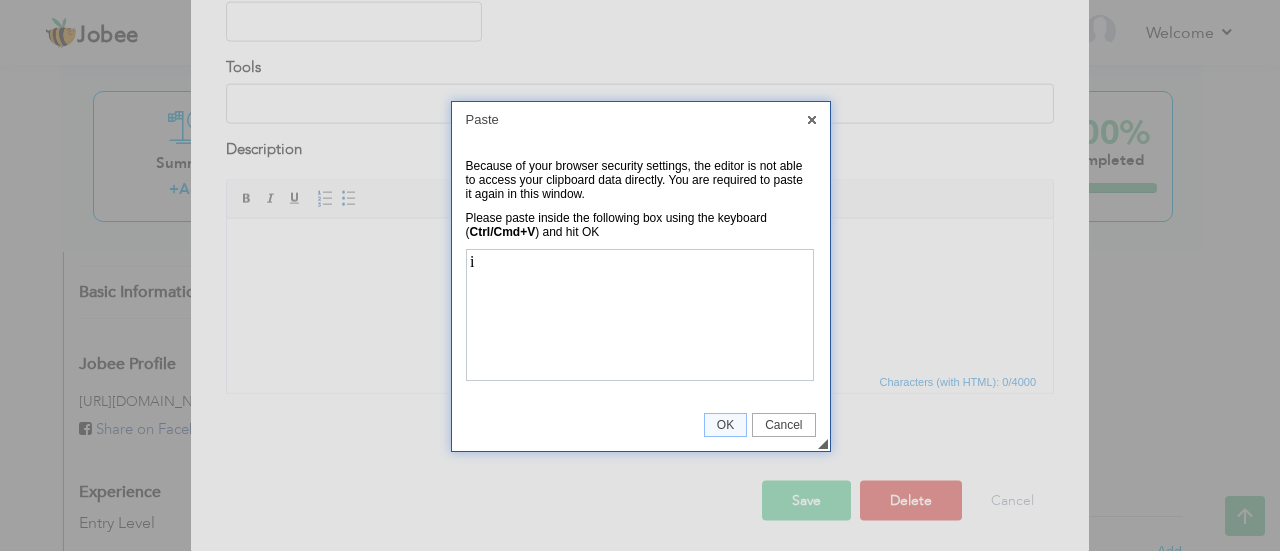 type 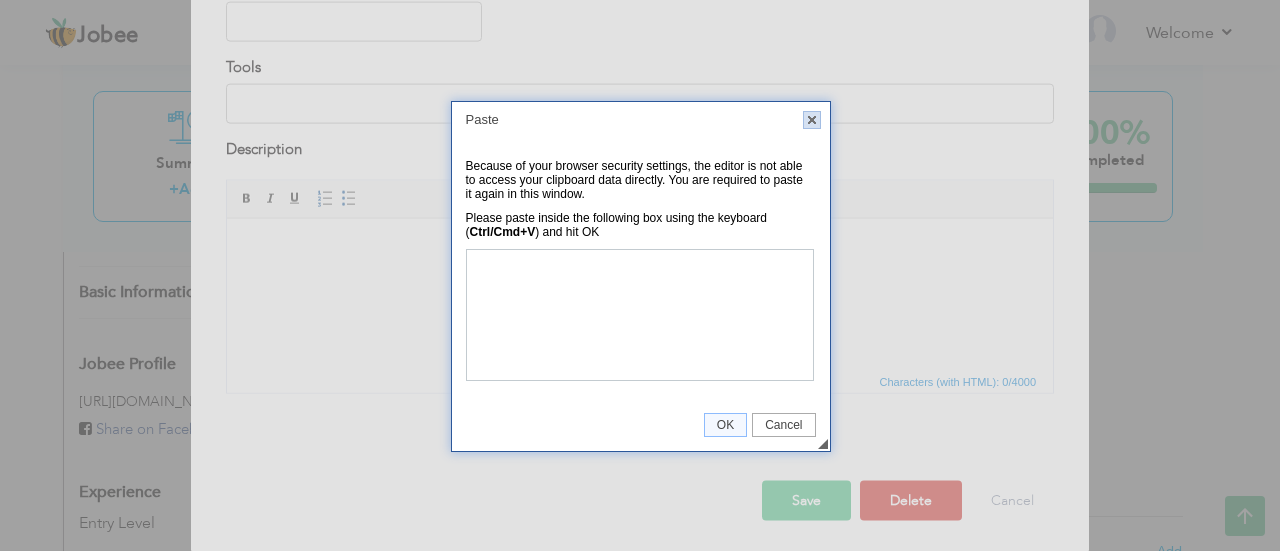 click on "X" at bounding box center (812, 120) 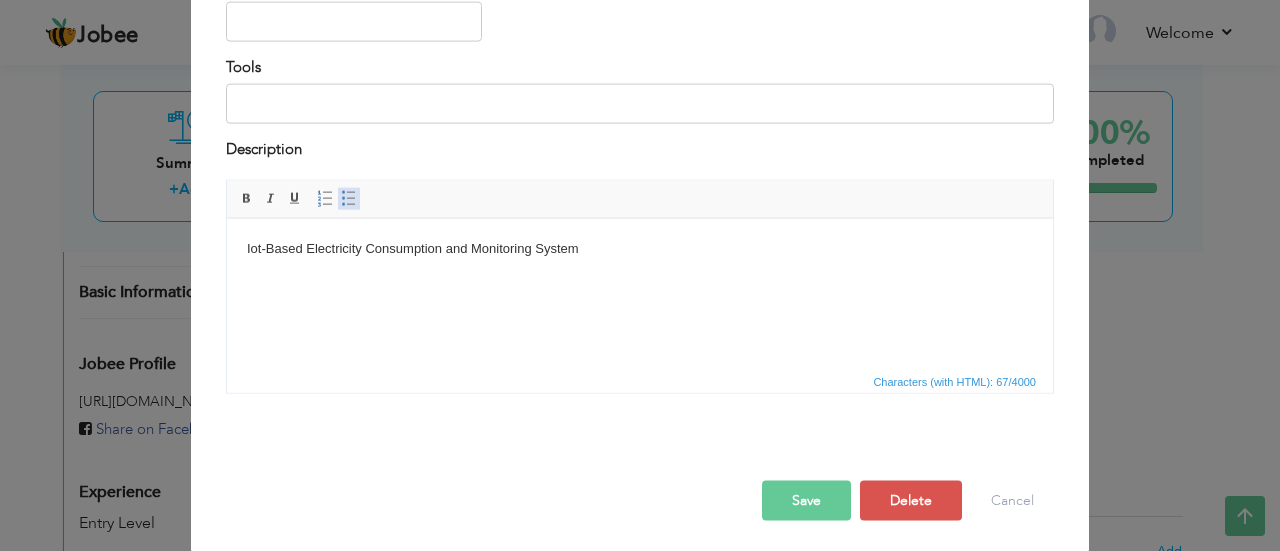click at bounding box center (349, 199) 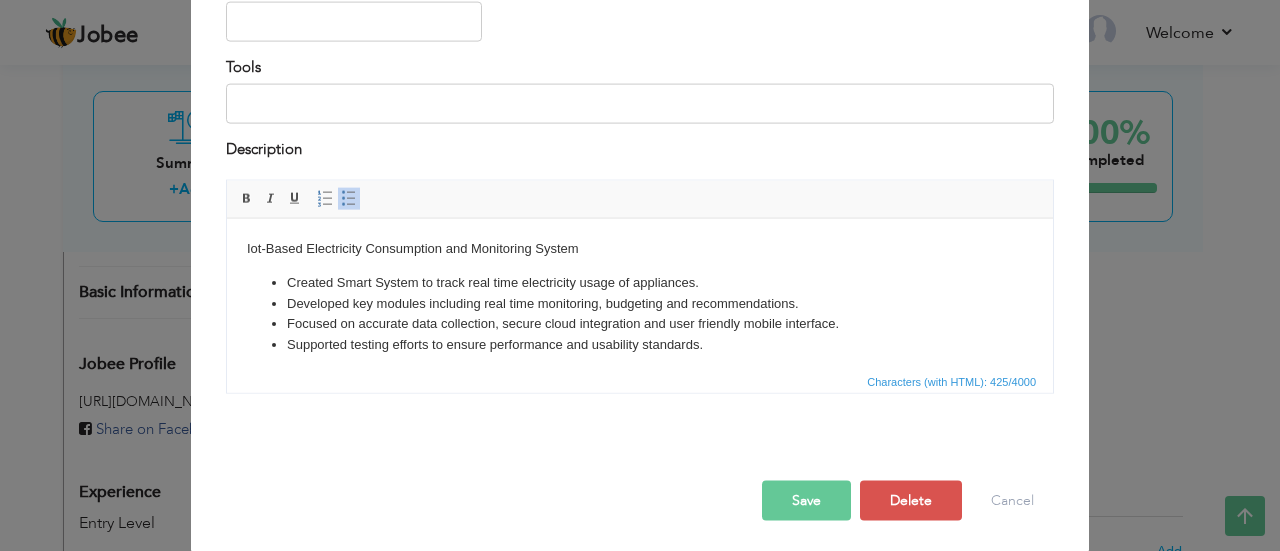 click on "Save" at bounding box center [806, 501] 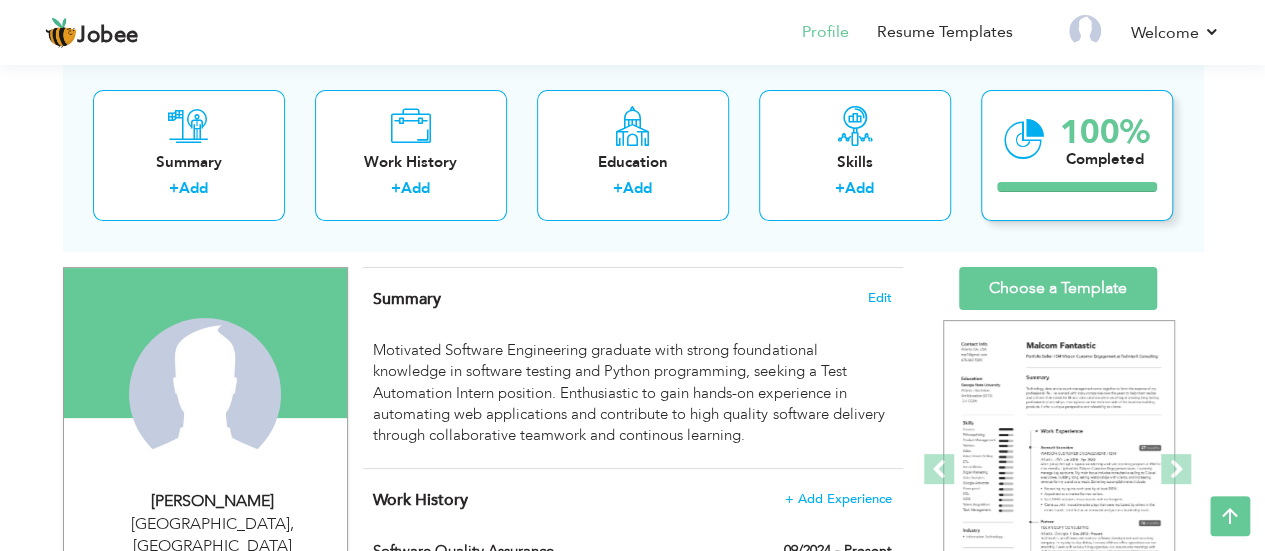 scroll, scrollTop: 0, scrollLeft: 0, axis: both 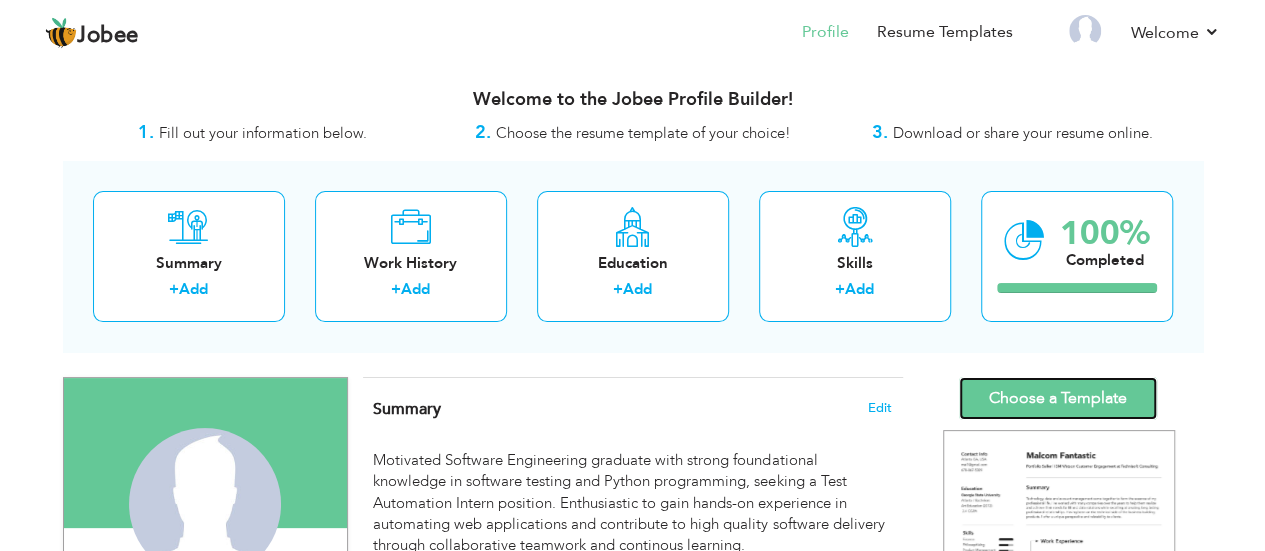 click on "Choose a Template" at bounding box center [1058, 398] 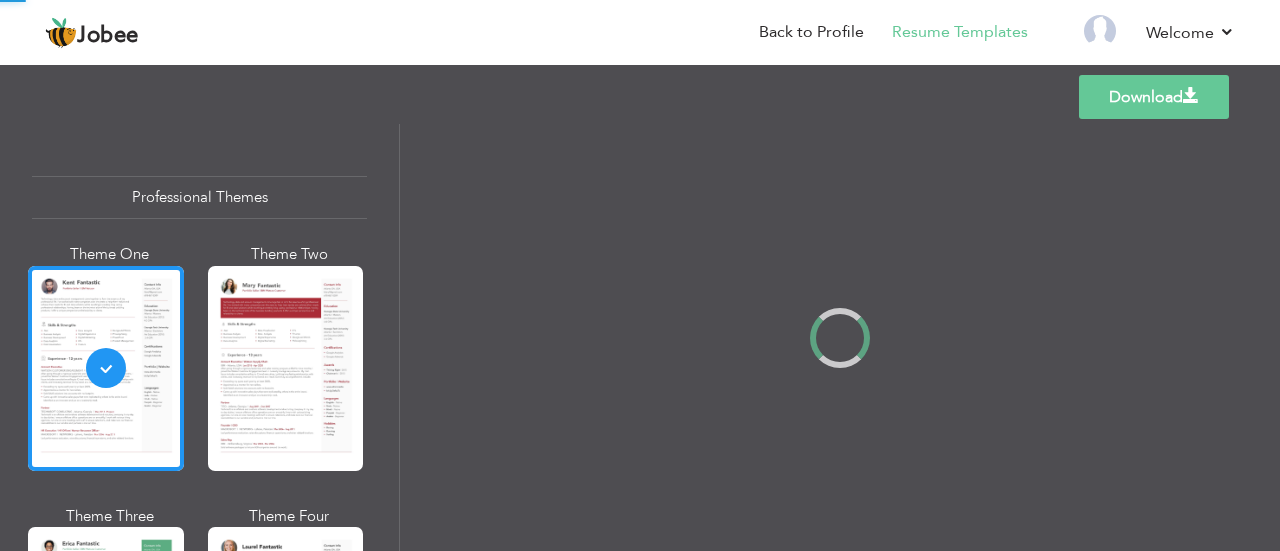 scroll, scrollTop: 0, scrollLeft: 0, axis: both 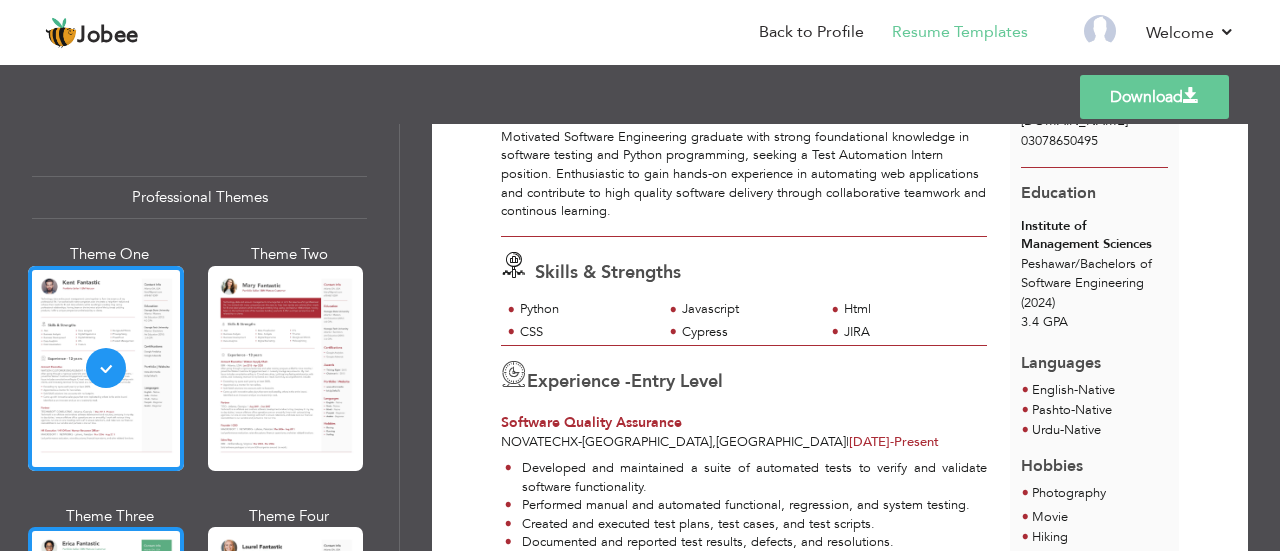 click at bounding box center (106, 629) 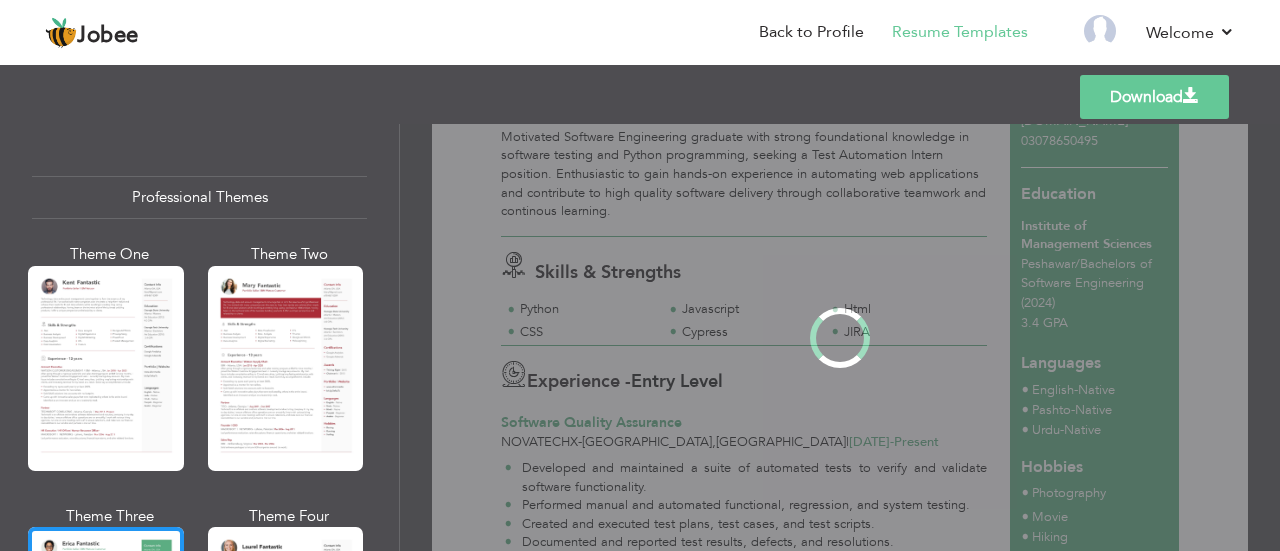 scroll, scrollTop: 0, scrollLeft: 0, axis: both 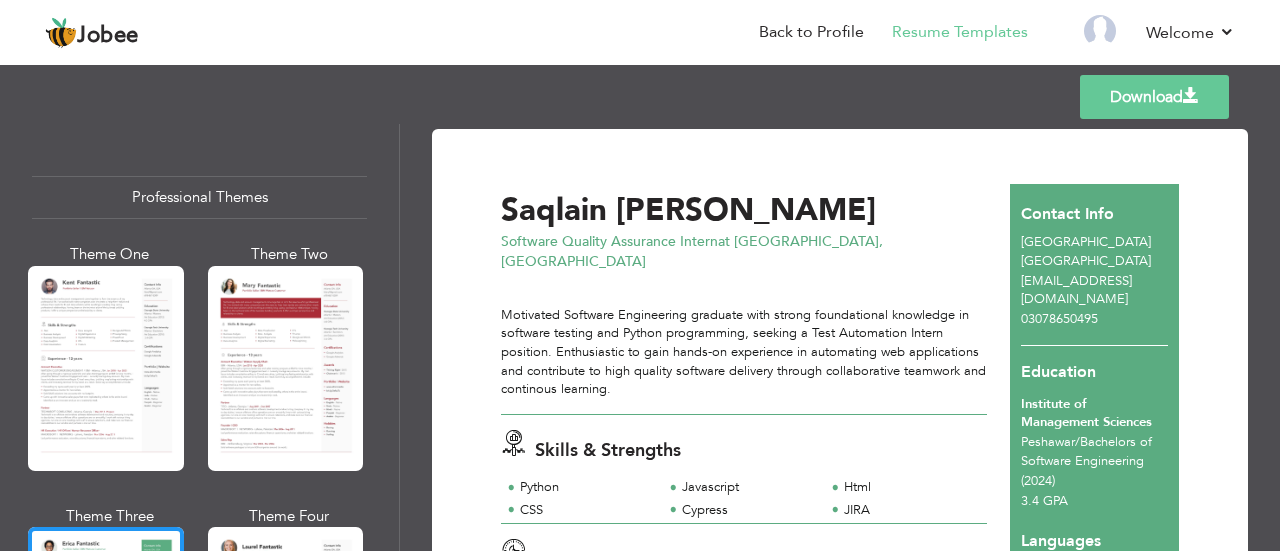 click on "Download" at bounding box center (1154, 97) 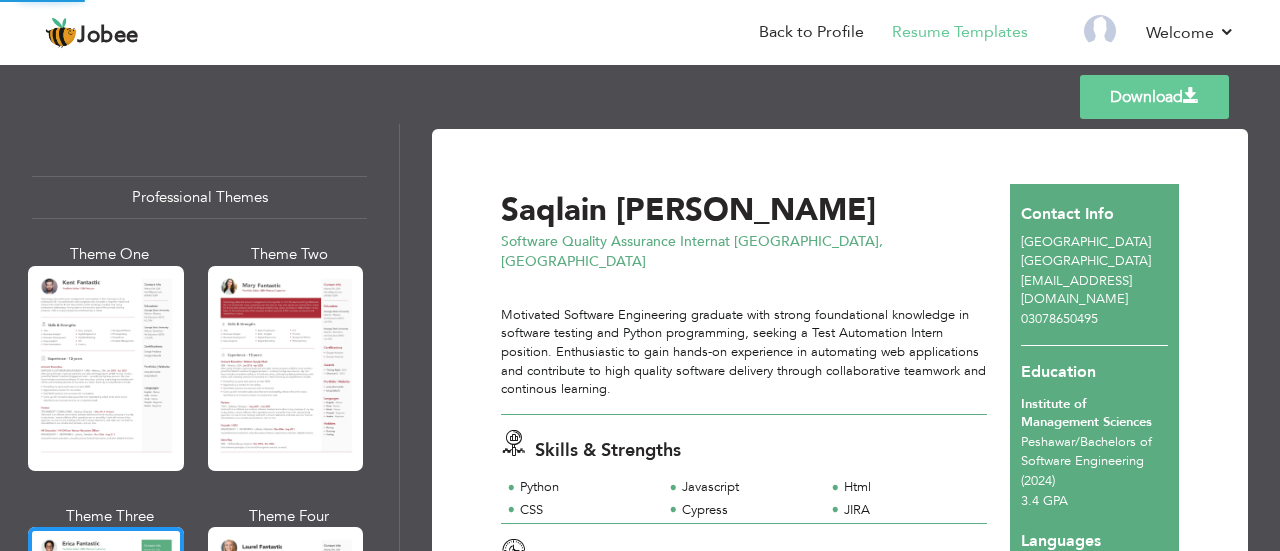 click on "Download" at bounding box center [1154, 97] 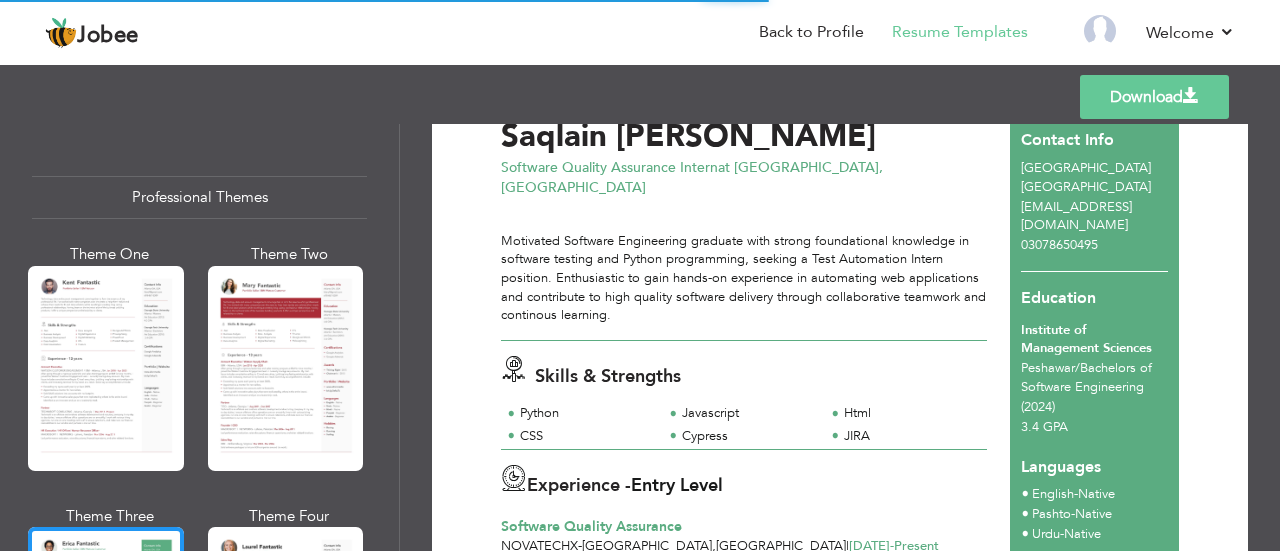 scroll, scrollTop: 0, scrollLeft: 0, axis: both 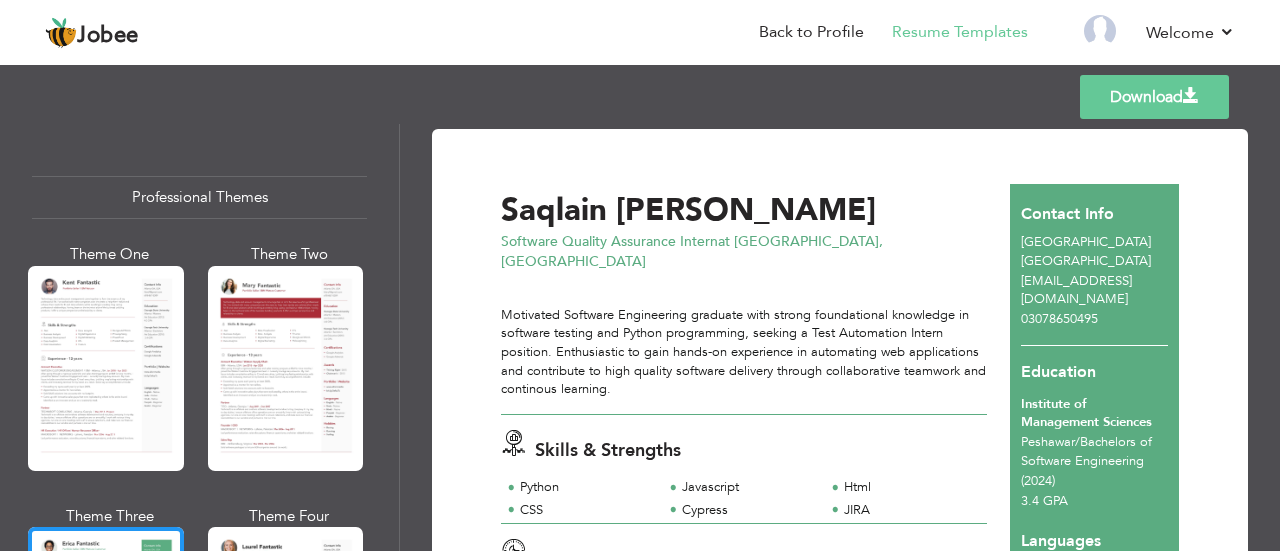 click on "Download" at bounding box center [1154, 97] 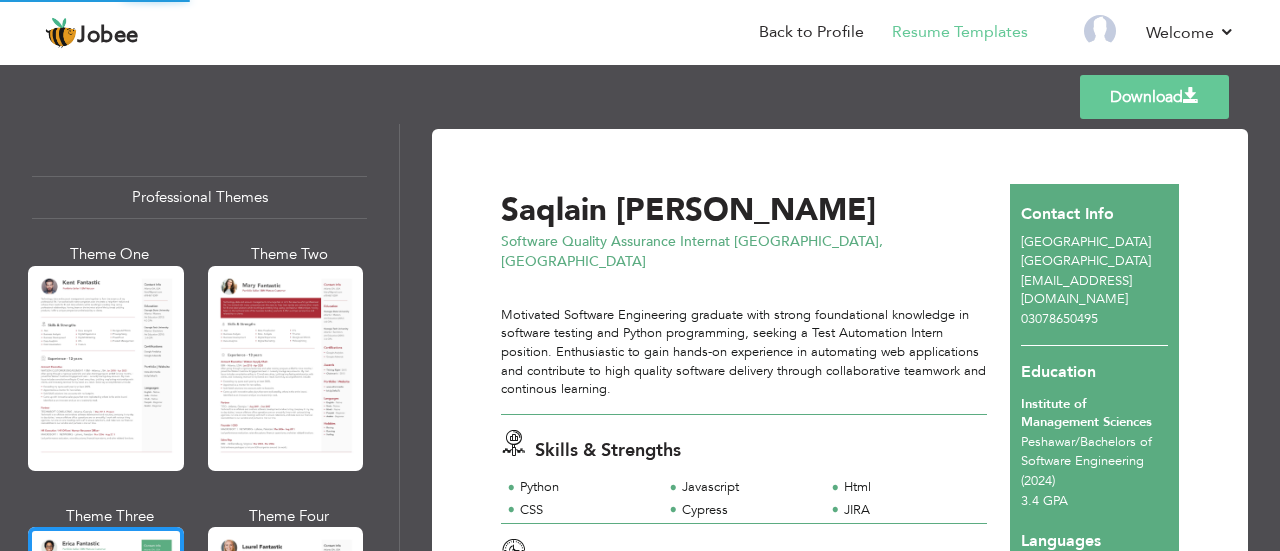 click on "Download" at bounding box center (1154, 97) 